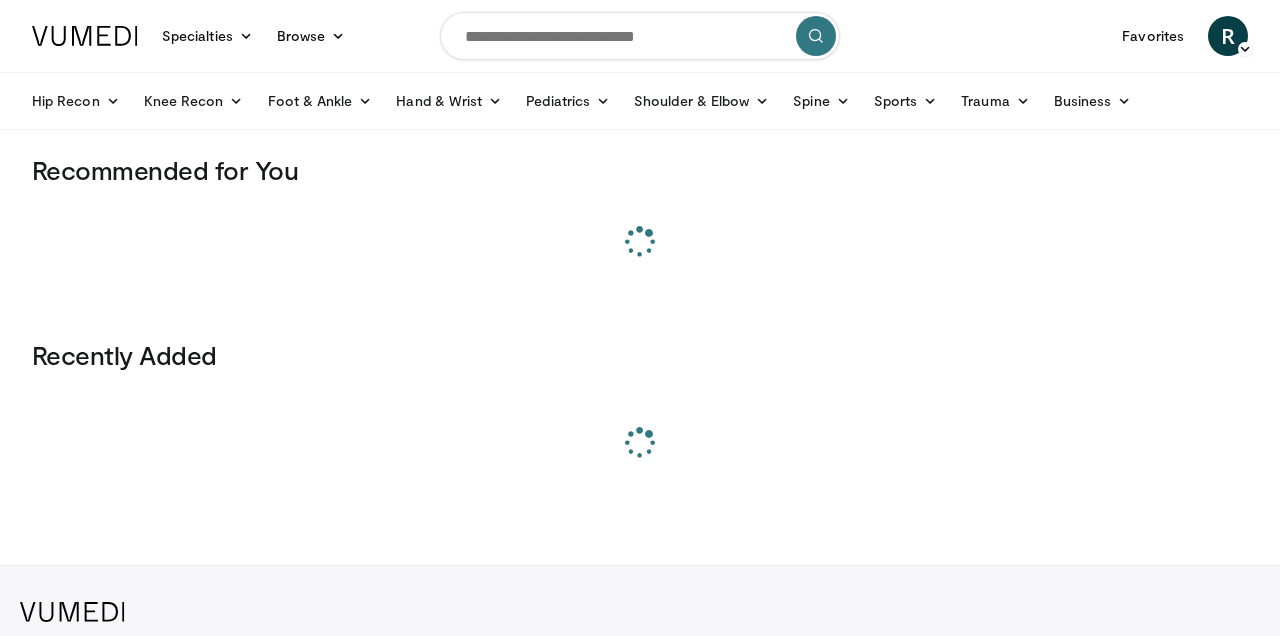 scroll, scrollTop: 0, scrollLeft: 0, axis: both 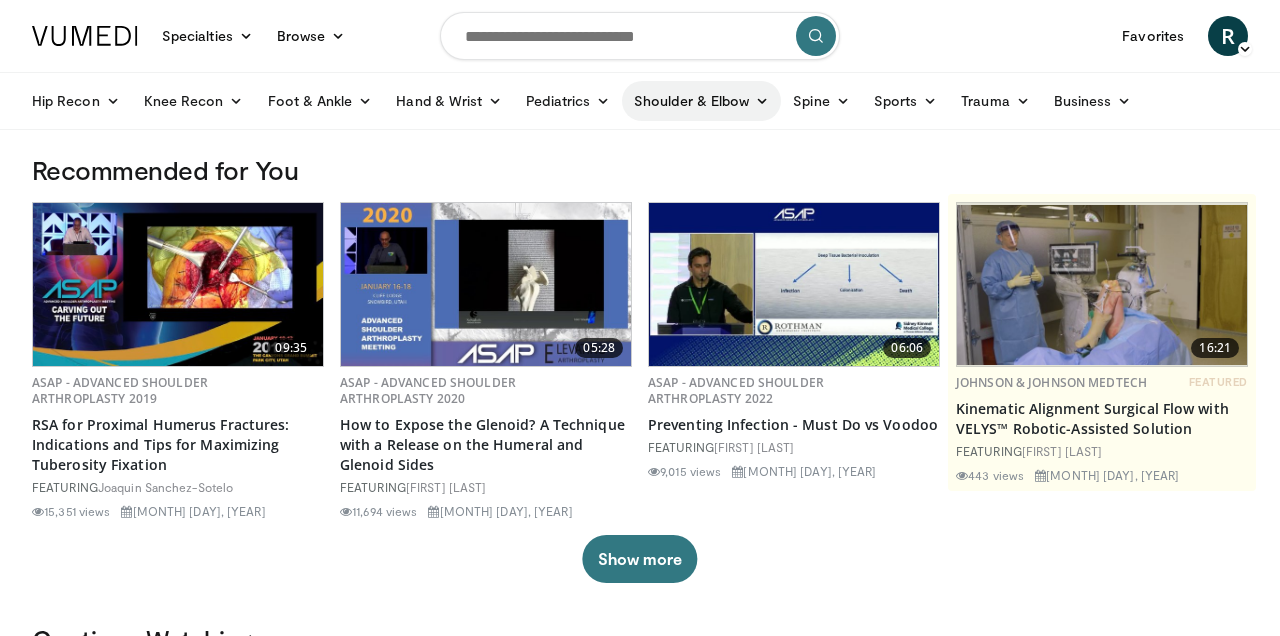 click on "Shoulder & Elbow" at bounding box center (701, 101) 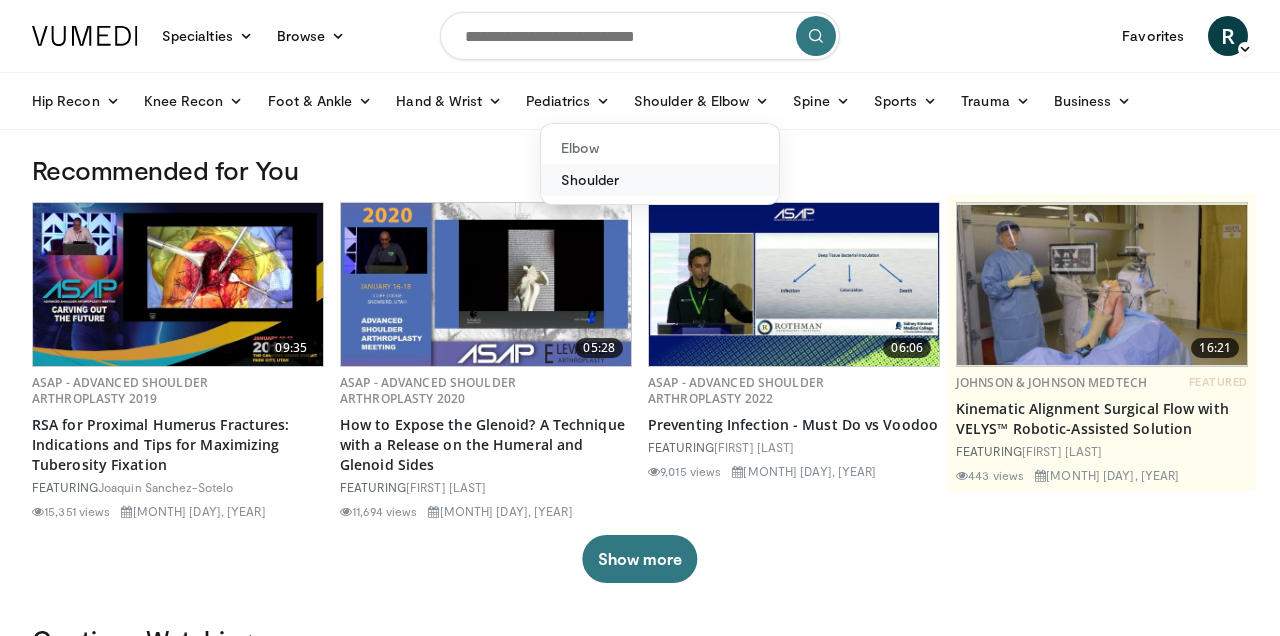 click on "Shoulder" at bounding box center (660, 180) 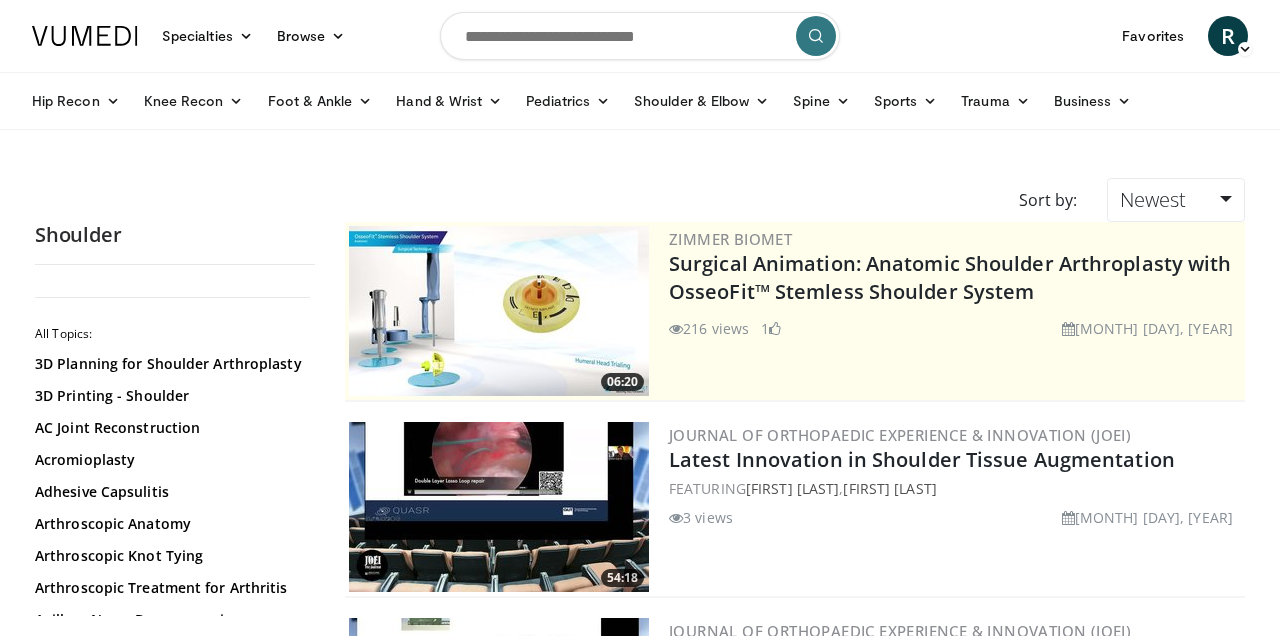 scroll, scrollTop: 0, scrollLeft: 0, axis: both 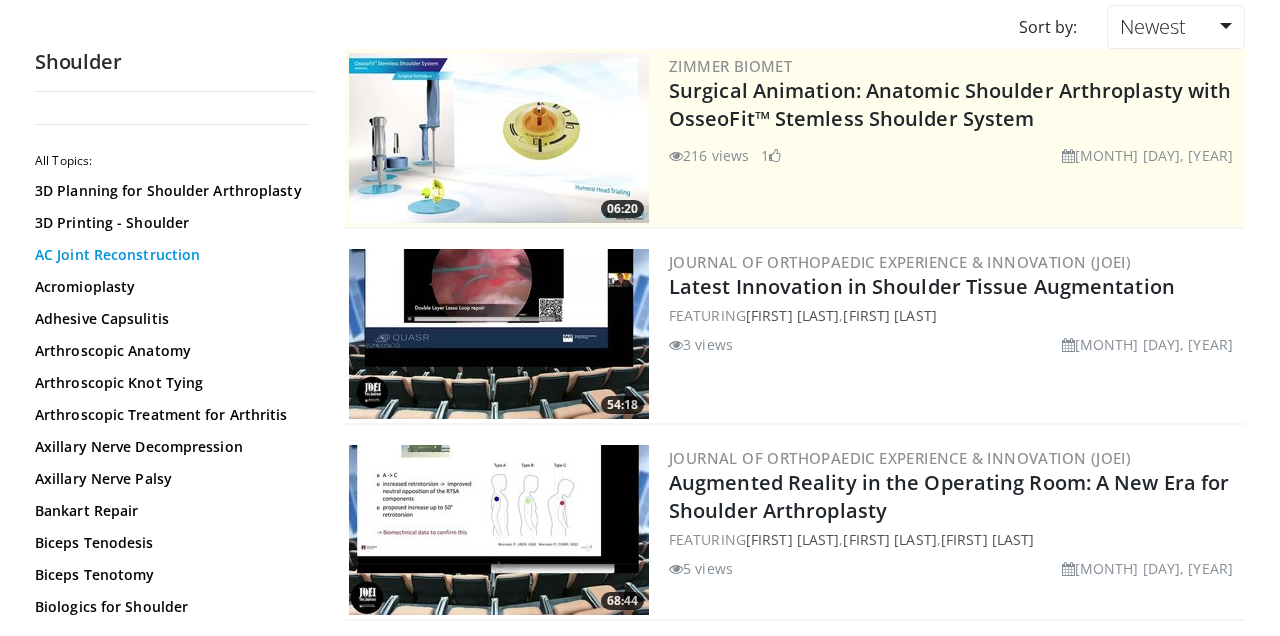 click on "AC Joint Reconstruction" at bounding box center (170, 255) 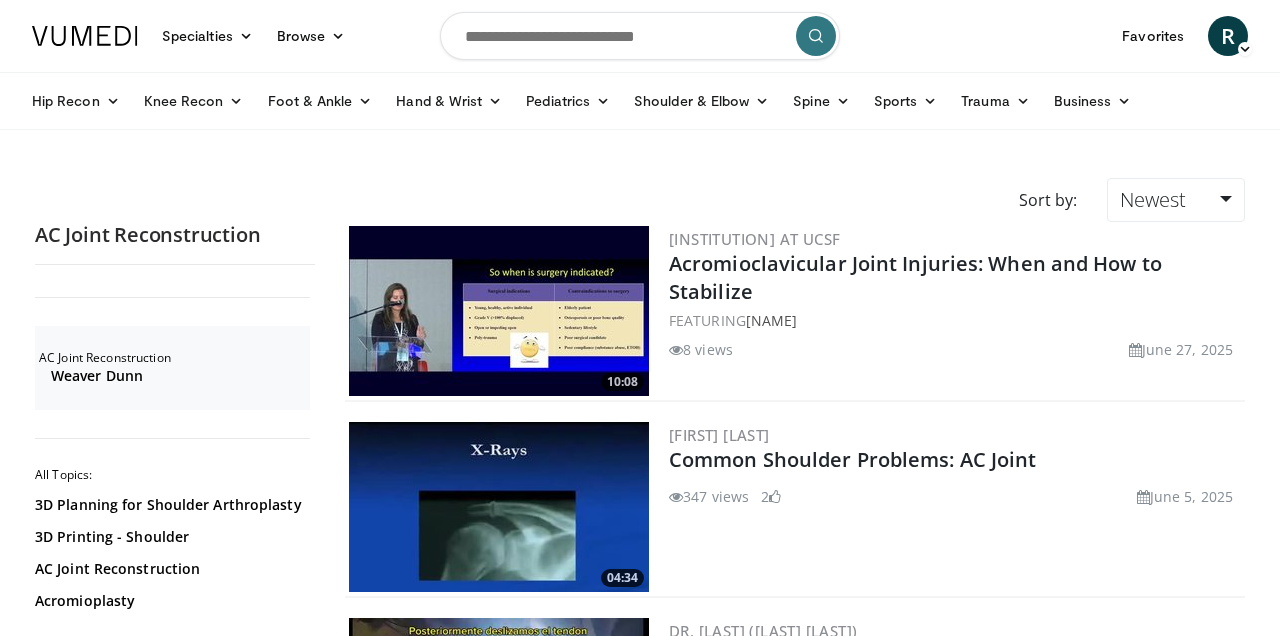 scroll, scrollTop: 0, scrollLeft: 0, axis: both 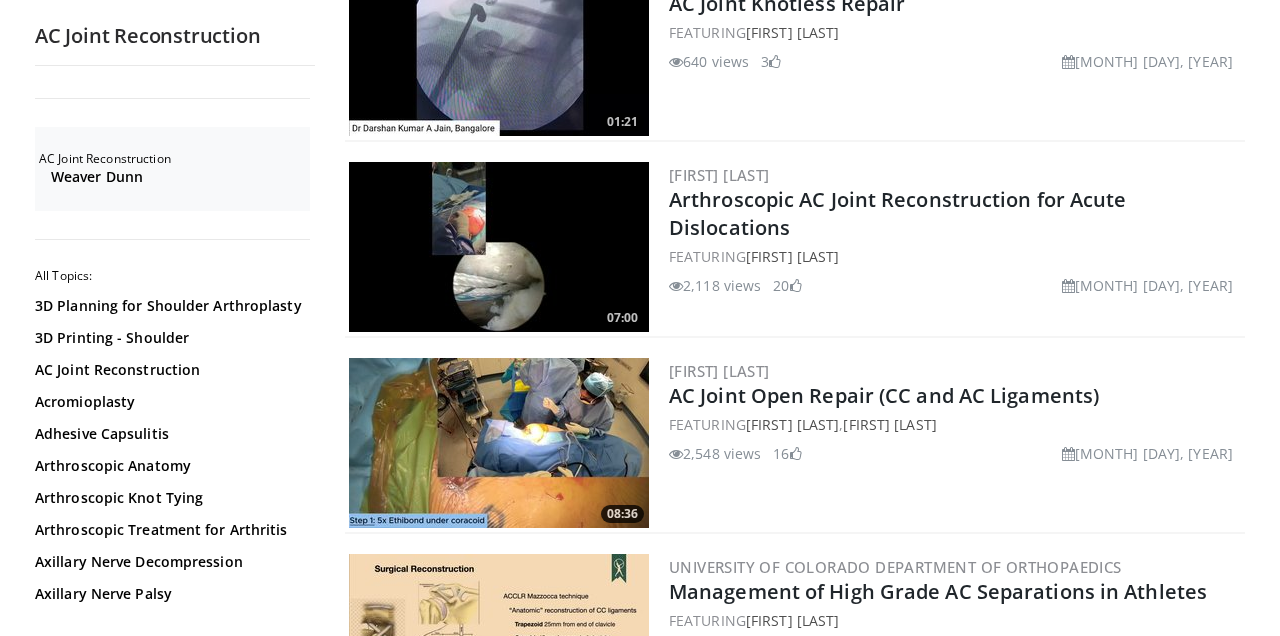 click at bounding box center [499, 247] 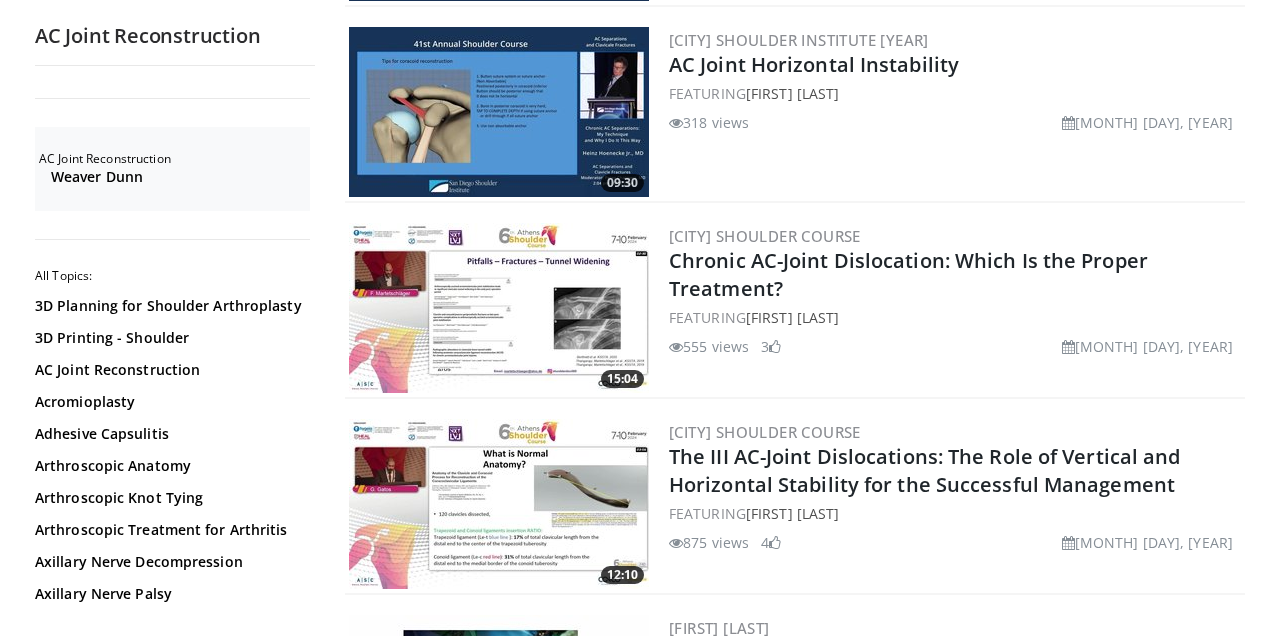 scroll, scrollTop: 2552, scrollLeft: 0, axis: vertical 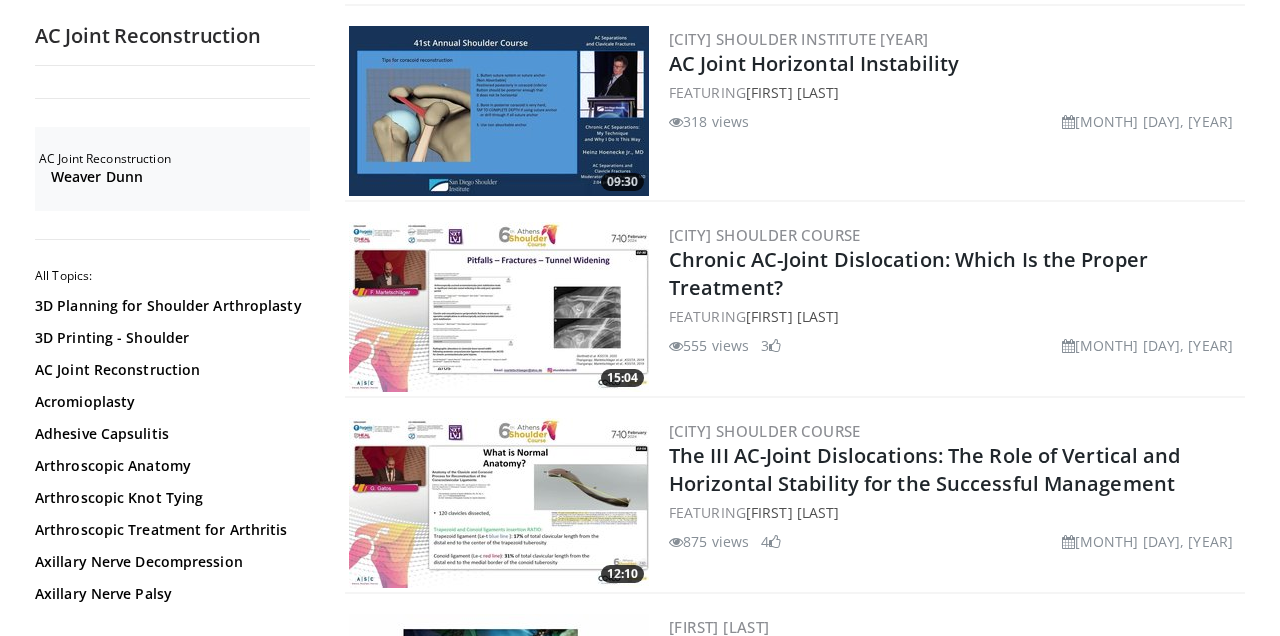 click at bounding box center [499, 307] 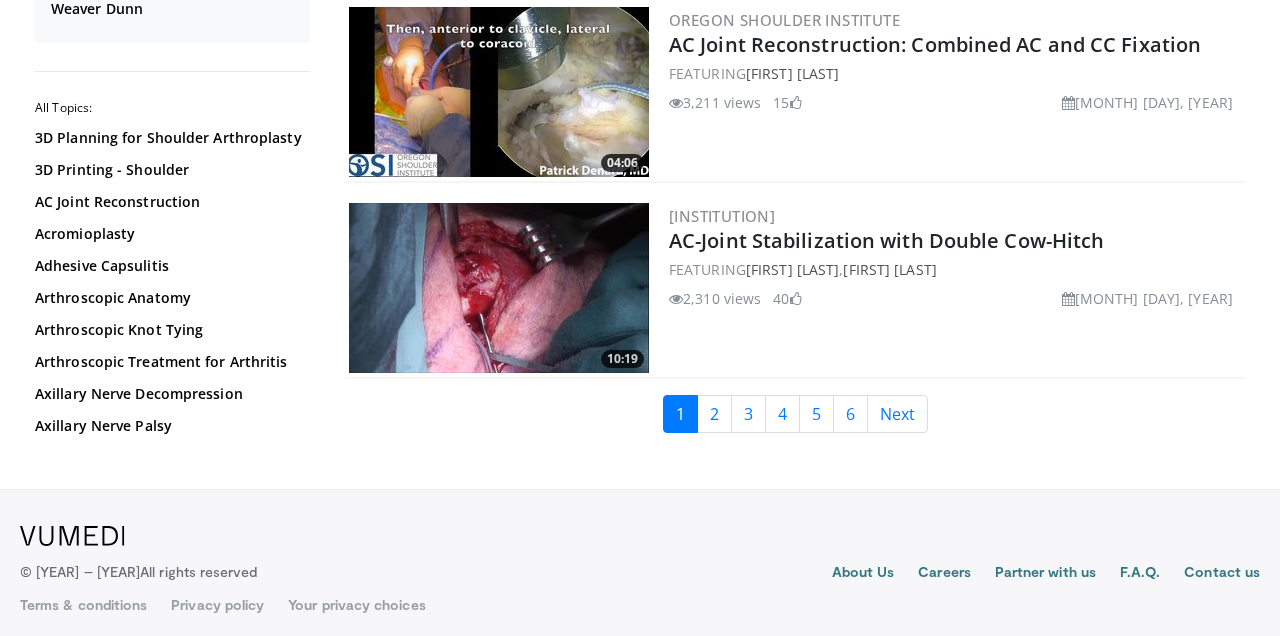 scroll, scrollTop: 4738, scrollLeft: 0, axis: vertical 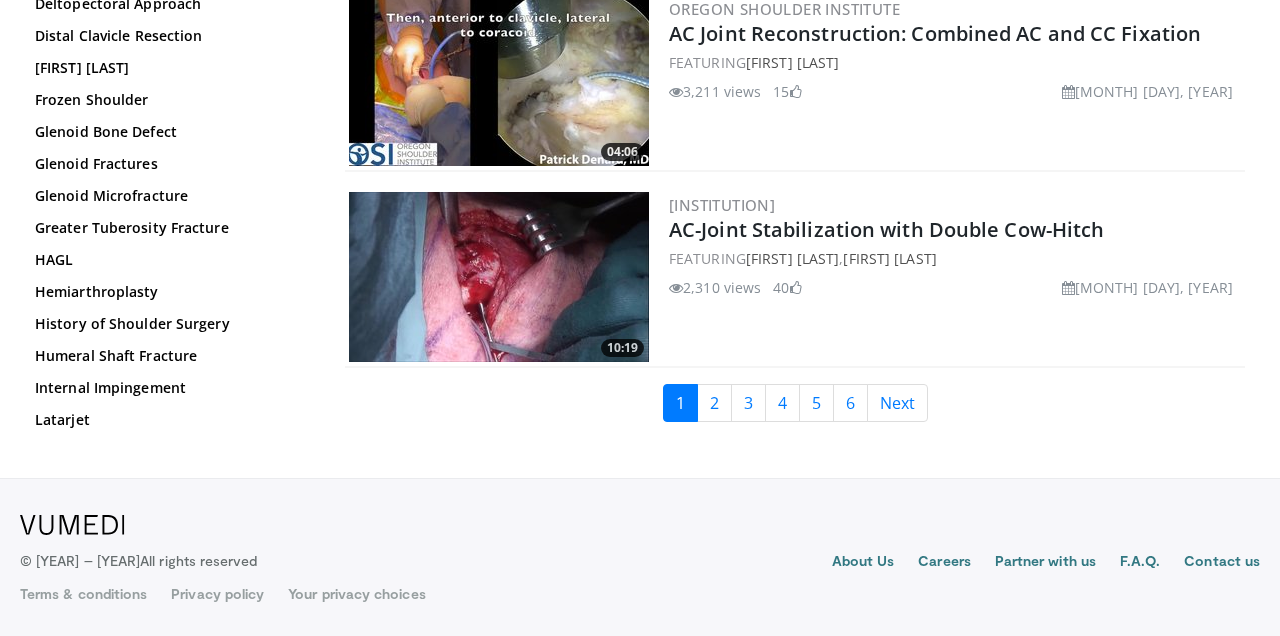 click at bounding box center (499, 277) 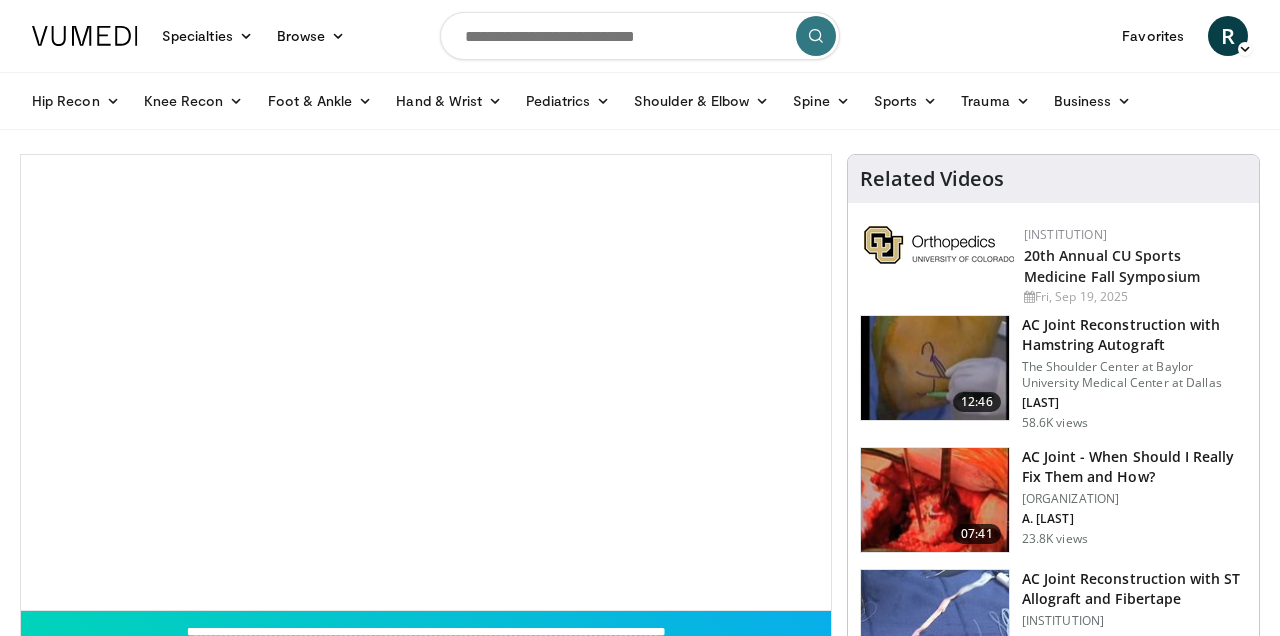 scroll, scrollTop: 0, scrollLeft: 0, axis: both 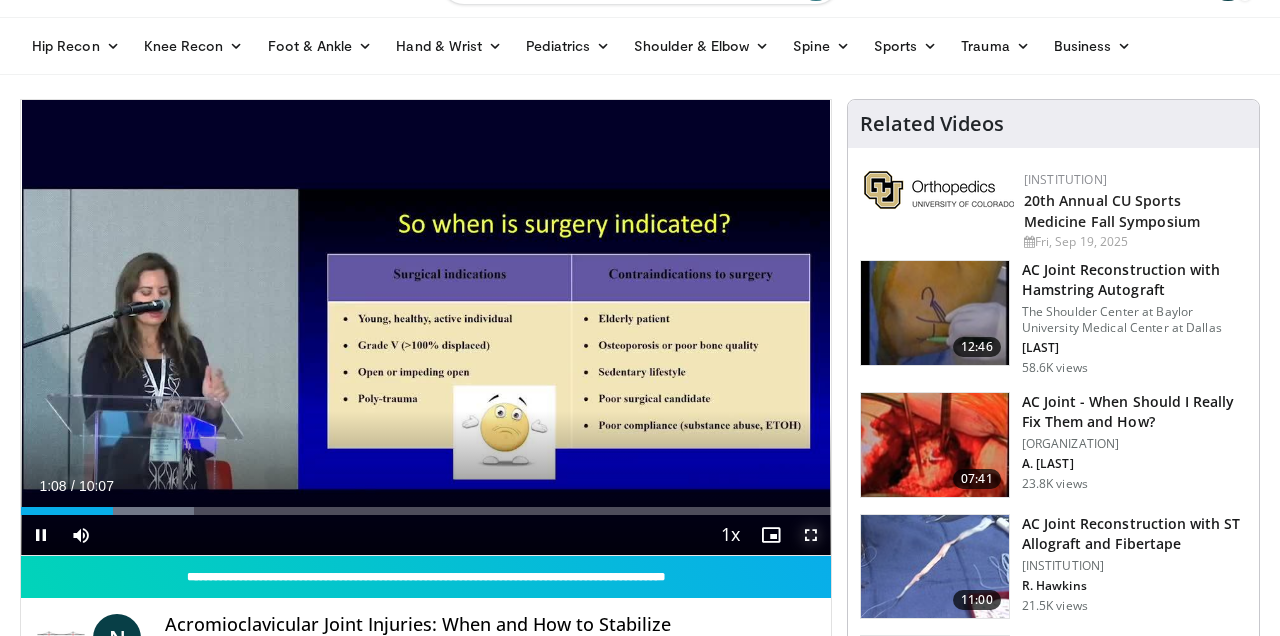 click at bounding box center [811, 535] 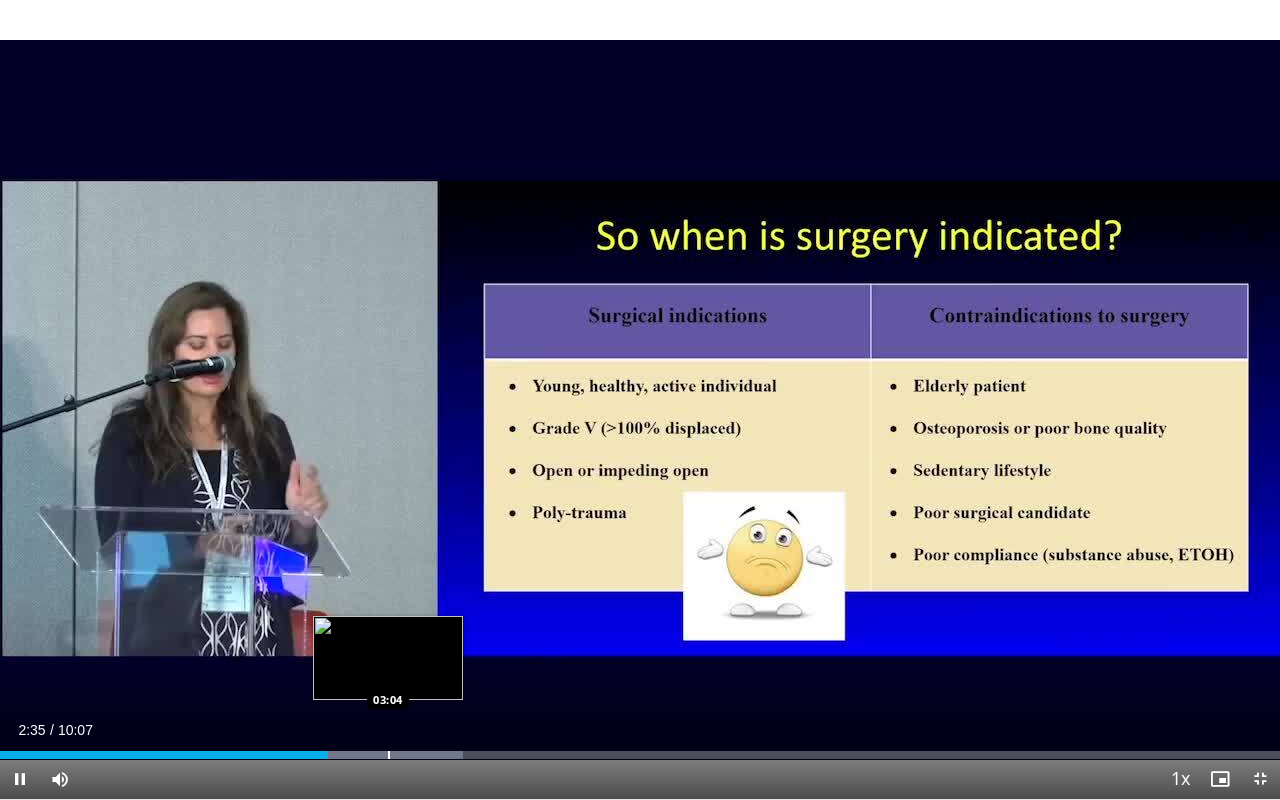 click at bounding box center (389, 755) 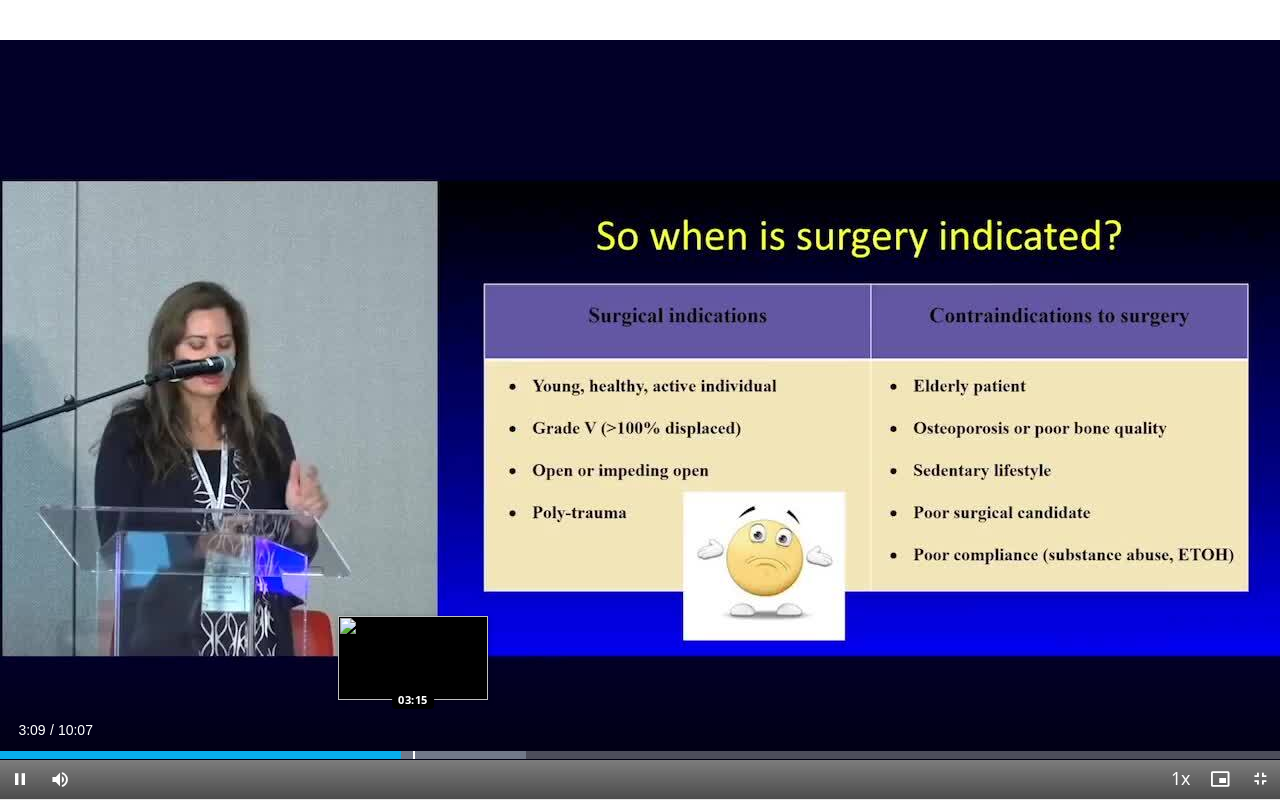 click at bounding box center (414, 755) 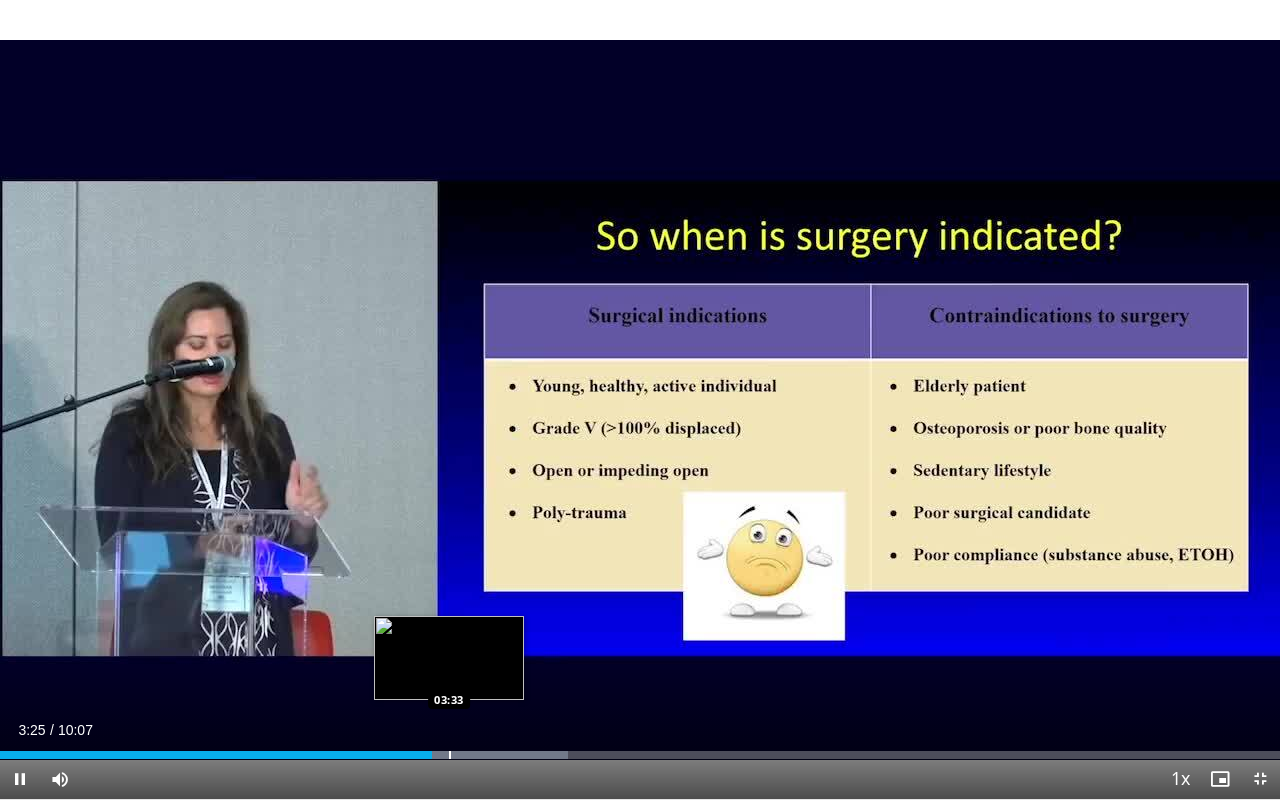 click at bounding box center [450, 755] 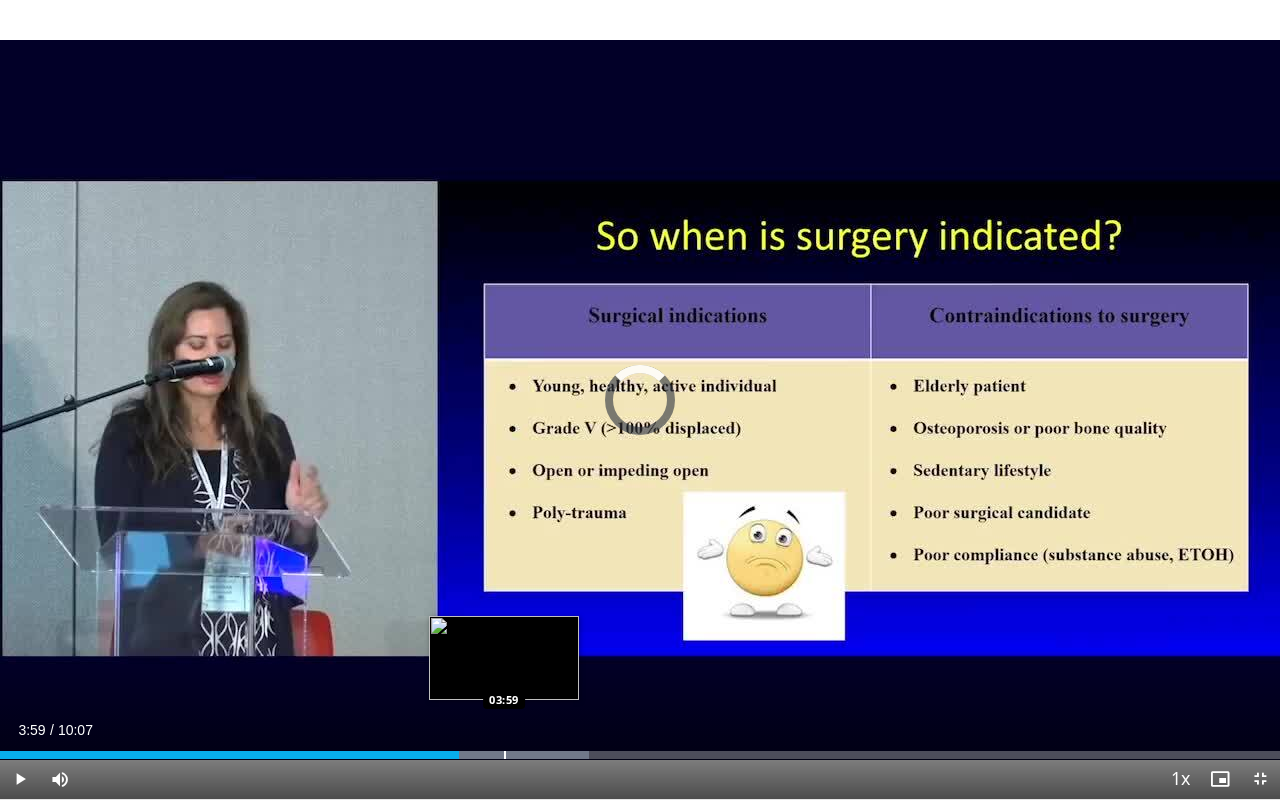 click at bounding box center [488, 755] 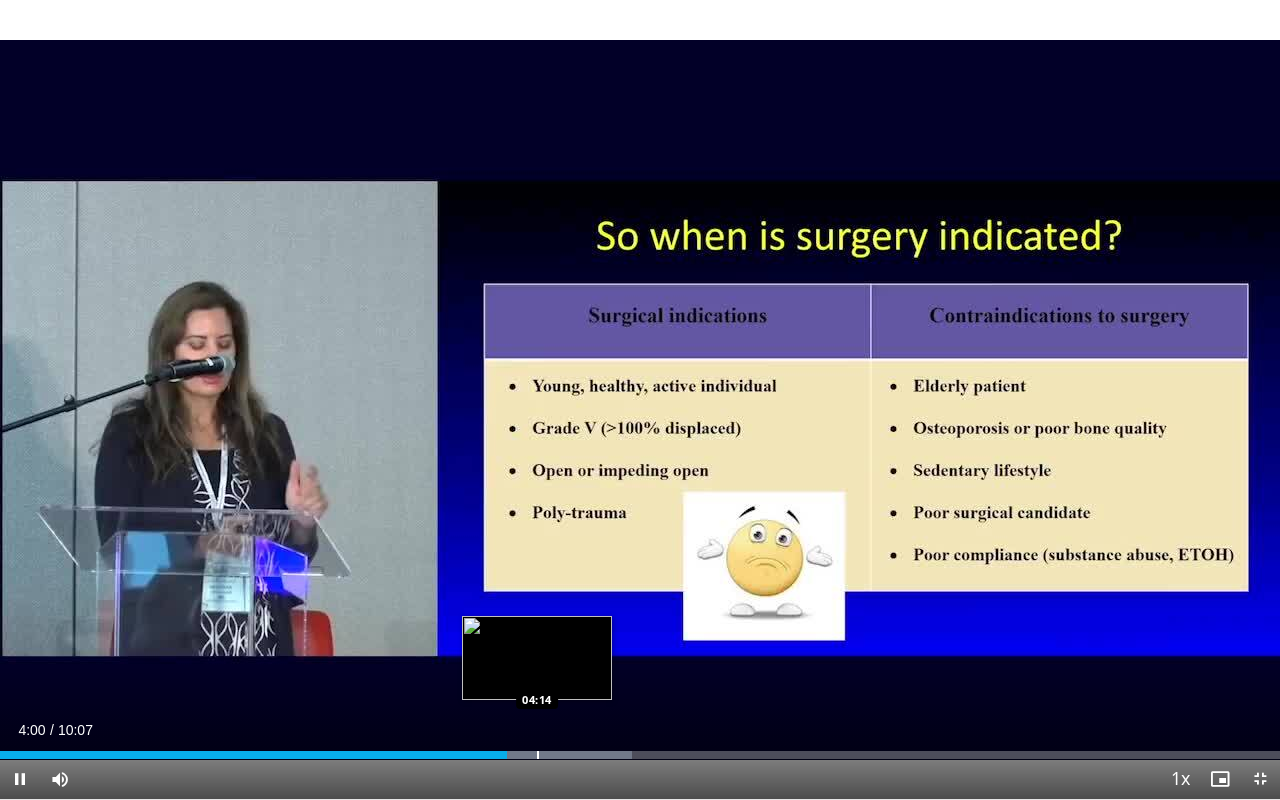 click on "Loaded :  49.40% 04:00 04:14" at bounding box center [640, 749] 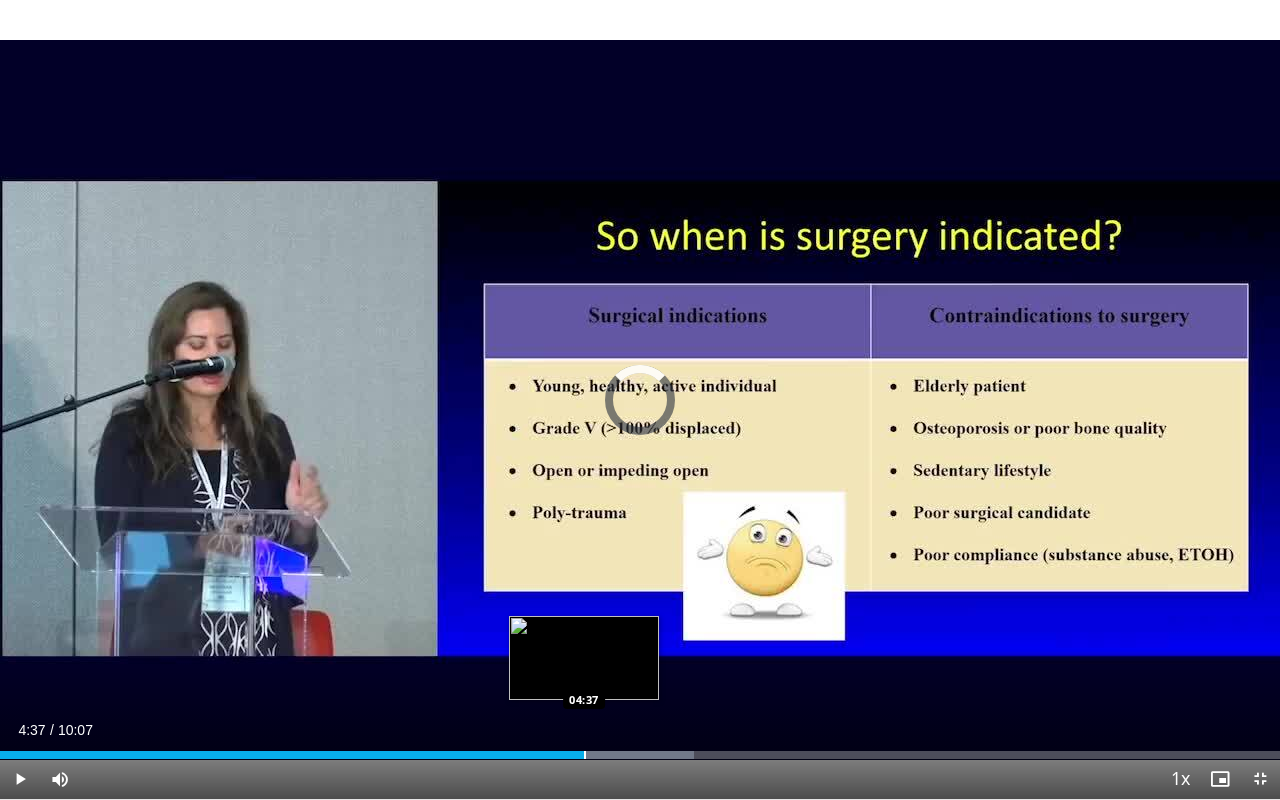 click on "Loaded :  54.25% 04:22 04:37" at bounding box center (640, 749) 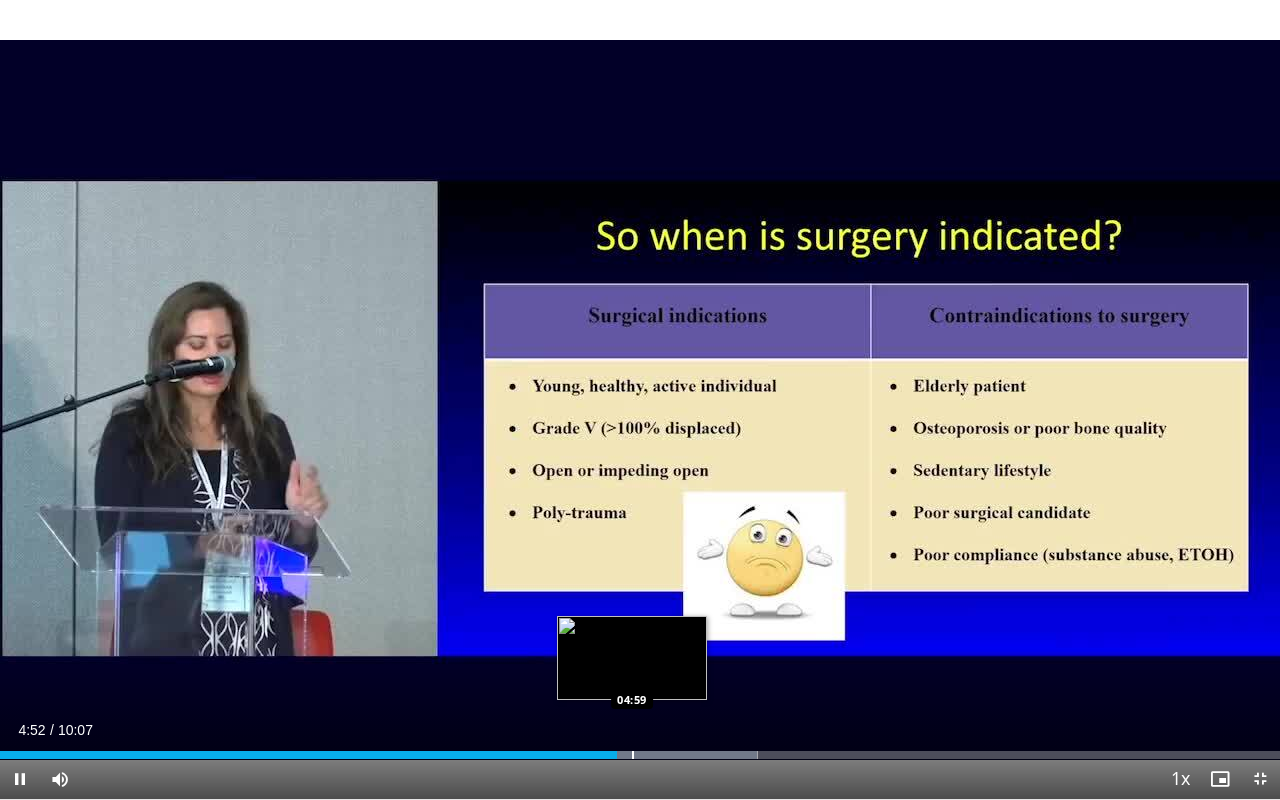 click at bounding box center [633, 755] 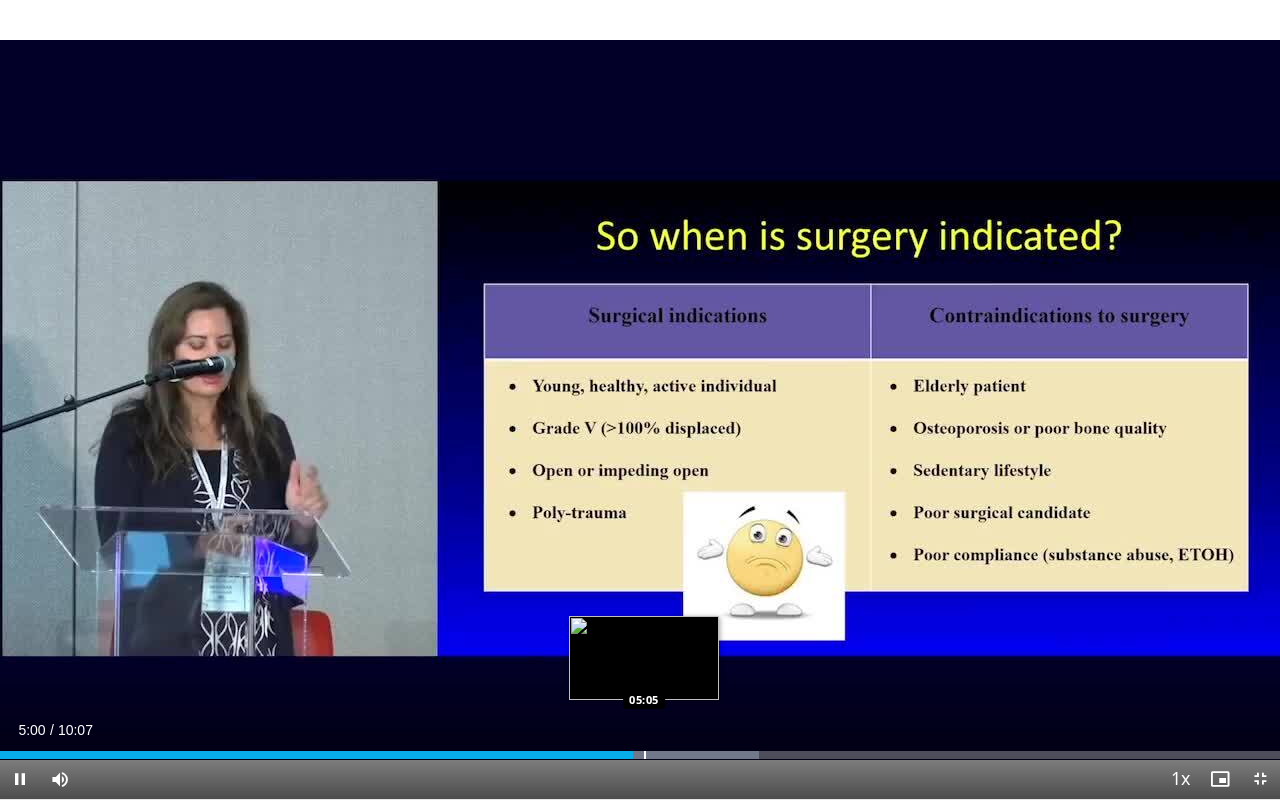 click at bounding box center (645, 755) 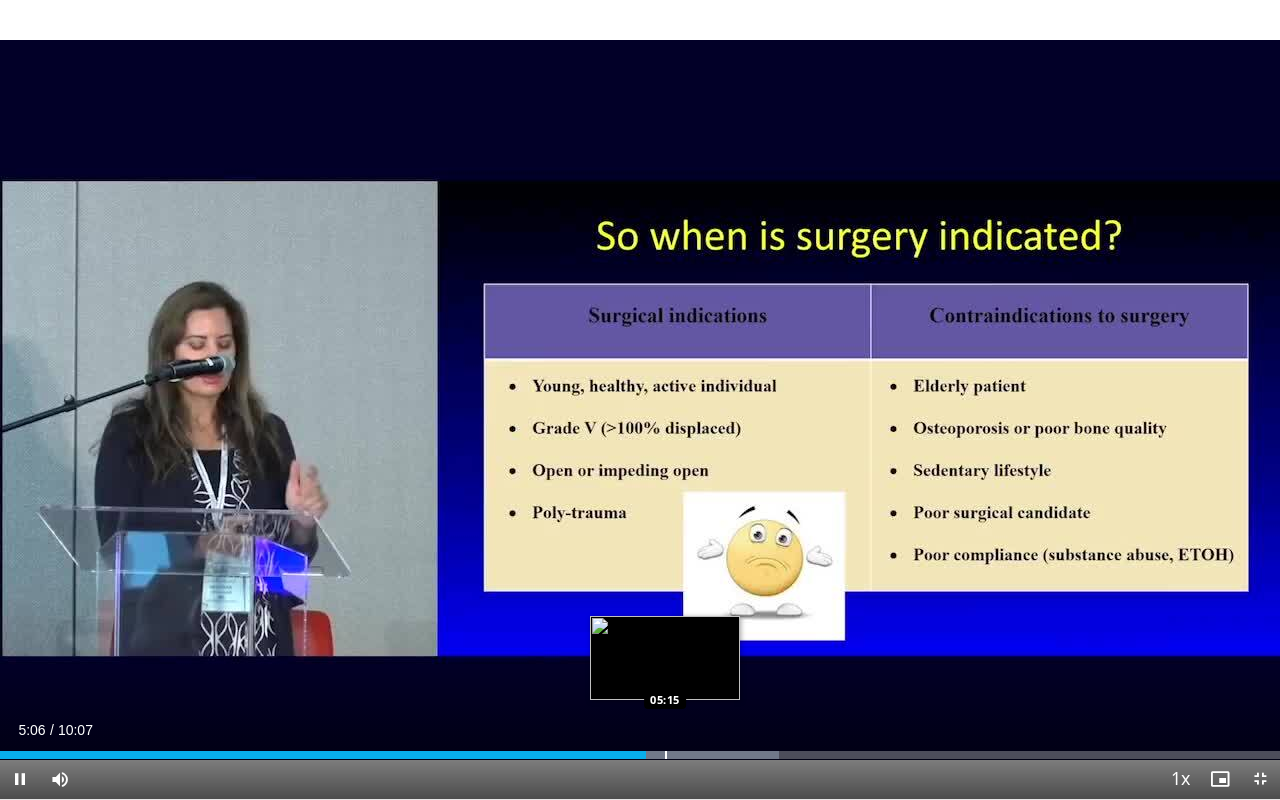click at bounding box center (666, 755) 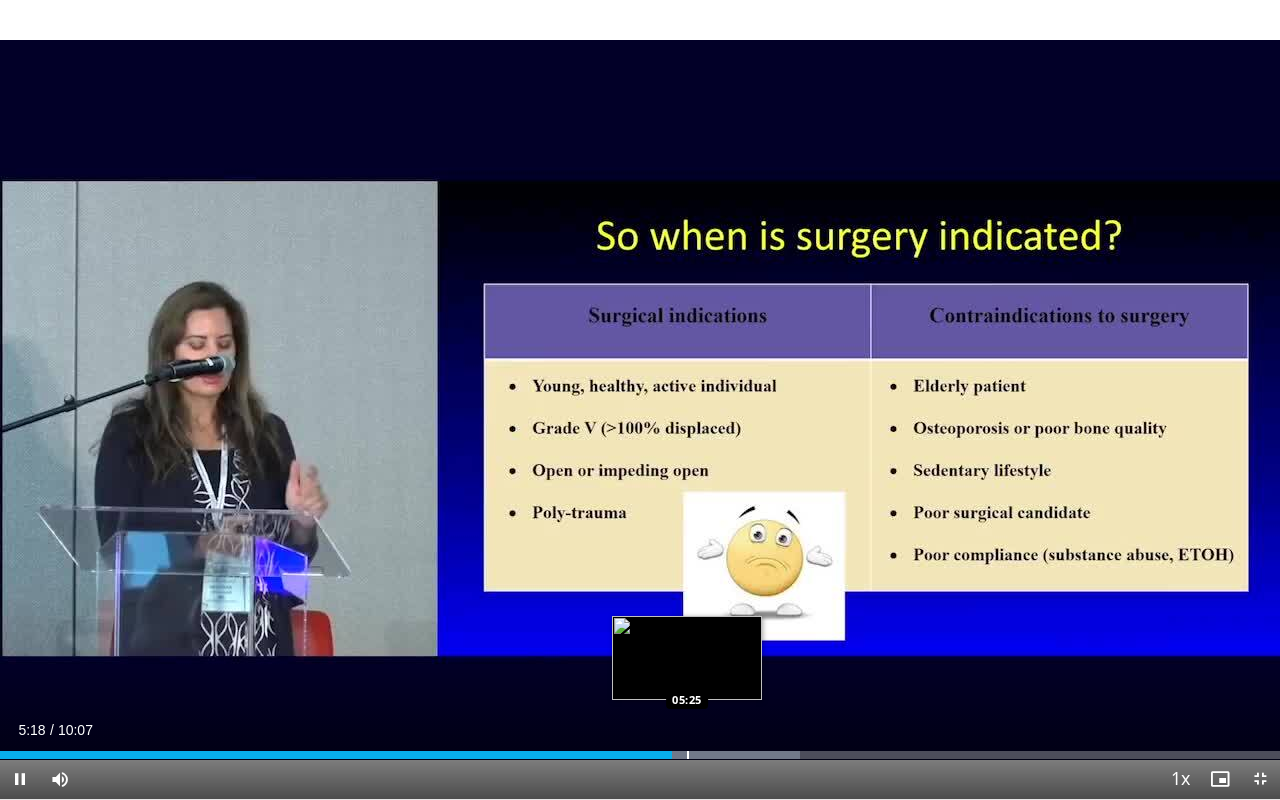click at bounding box center [688, 755] 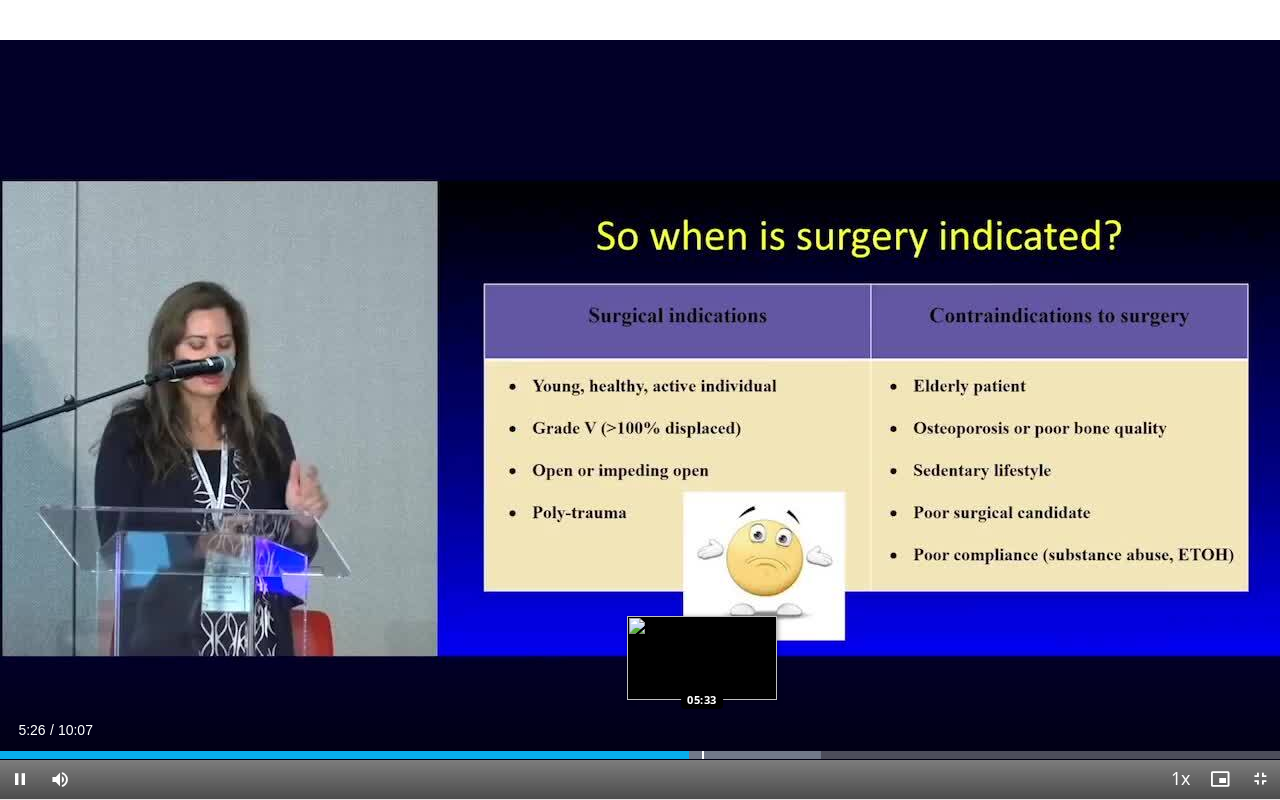 click at bounding box center (703, 755) 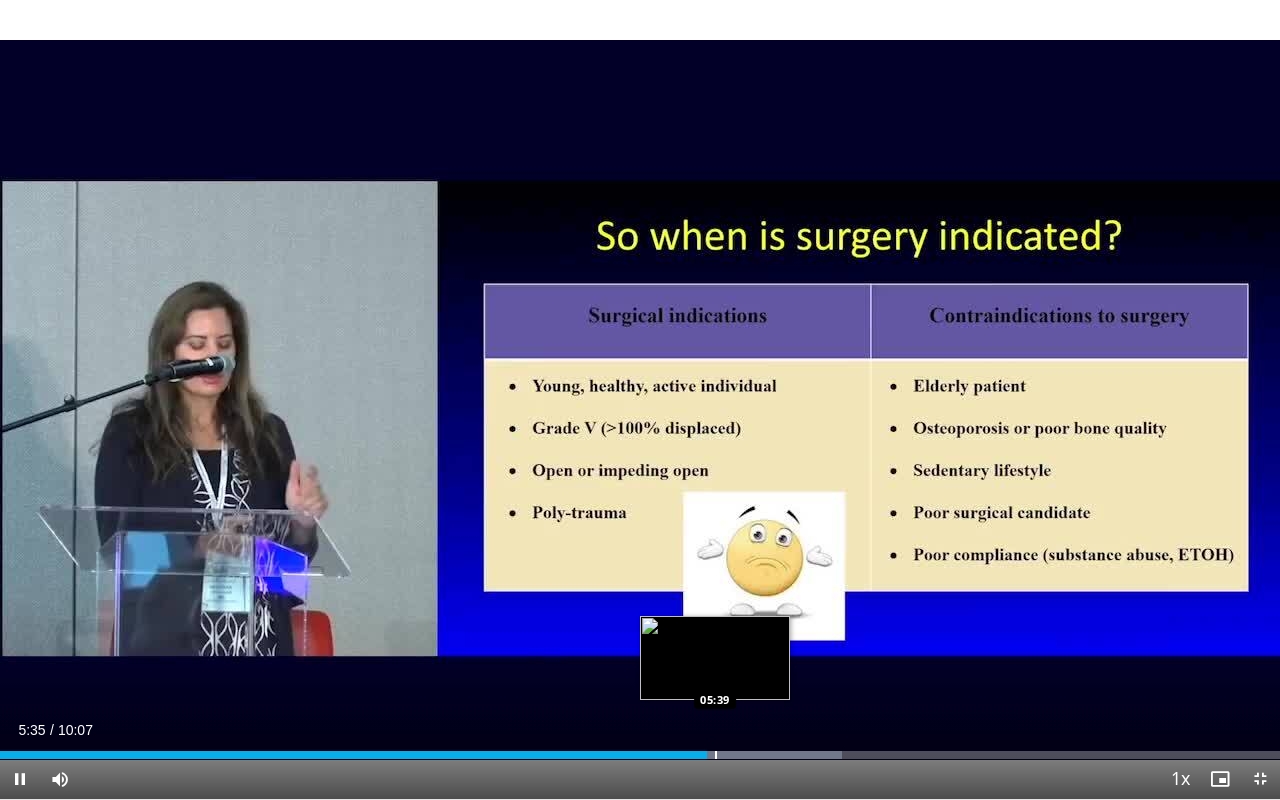 click at bounding box center (716, 755) 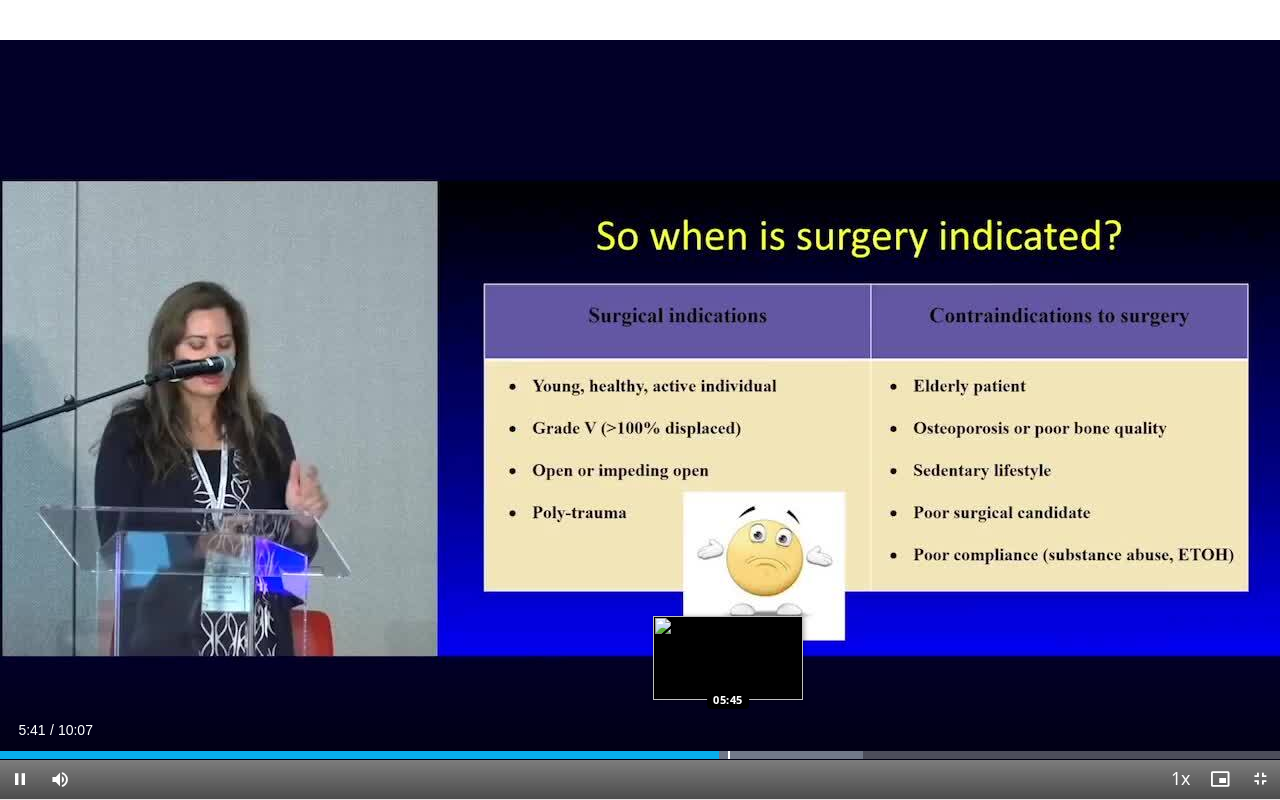 click at bounding box center [729, 755] 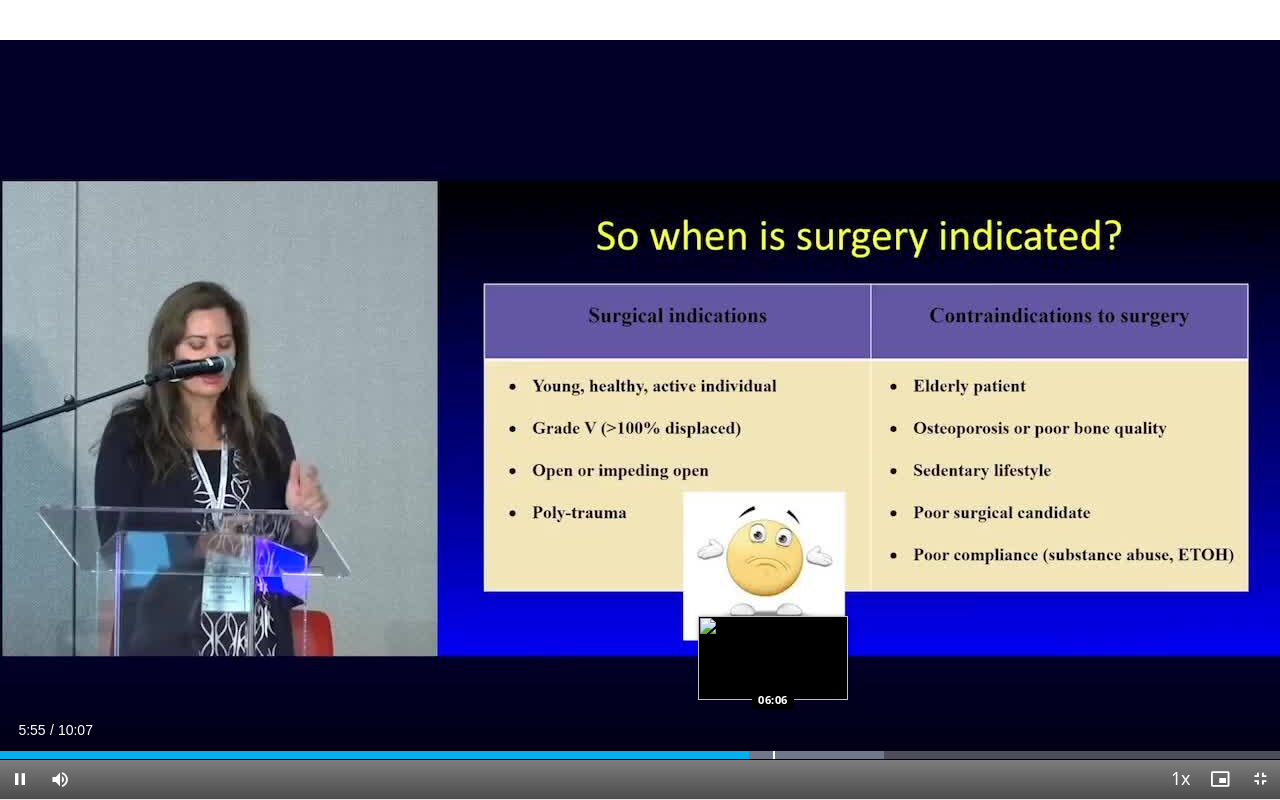 click at bounding box center [774, 755] 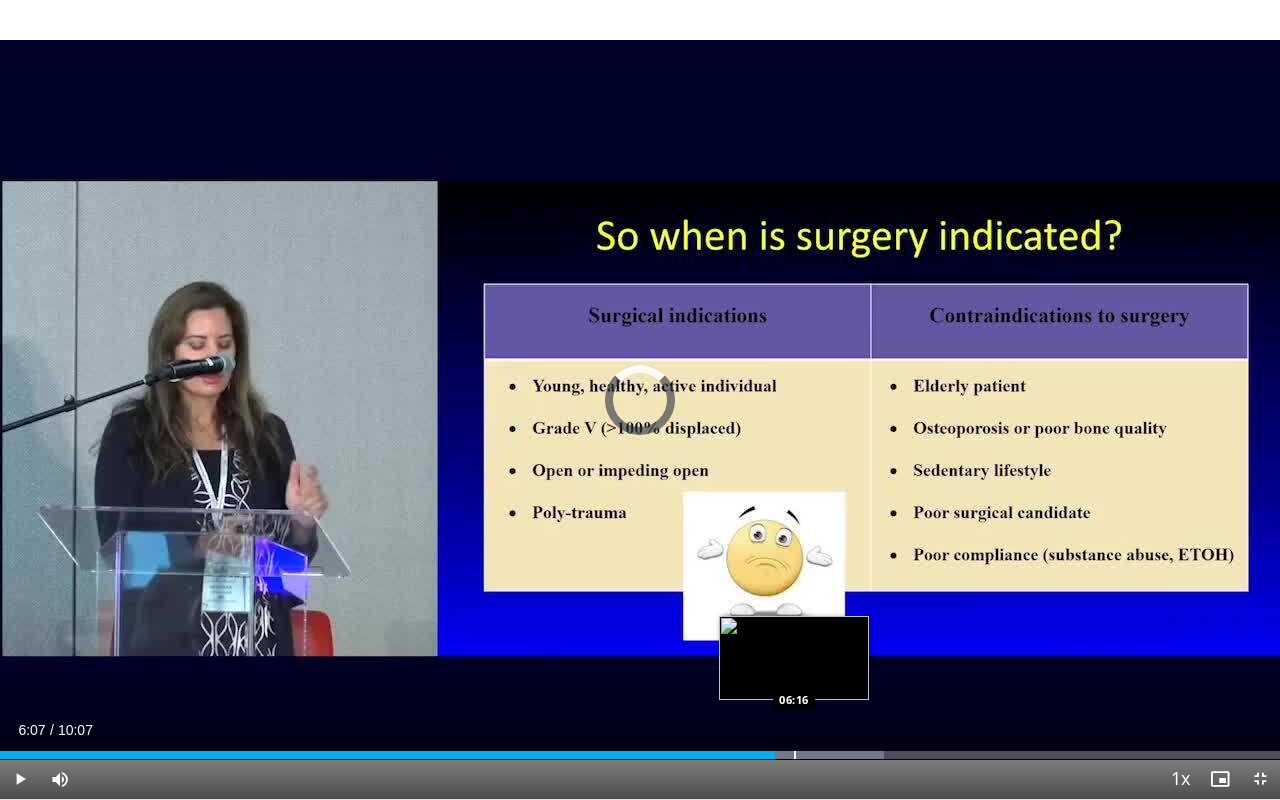 click on "Loaded :  69.05% 06:07 06:16" at bounding box center (640, 755) 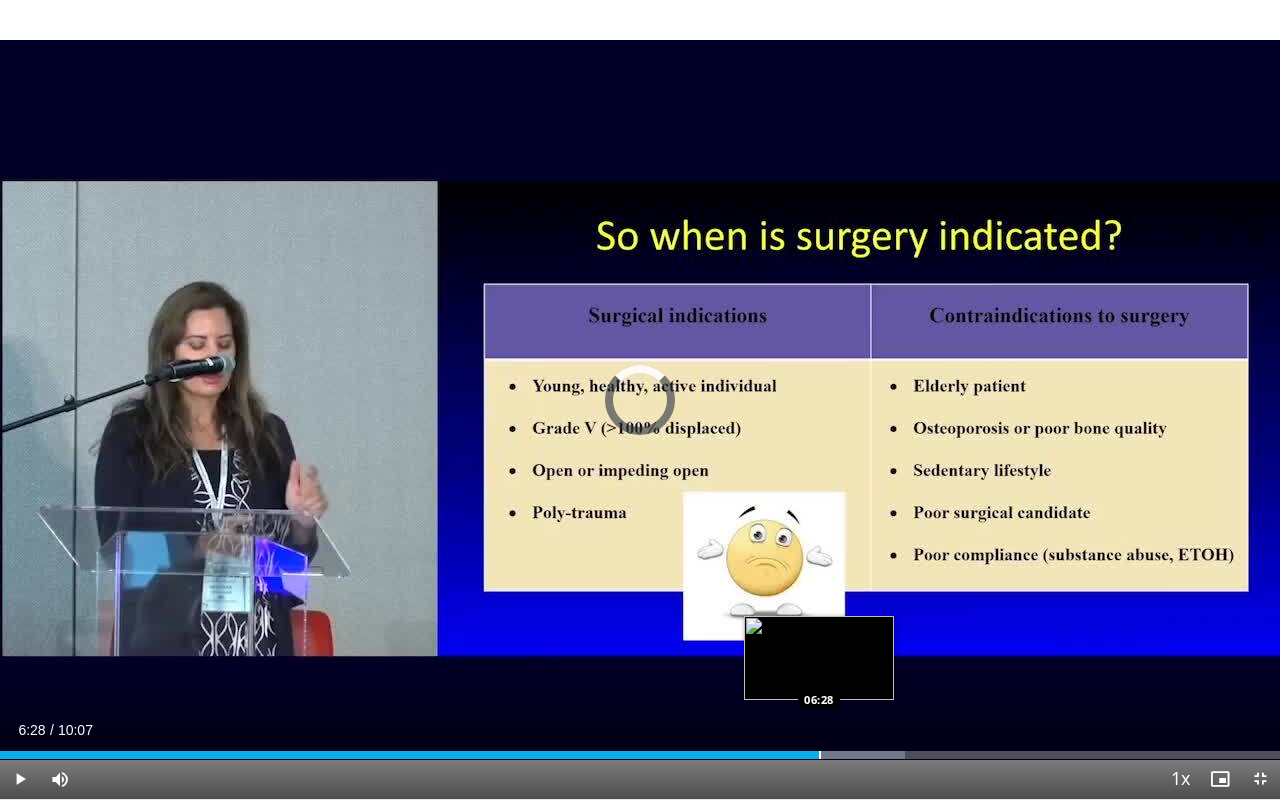 click at bounding box center (820, 755) 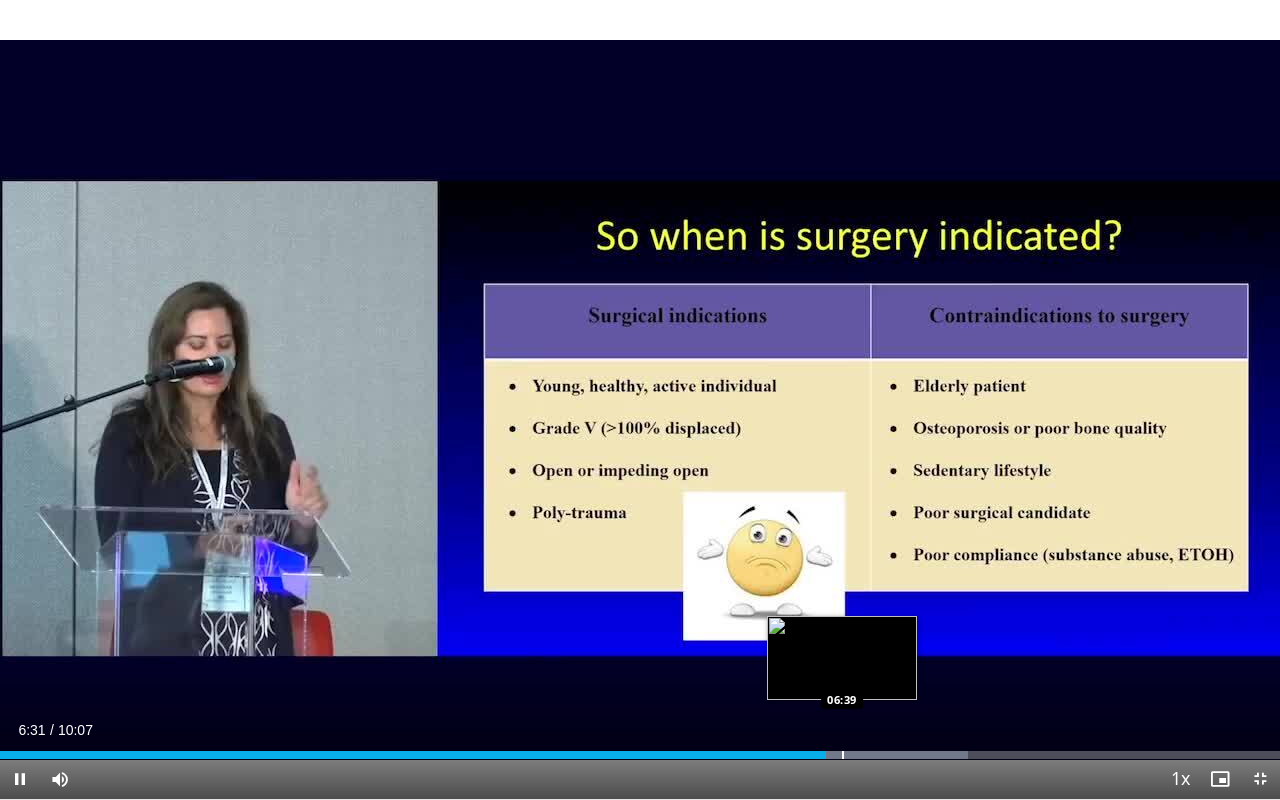 click at bounding box center (843, 755) 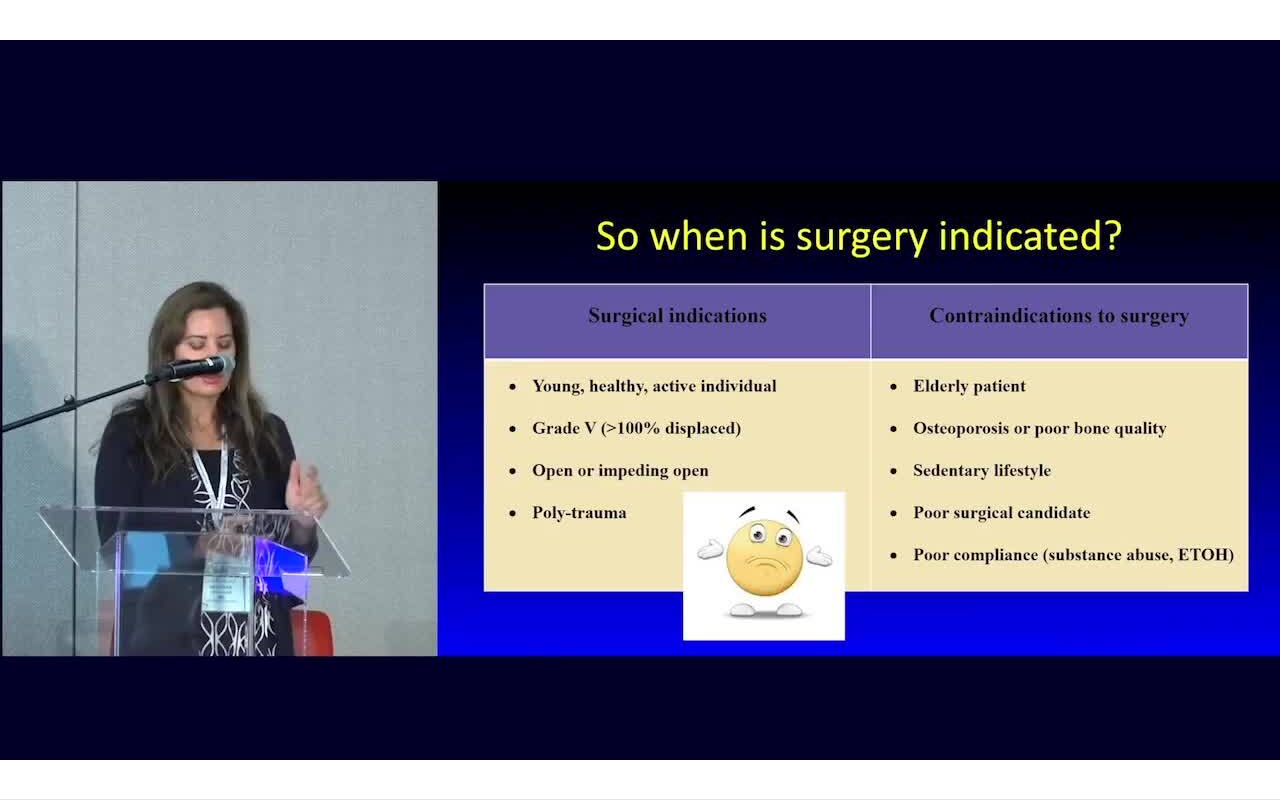 click on "10 seconds
Tap to unmute" at bounding box center (640, 399) 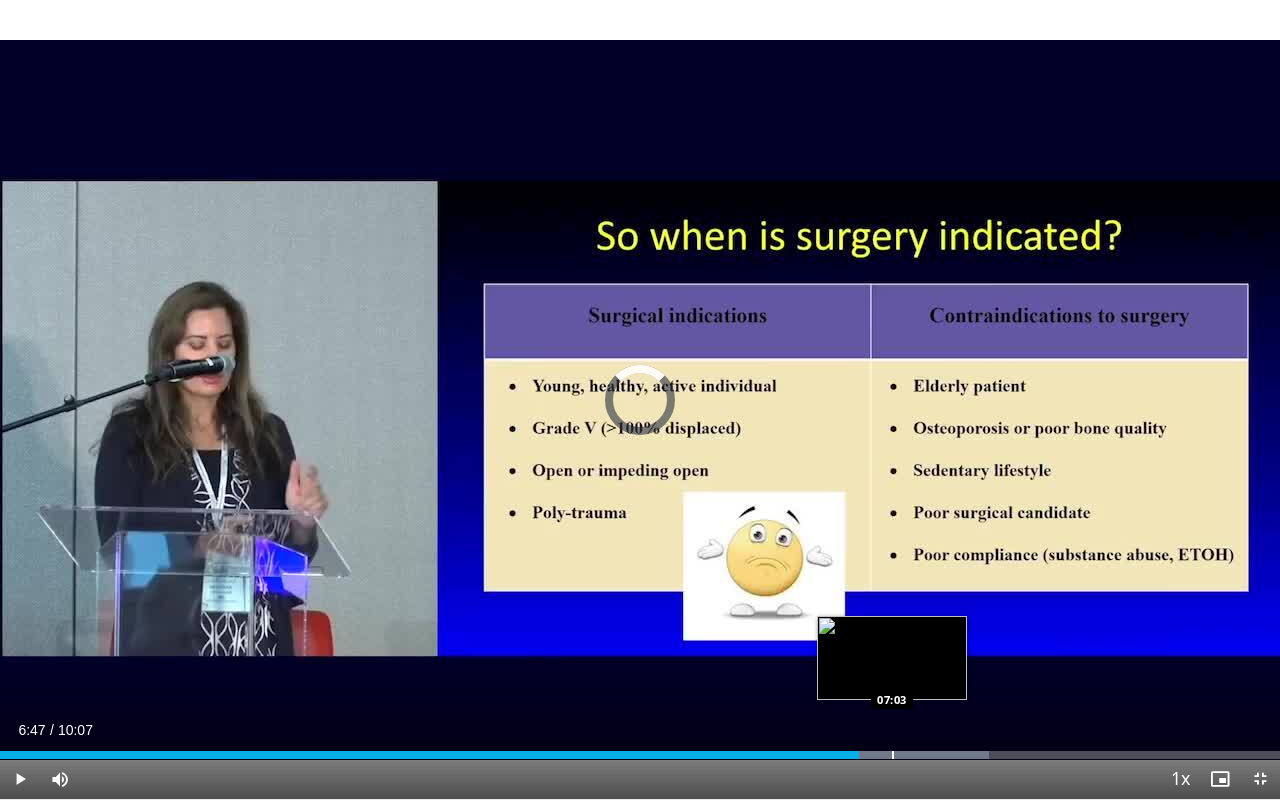 click at bounding box center (893, 755) 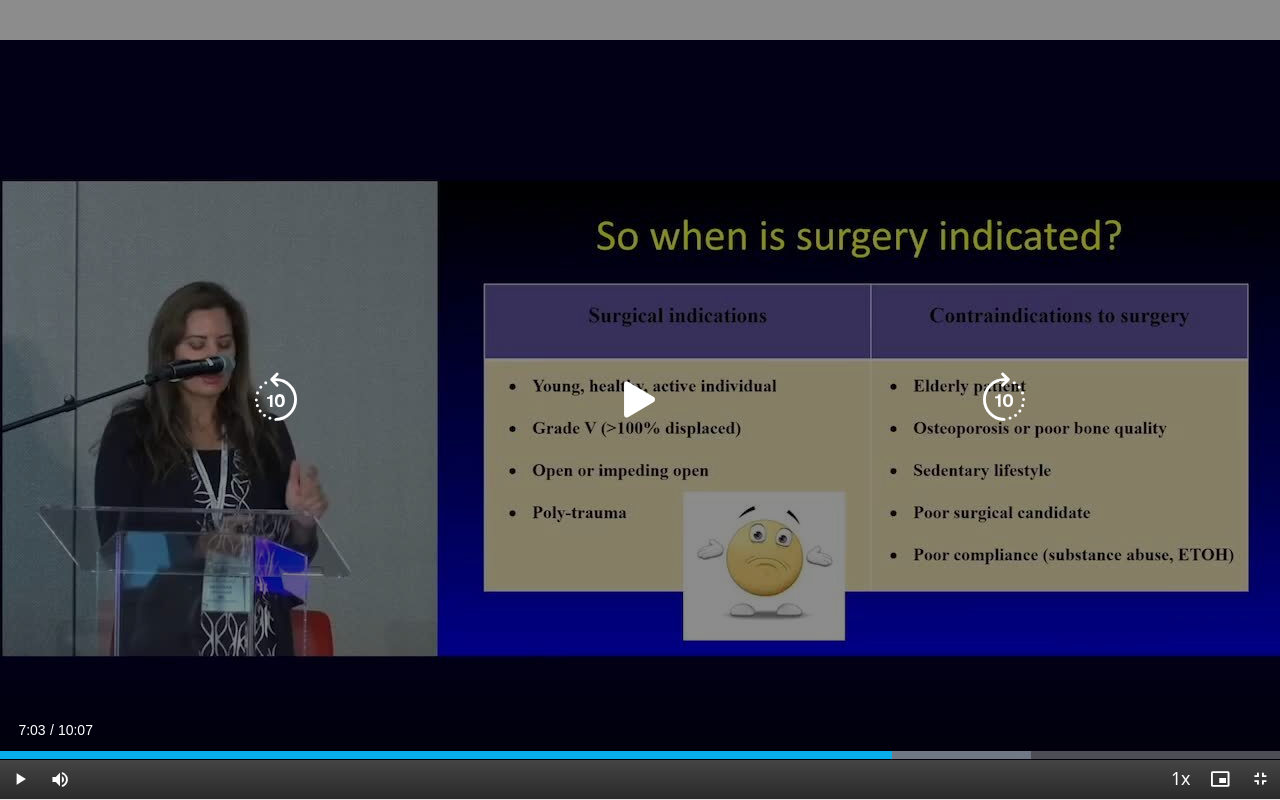 click at bounding box center (640, 400) 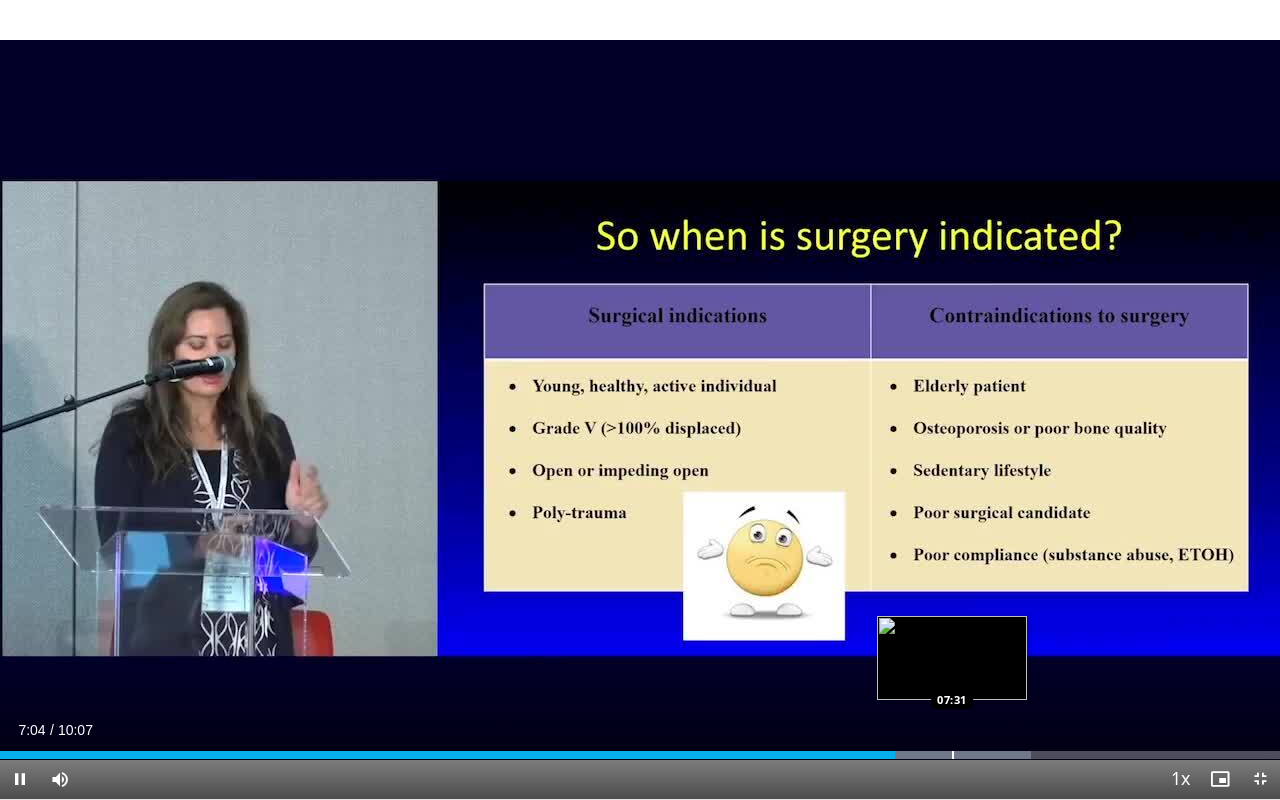 click on "Loaded :  80.56% 07:04 07:31" at bounding box center (640, 749) 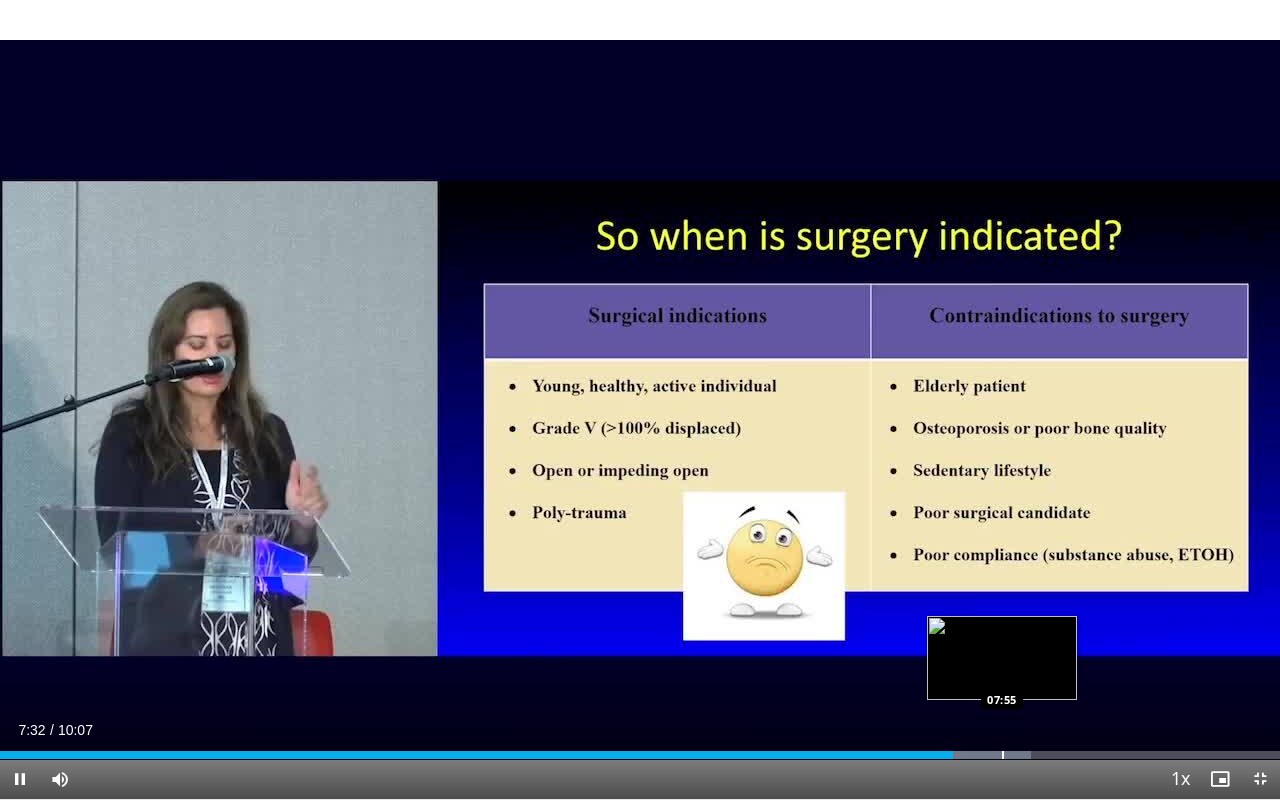 click at bounding box center (1003, 755) 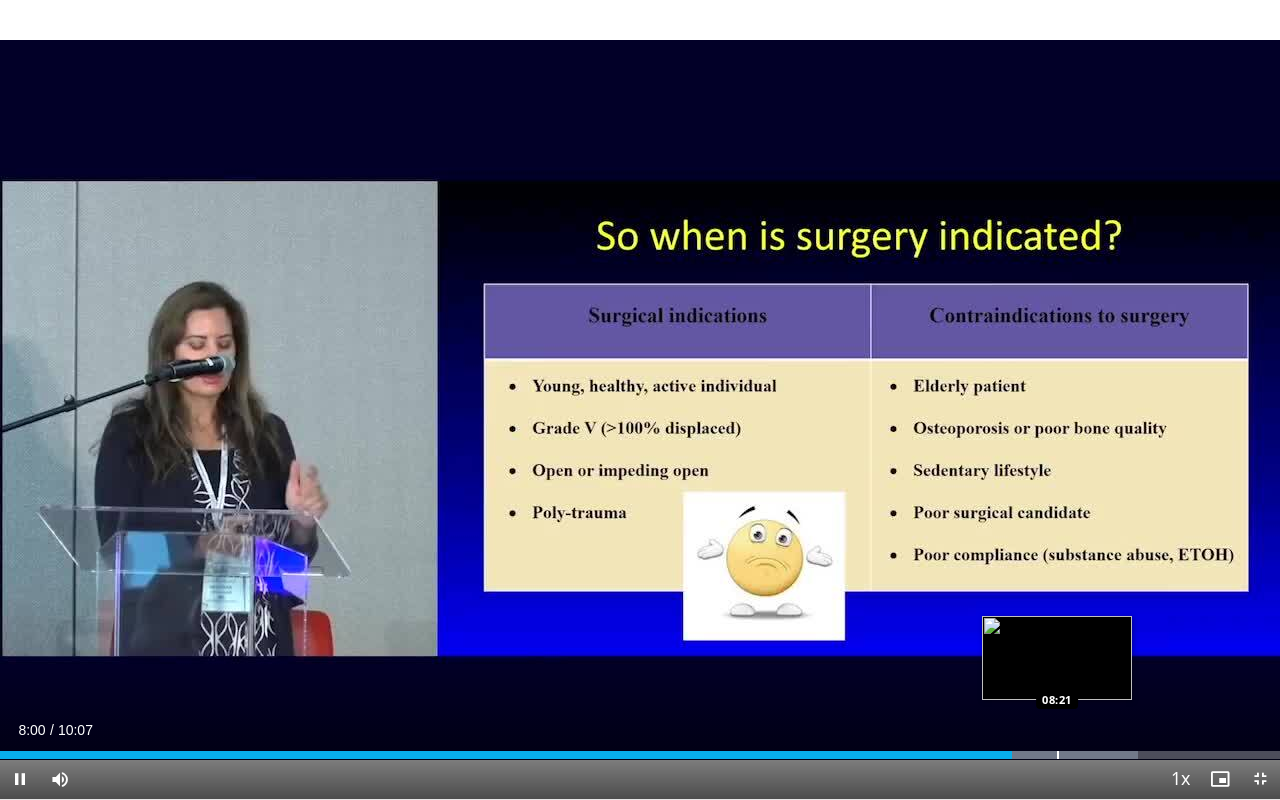 click at bounding box center [1058, 755] 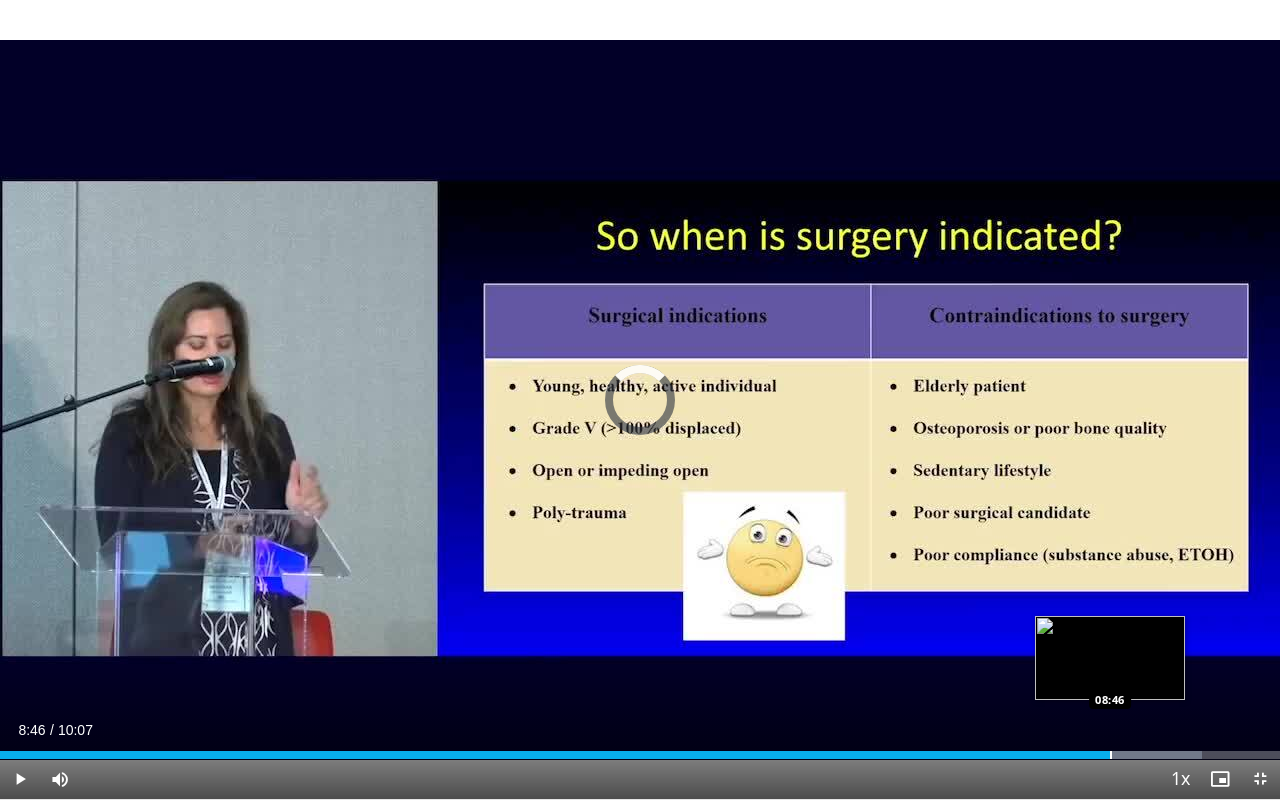 click at bounding box center [1111, 755] 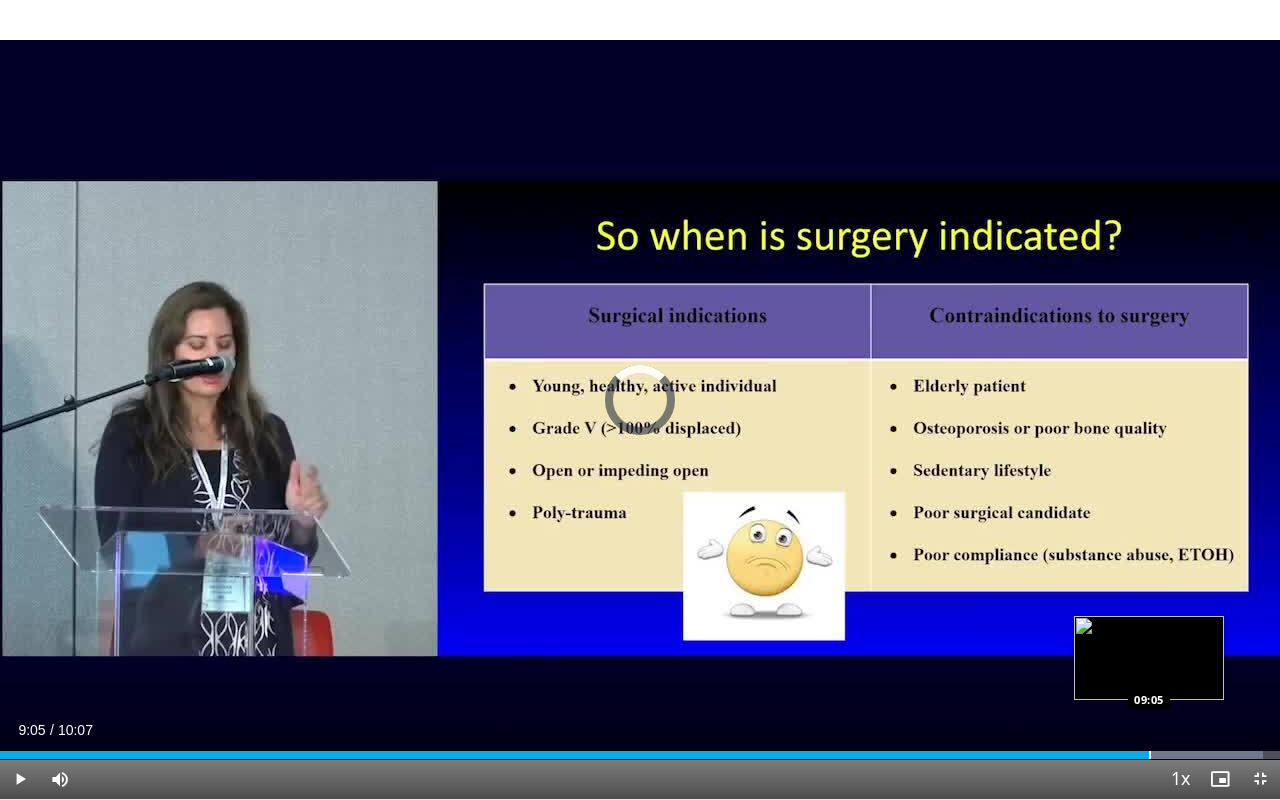 click at bounding box center (1150, 755) 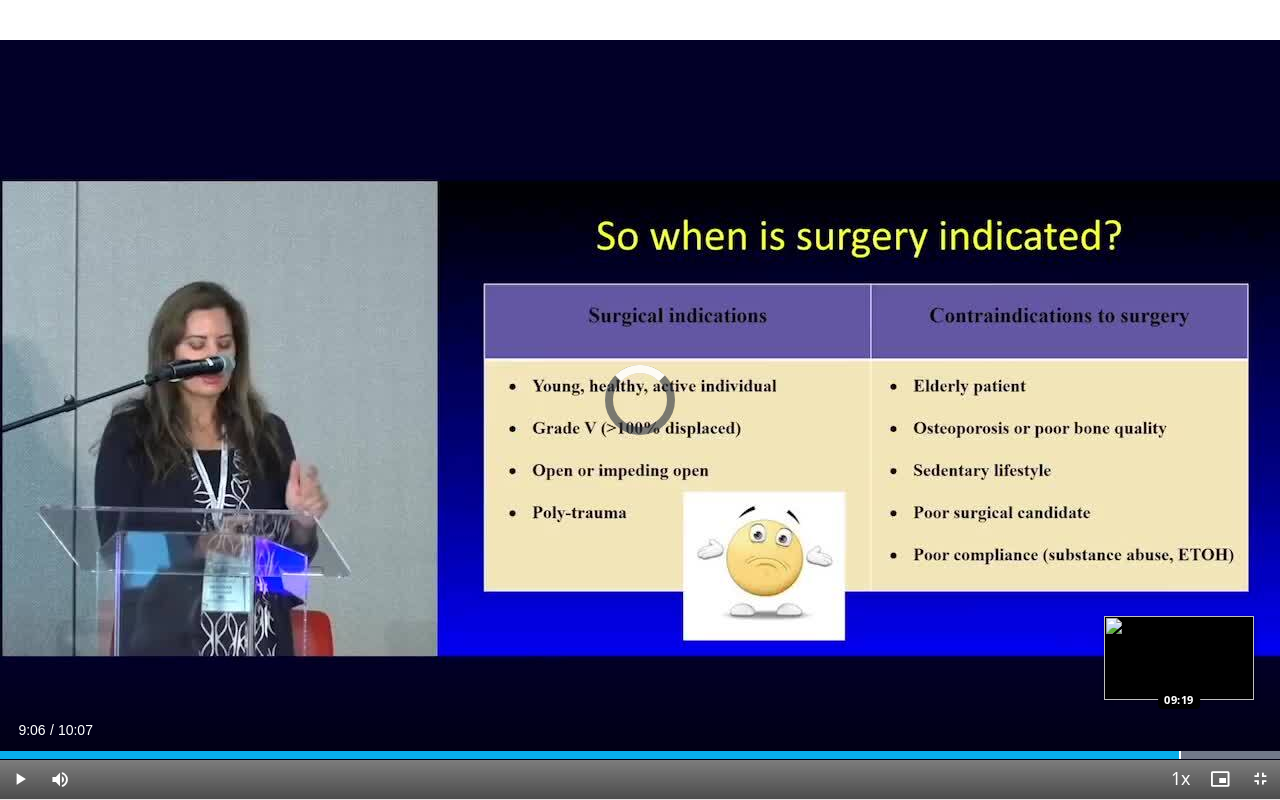 click on "Loaded :  100.00% 09:06 09:19" at bounding box center (640, 749) 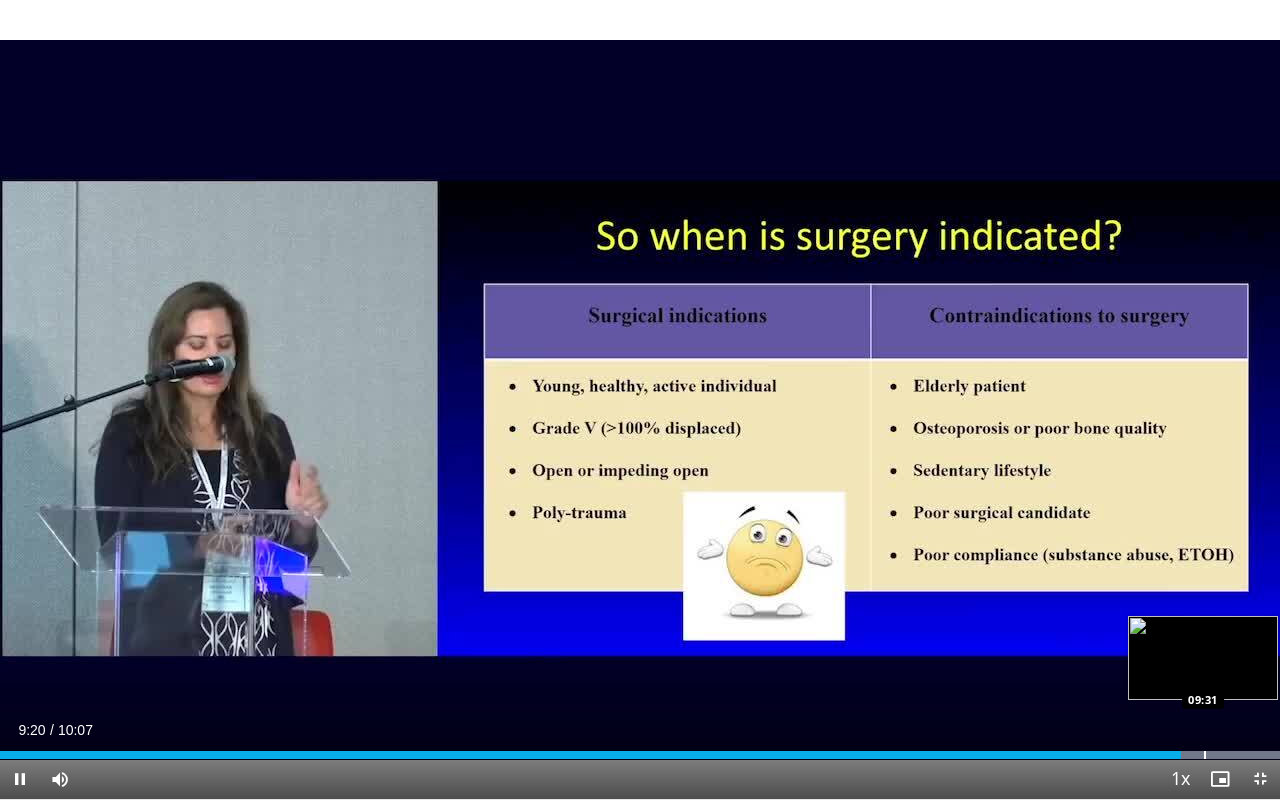 click at bounding box center [1205, 755] 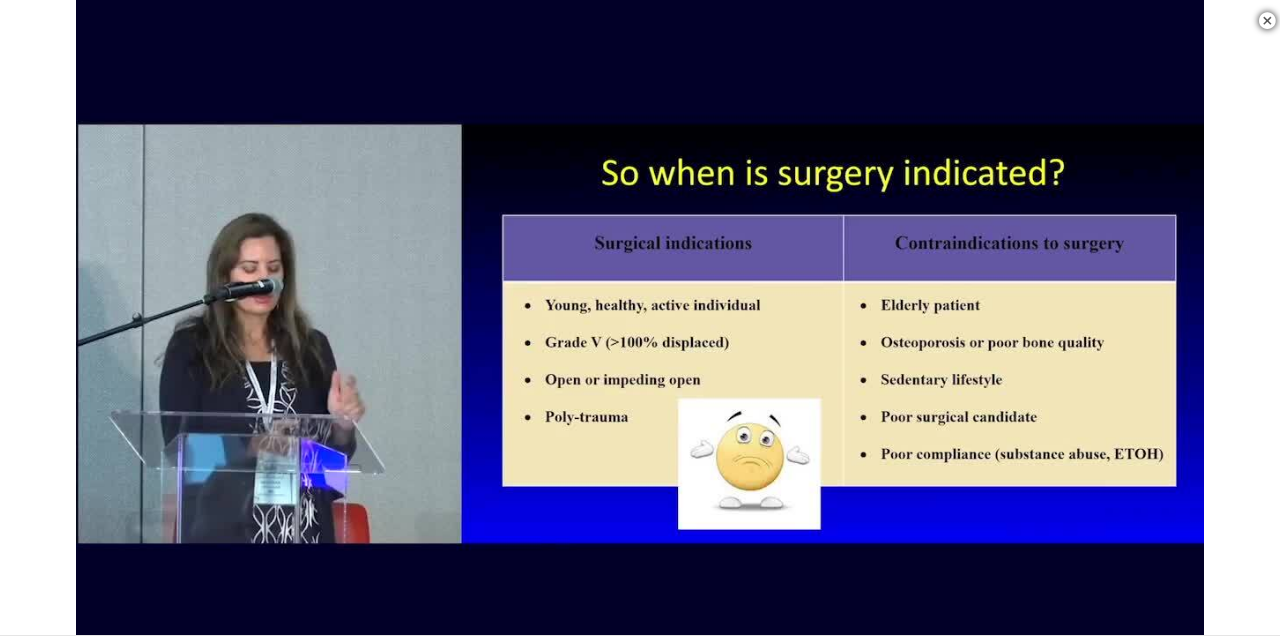 scroll, scrollTop: 782, scrollLeft: 0, axis: vertical 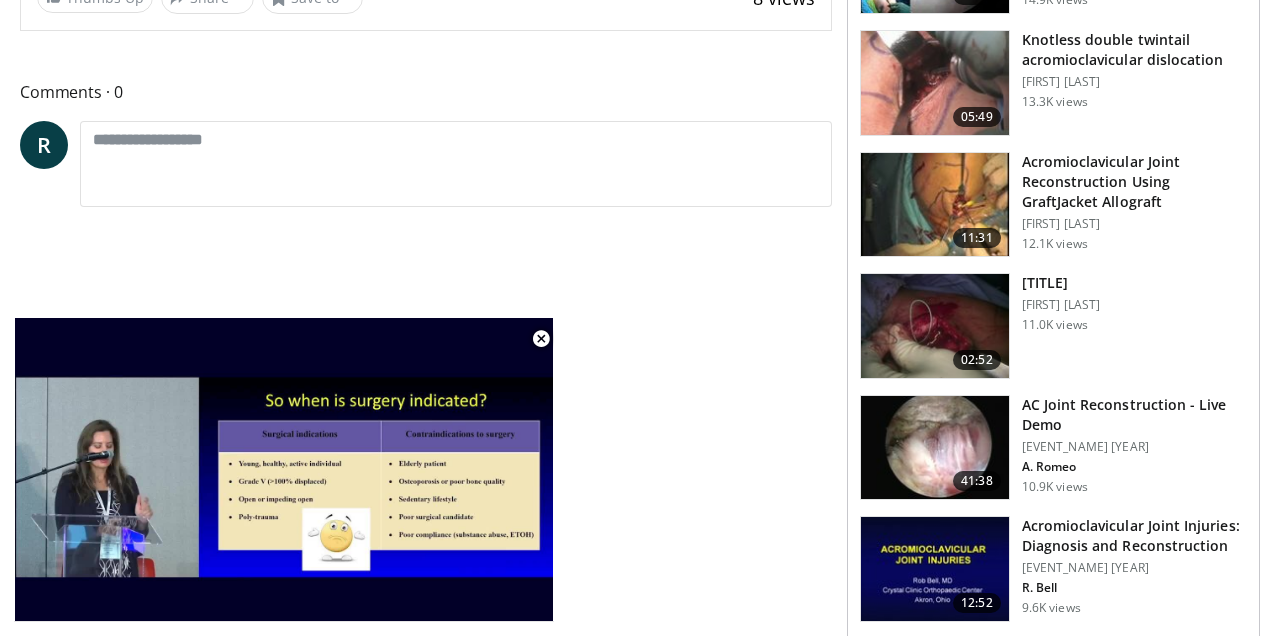 click at bounding box center [935, 326] 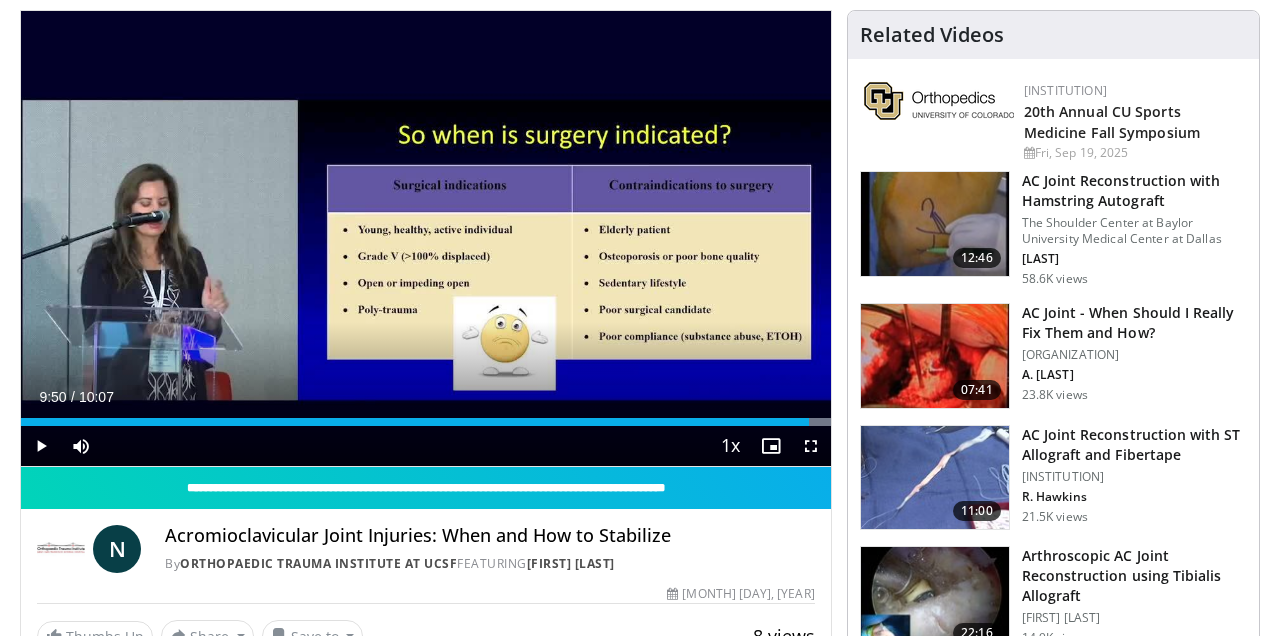 scroll, scrollTop: 0, scrollLeft: 0, axis: both 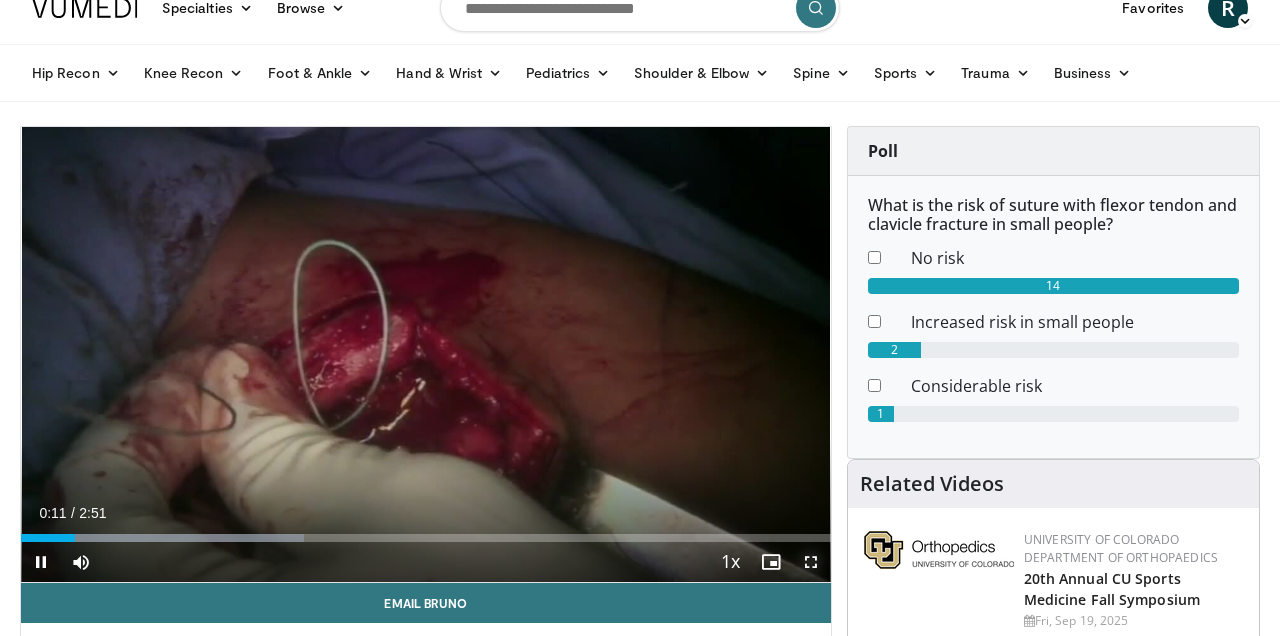 click at bounding box center [811, 562] 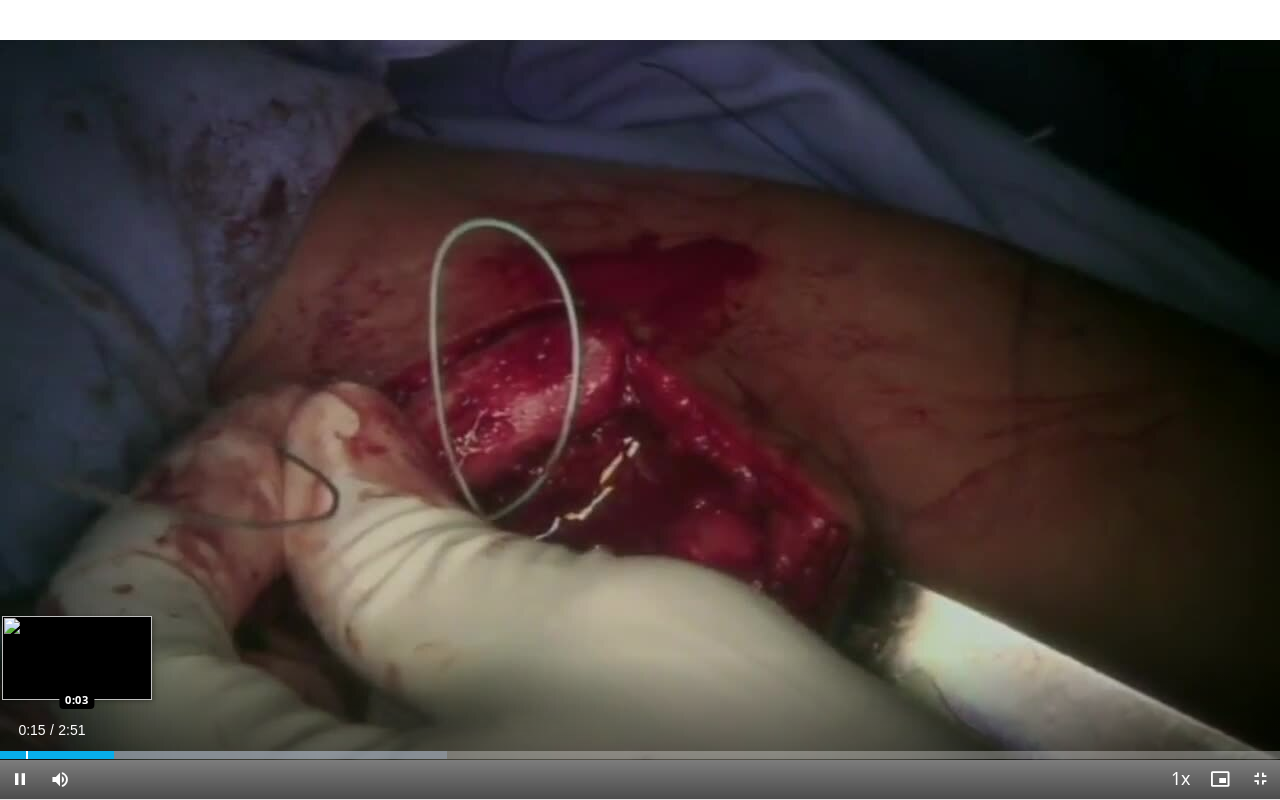 click at bounding box center (27, 755) 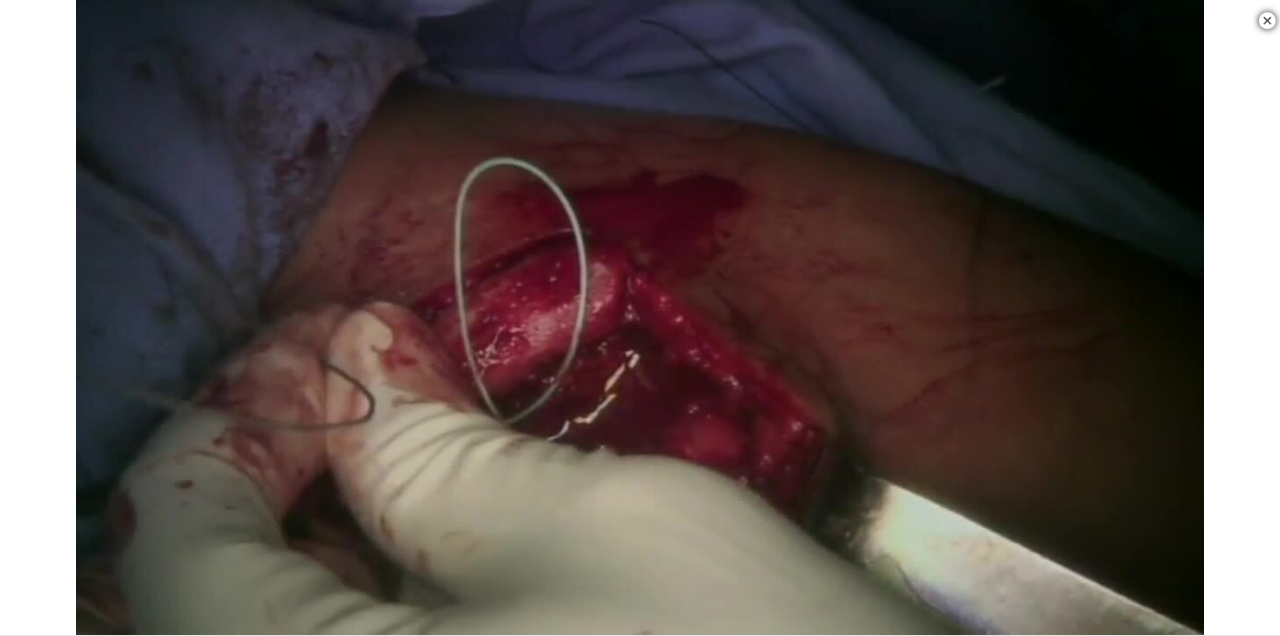 scroll, scrollTop: 1137, scrollLeft: 0, axis: vertical 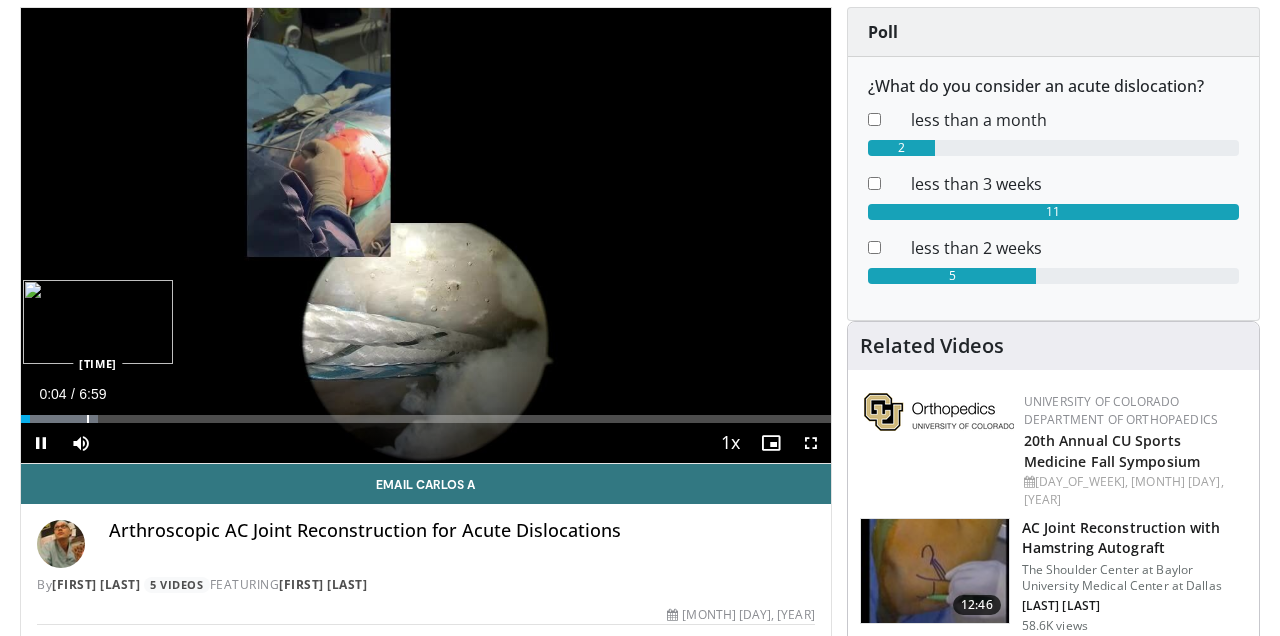click at bounding box center [88, 419] 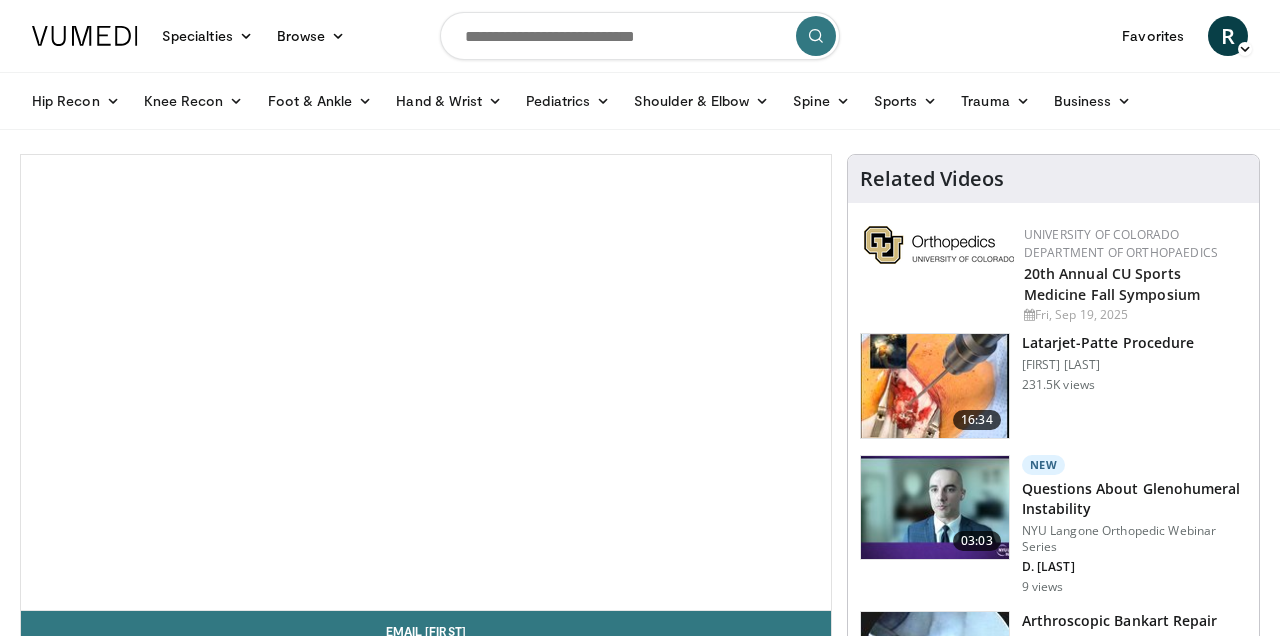 scroll, scrollTop: 0, scrollLeft: 0, axis: both 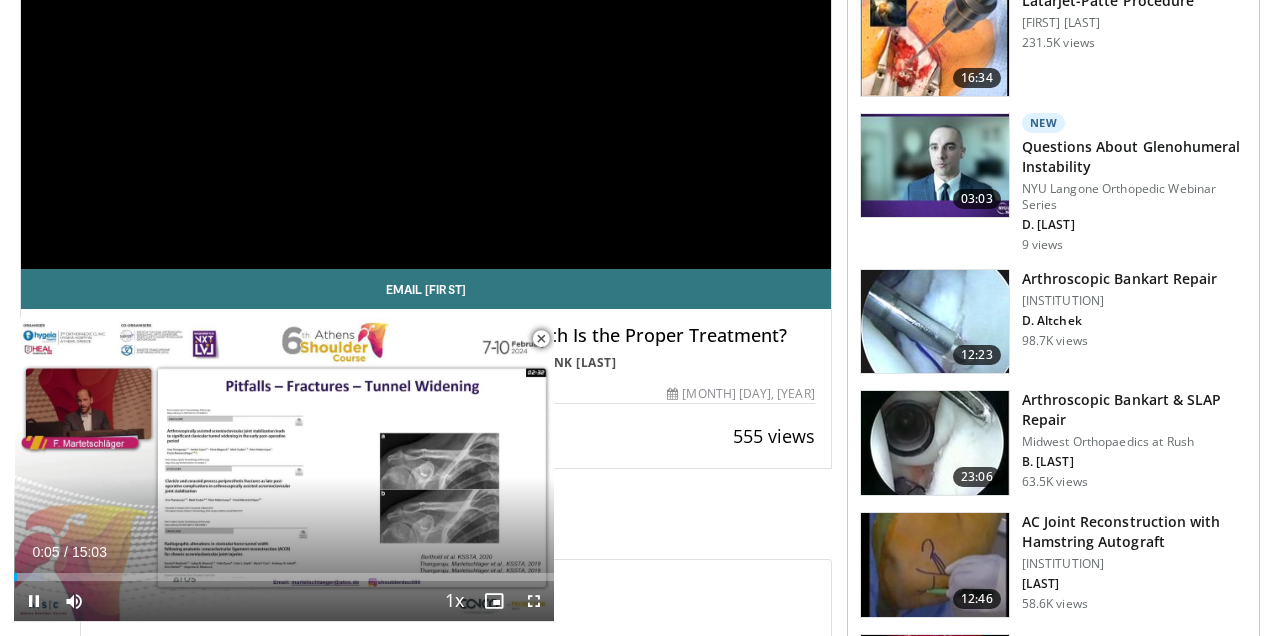 click at bounding box center (541, 339) 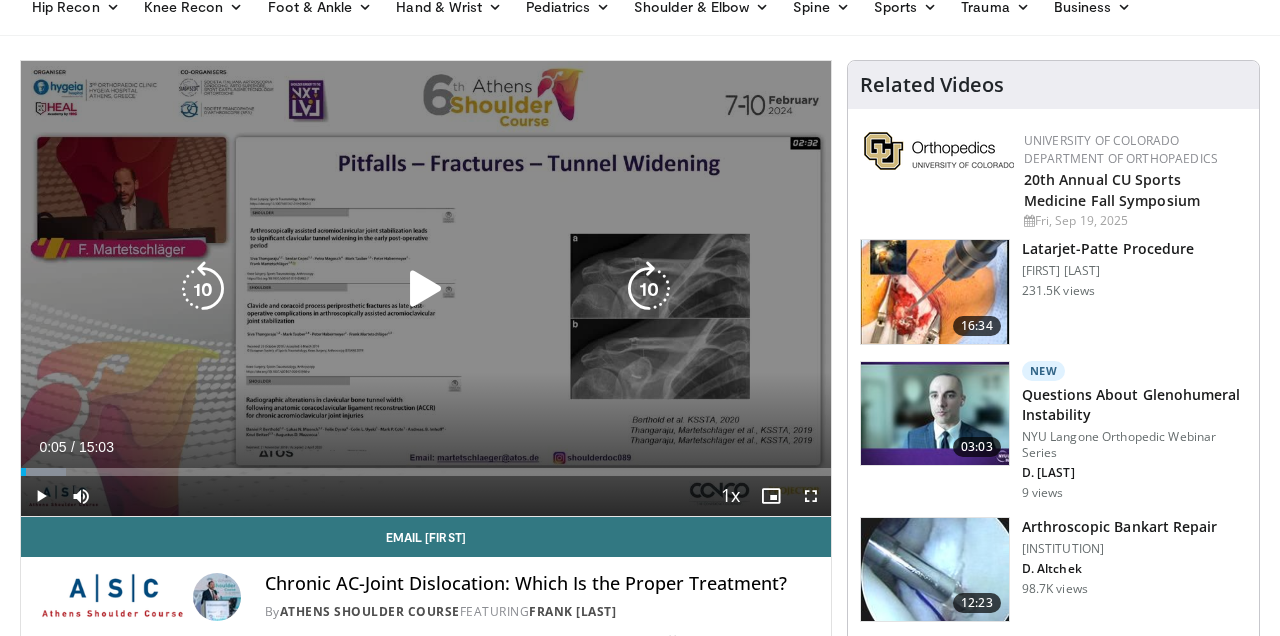 scroll, scrollTop: 93, scrollLeft: 0, axis: vertical 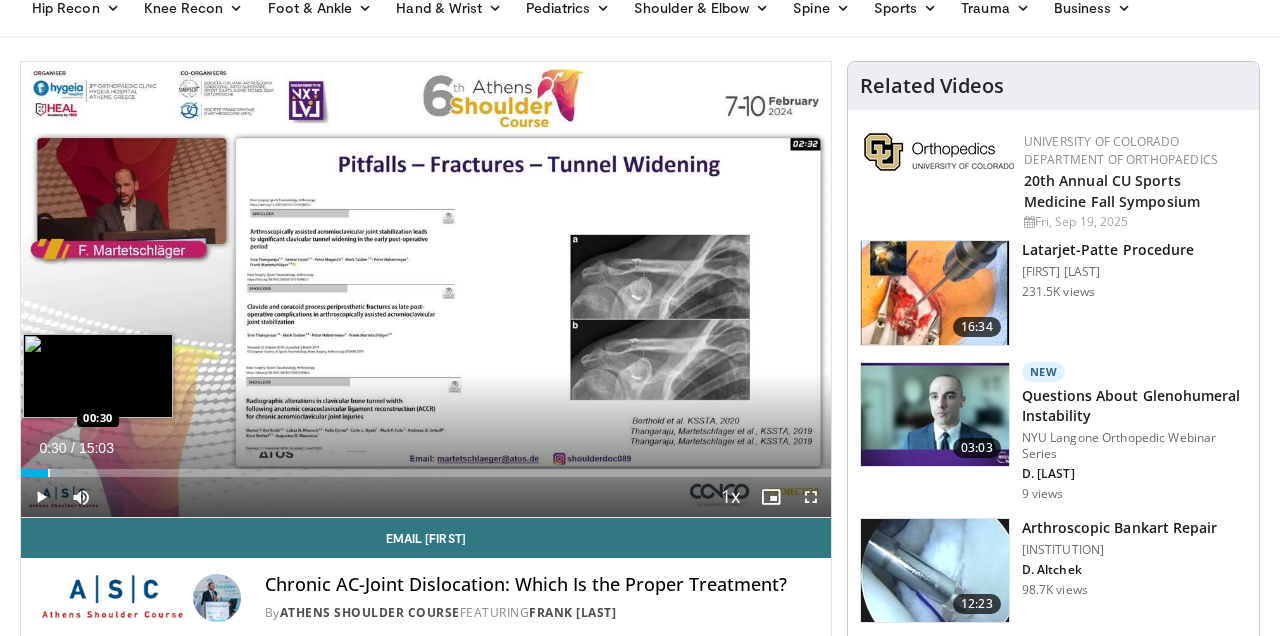 click at bounding box center (49, 473) 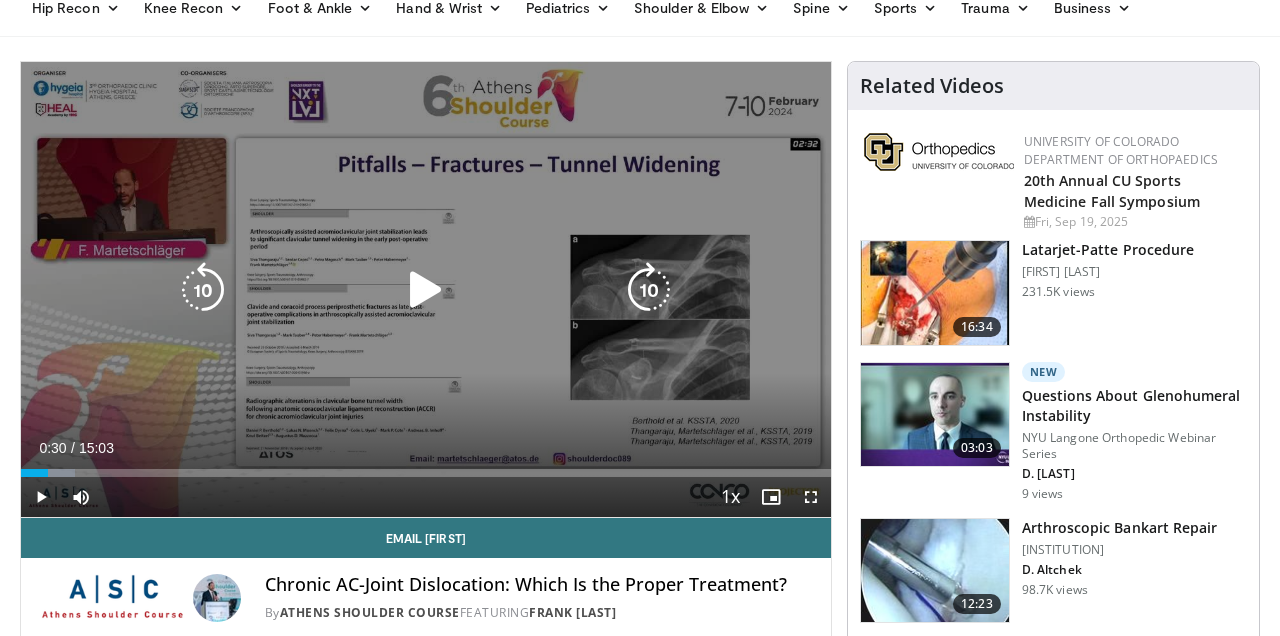 click at bounding box center (426, 290) 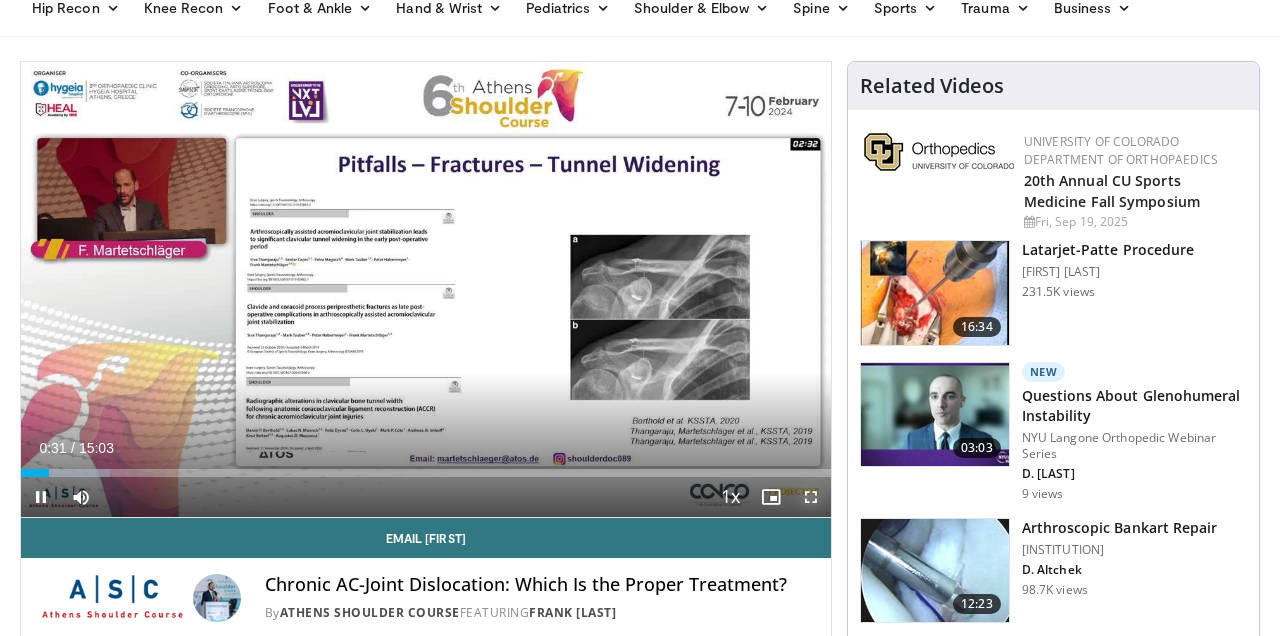 click at bounding box center [811, 497] 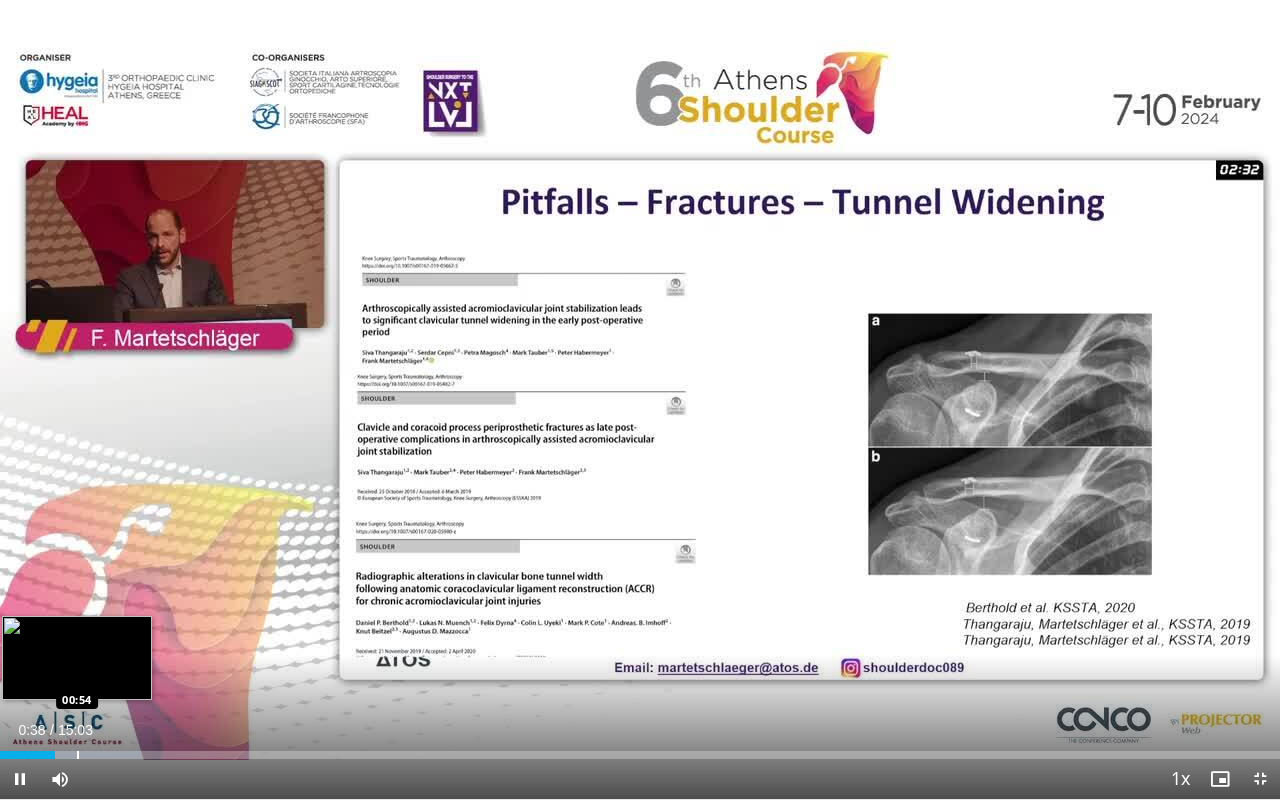 click at bounding box center (78, 755) 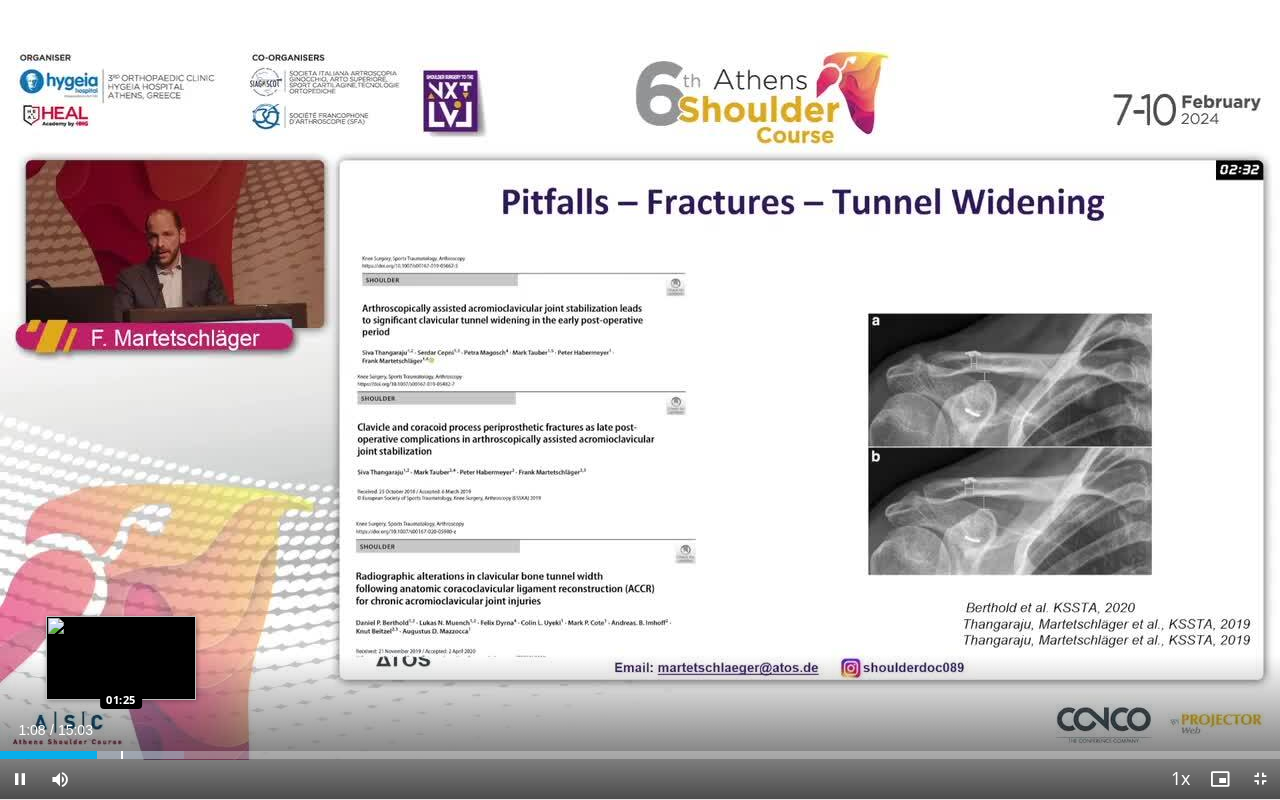 click on "Loaded :  14.36% 01:08 01:25" at bounding box center [640, 755] 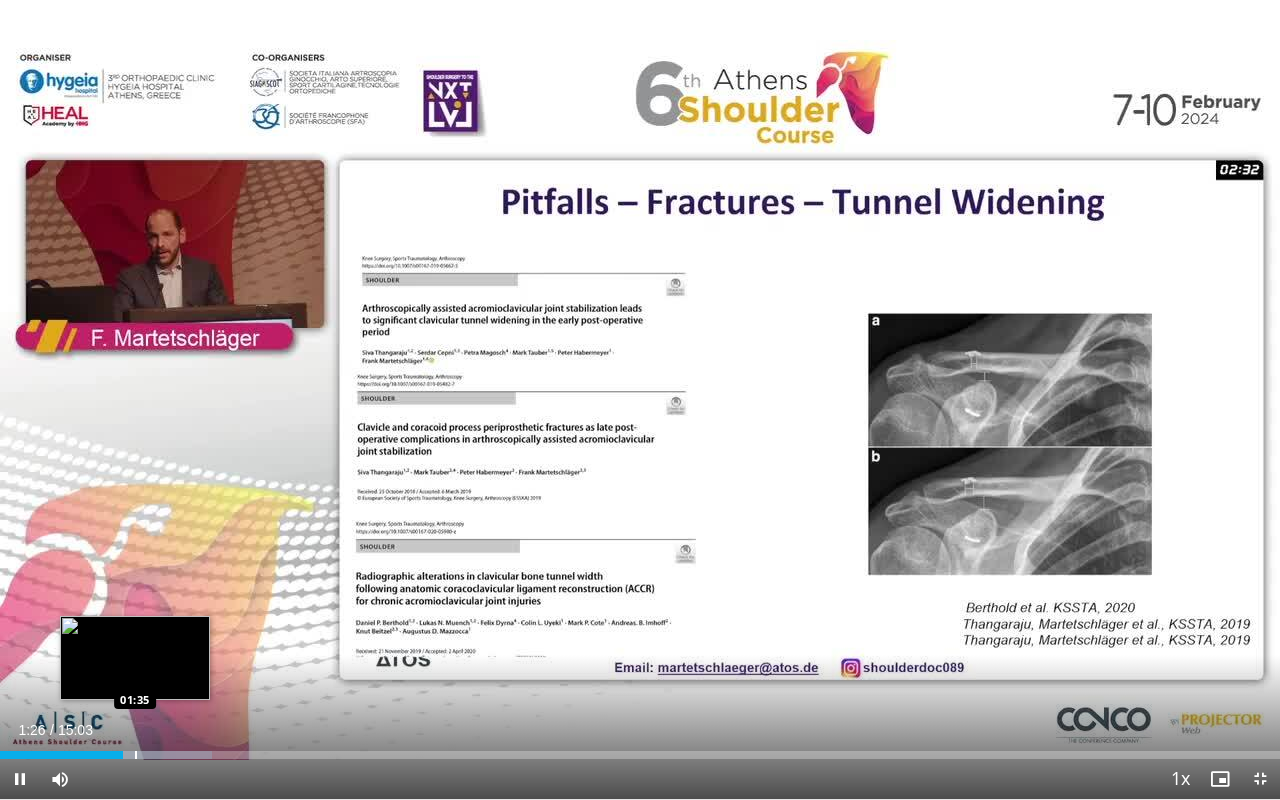 click at bounding box center (136, 755) 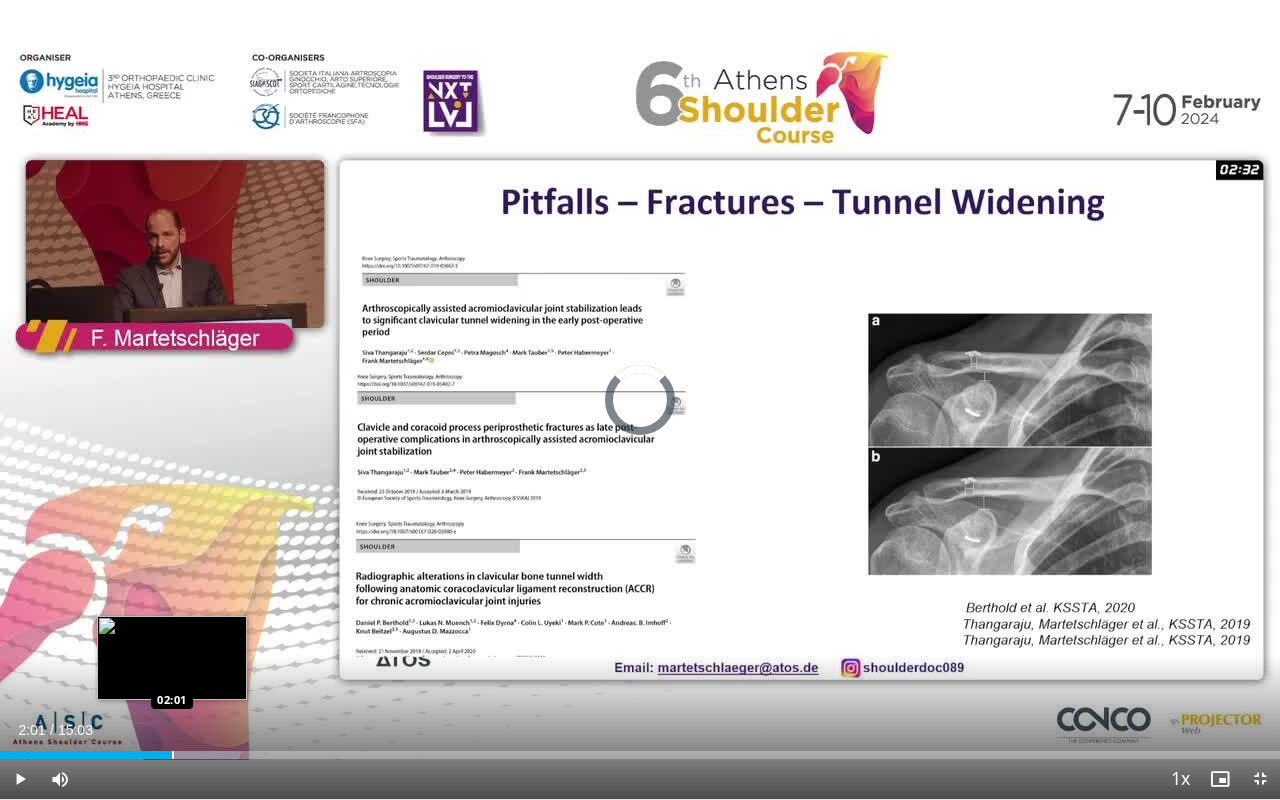 click at bounding box center (173, 755) 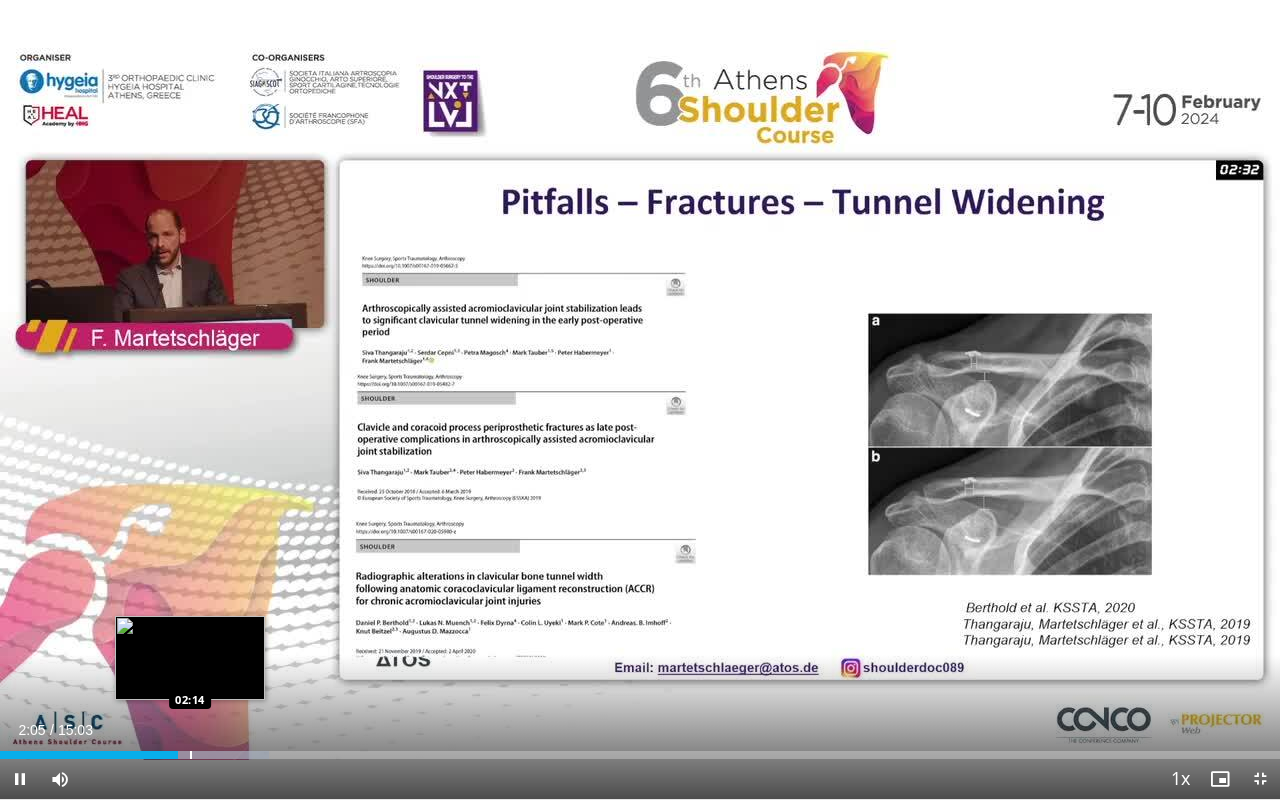 click at bounding box center [191, 755] 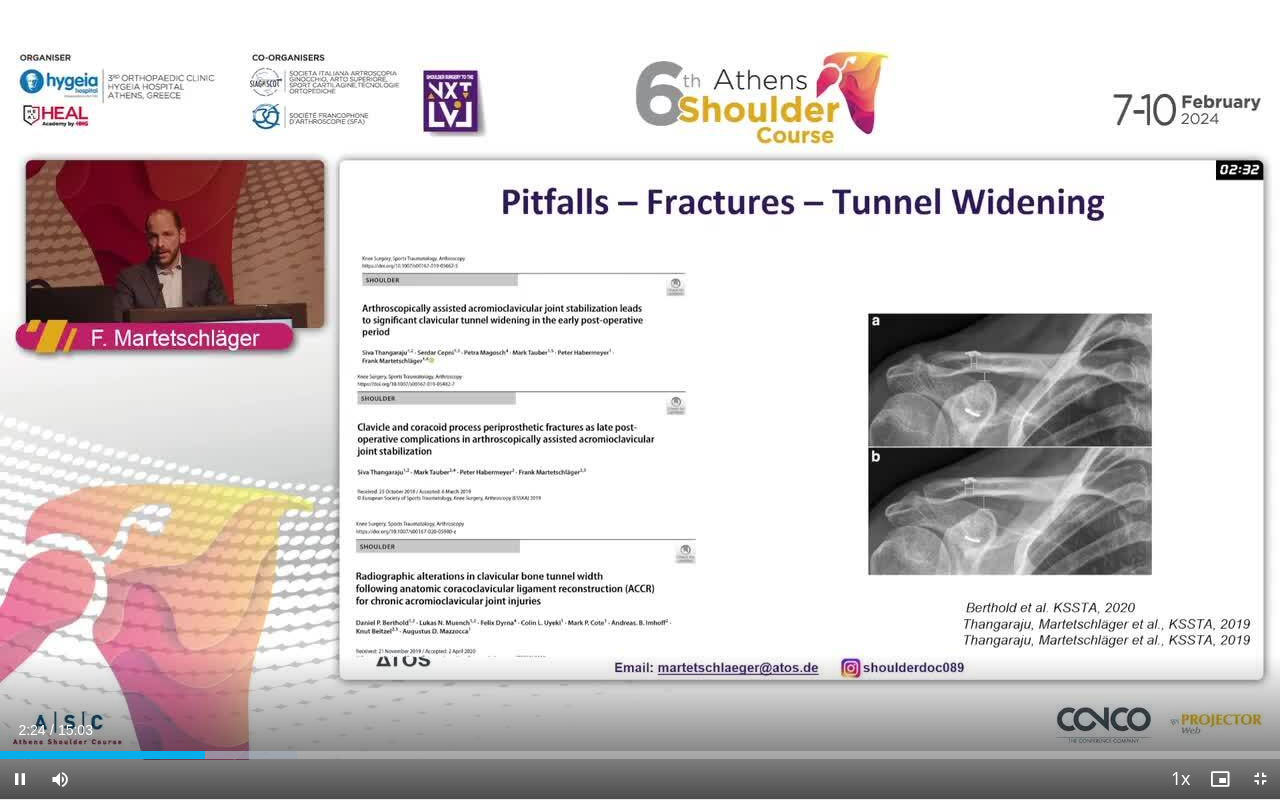 click on "Loaded :  23.20% 02:24 02:38" at bounding box center [640, 755] 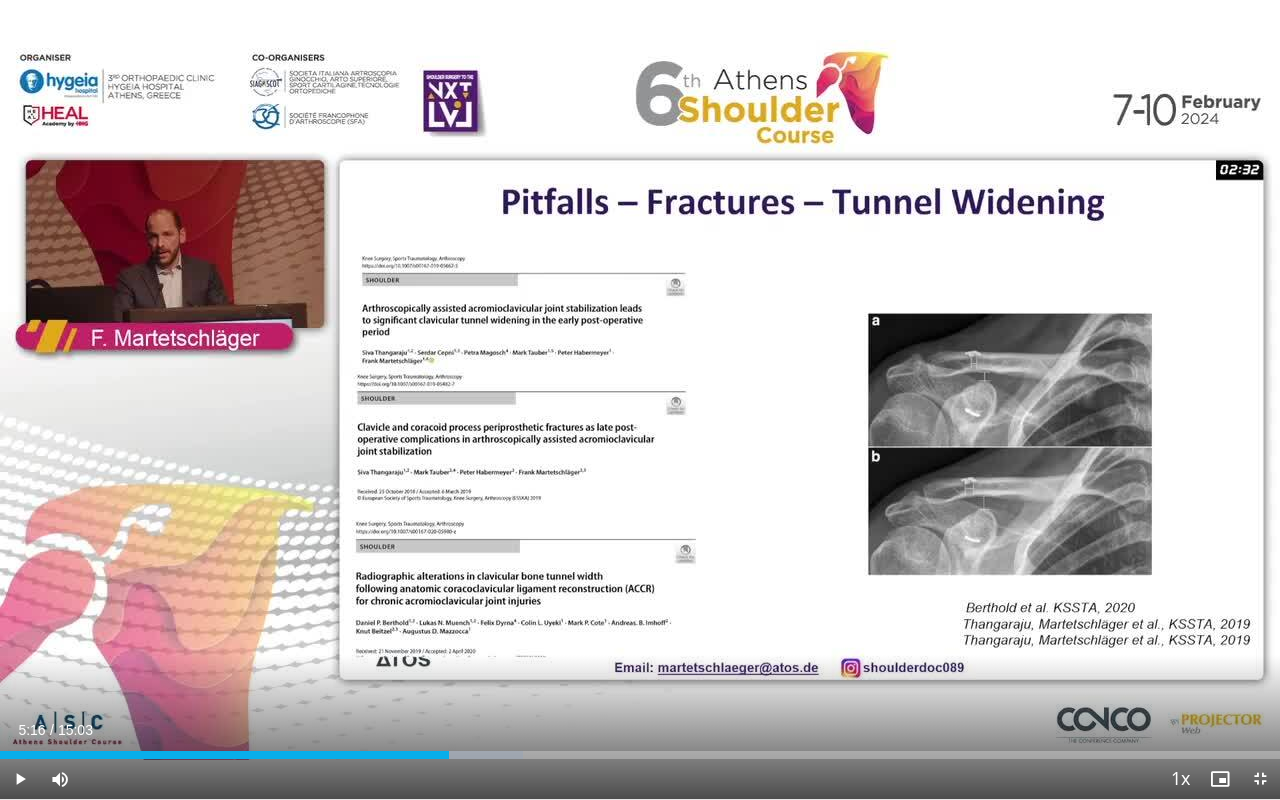 click at bounding box center [0, 0] 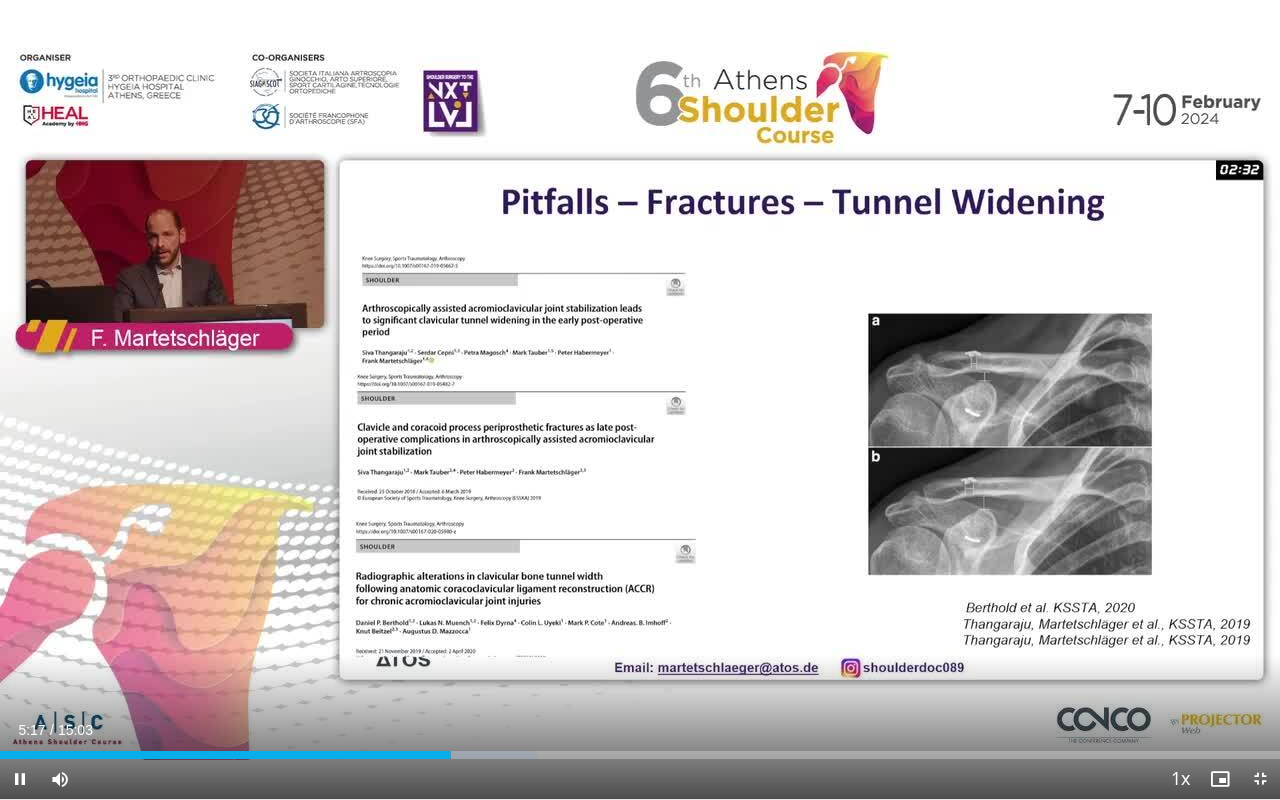 click at bounding box center [0, 0] 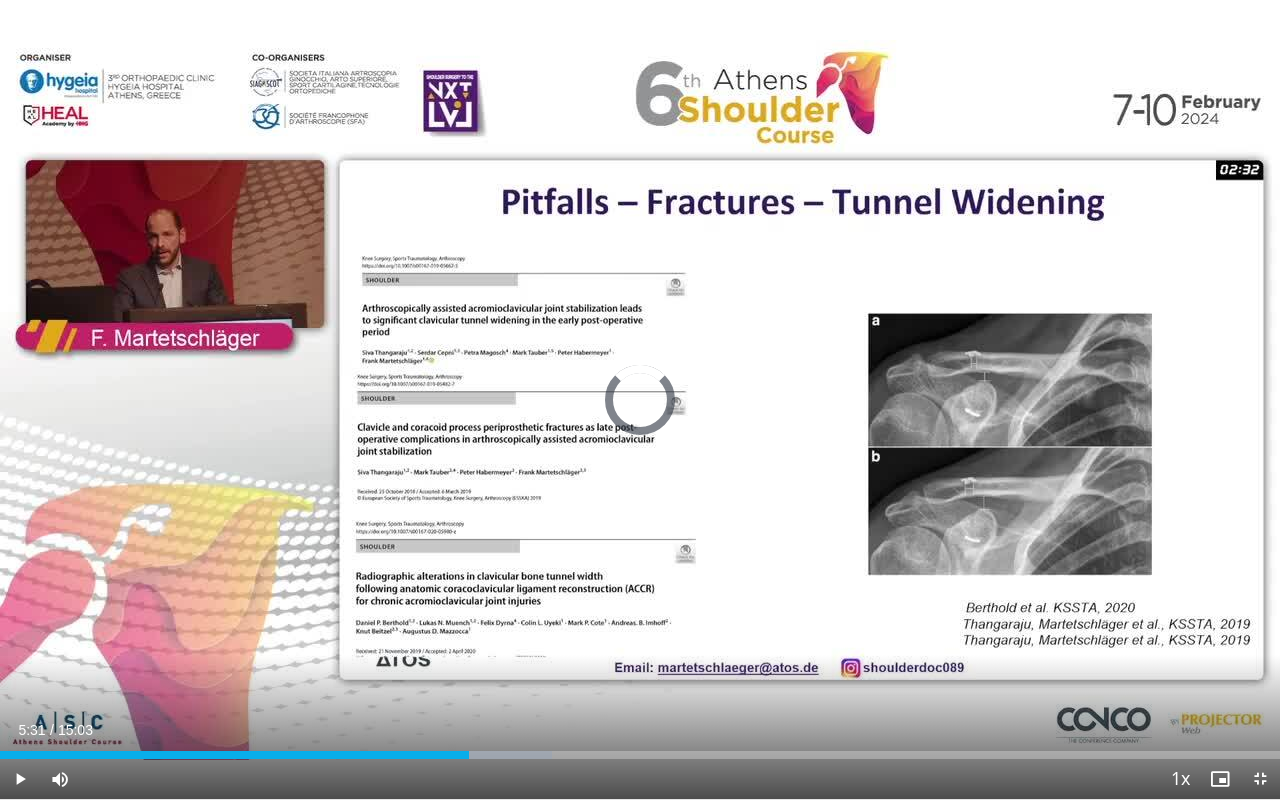 click at bounding box center (0, 0) 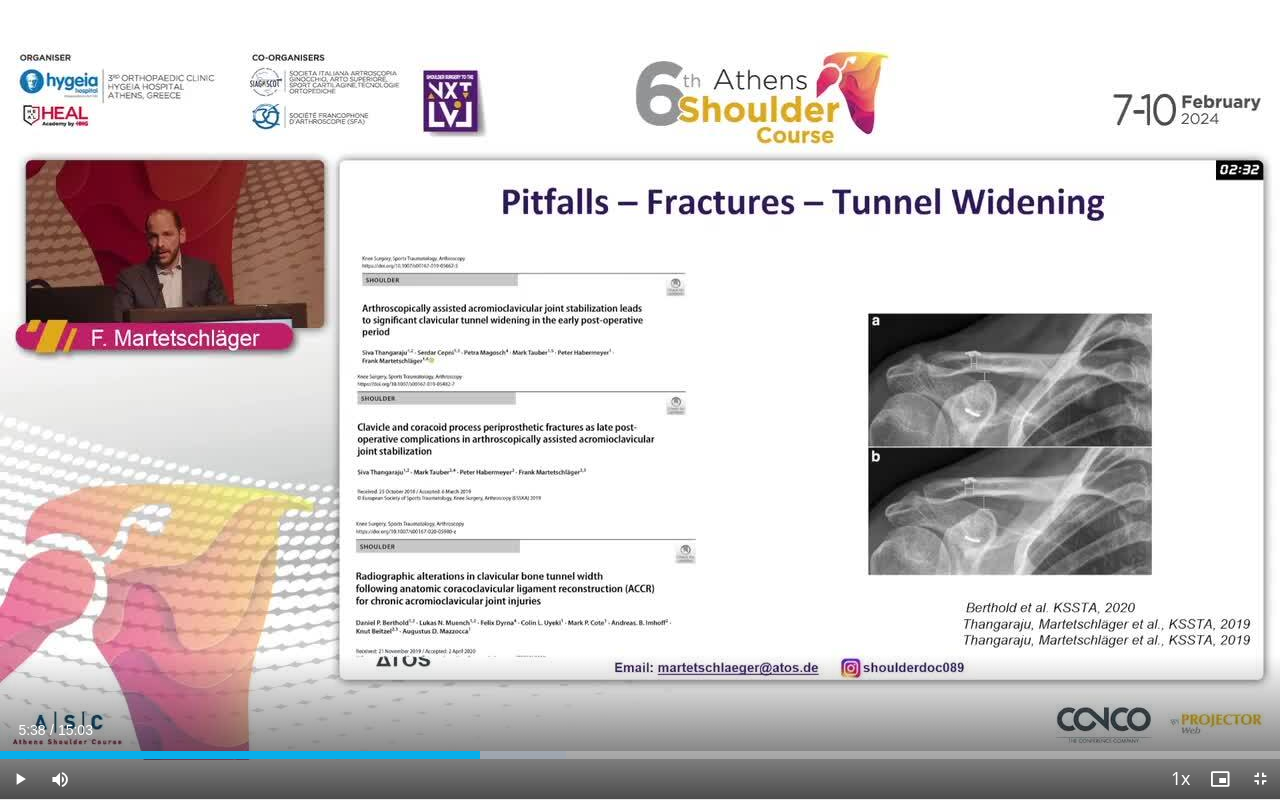 click at bounding box center (0, 0) 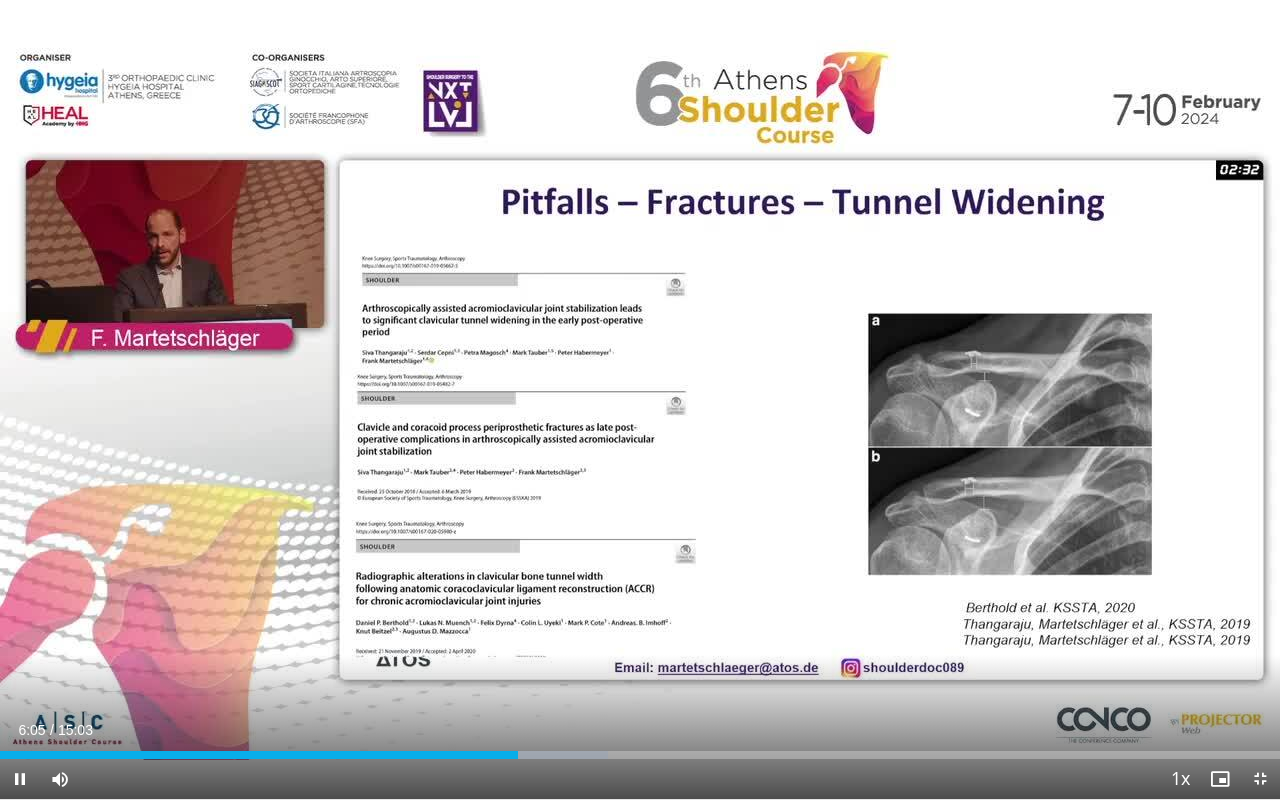 click at bounding box center [0, 0] 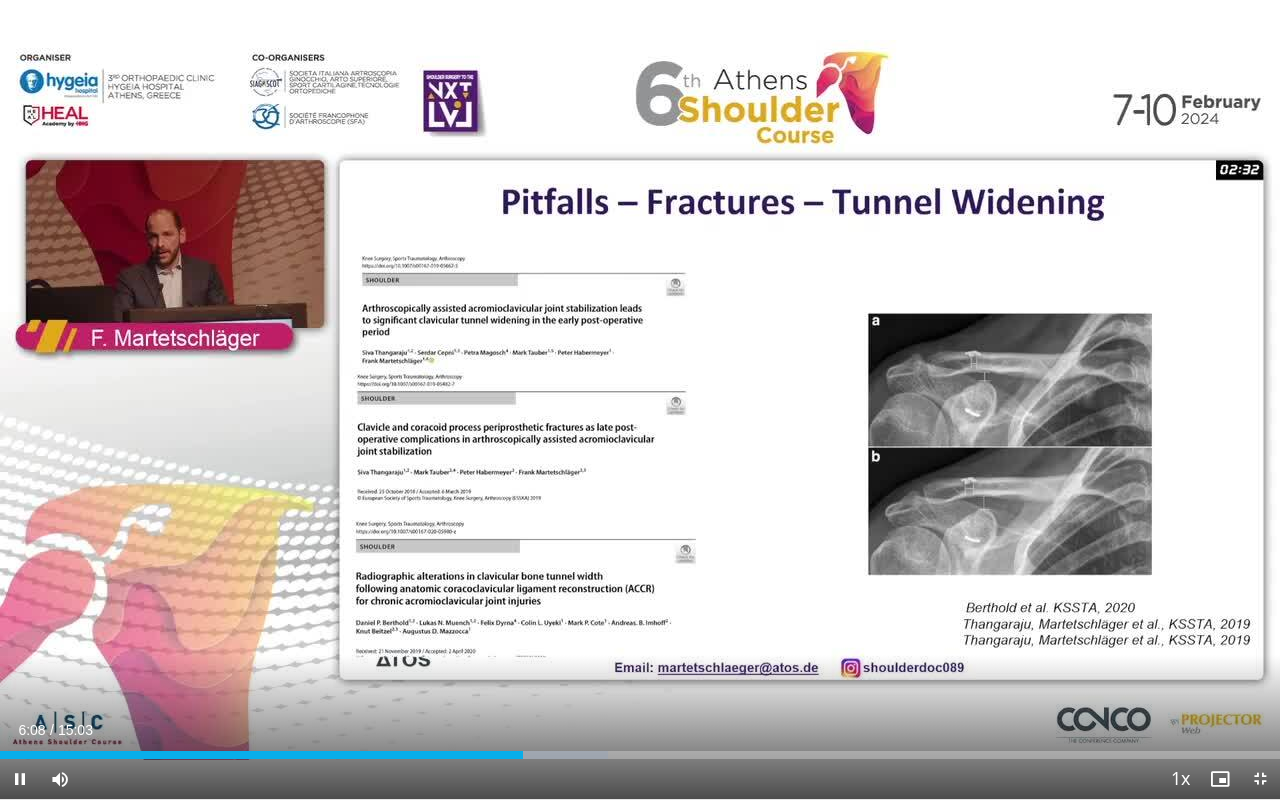 click at bounding box center [0, 0] 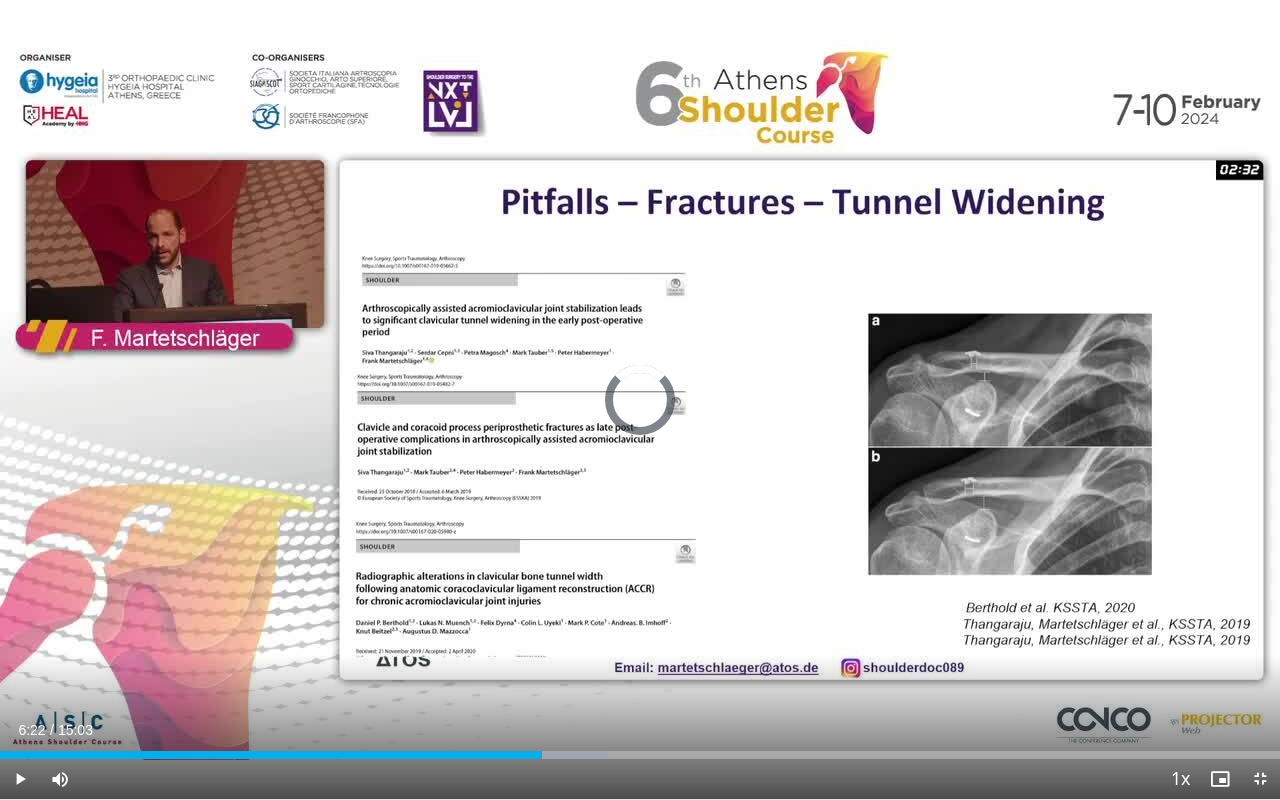 click at bounding box center [0, 0] 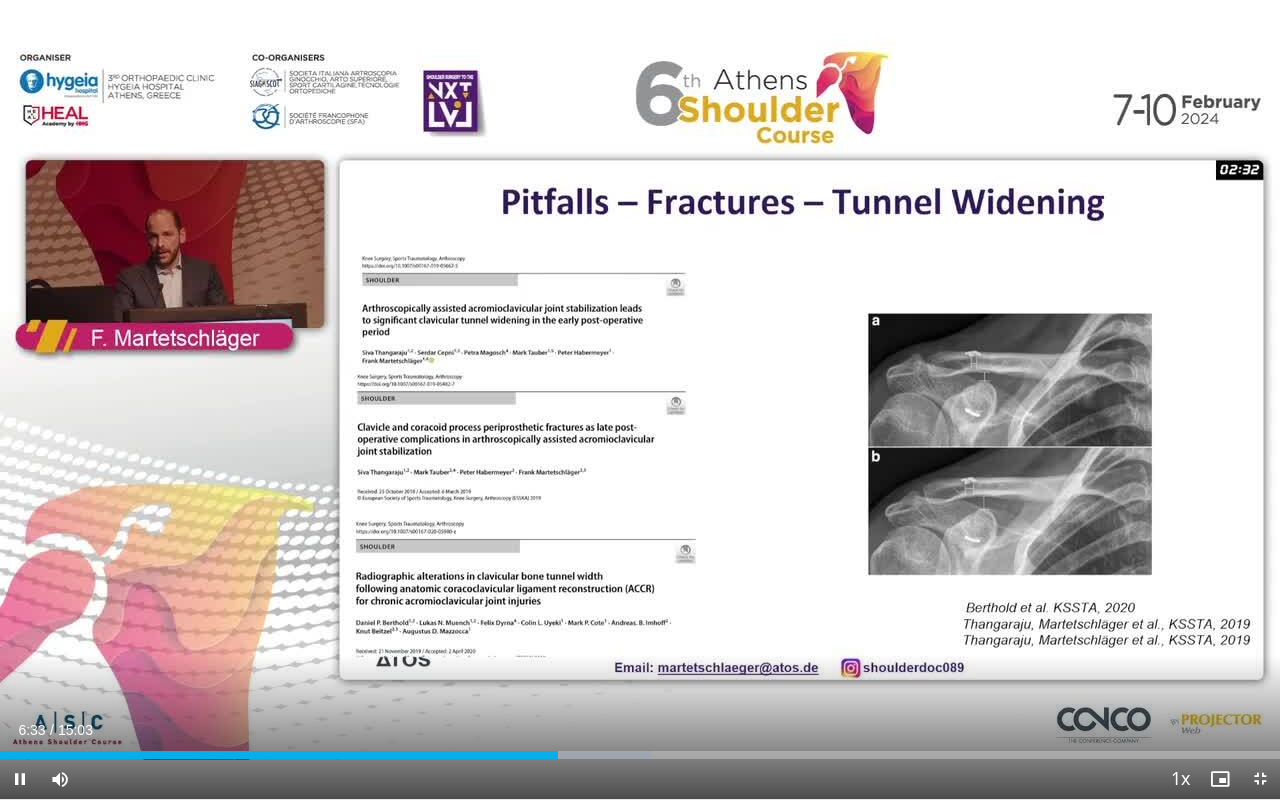 click at bounding box center (0, 0) 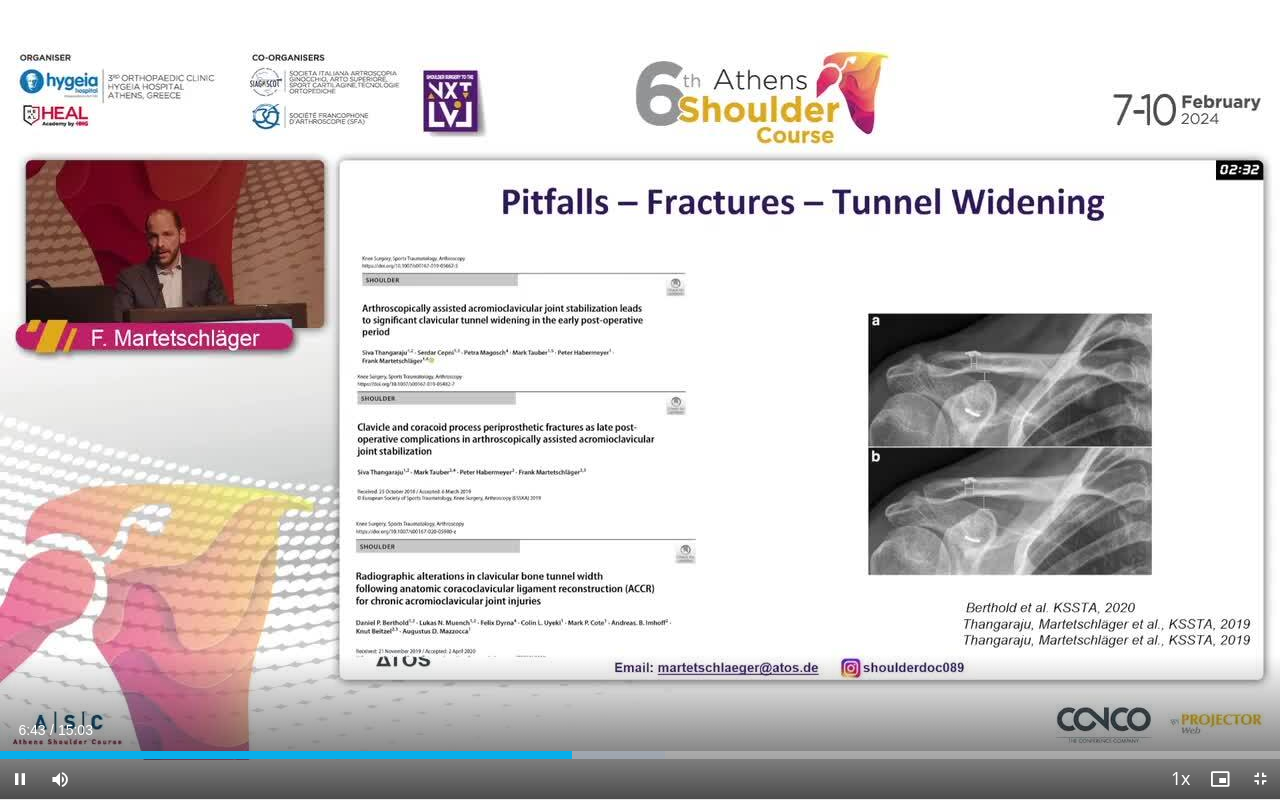 click at bounding box center [0, 0] 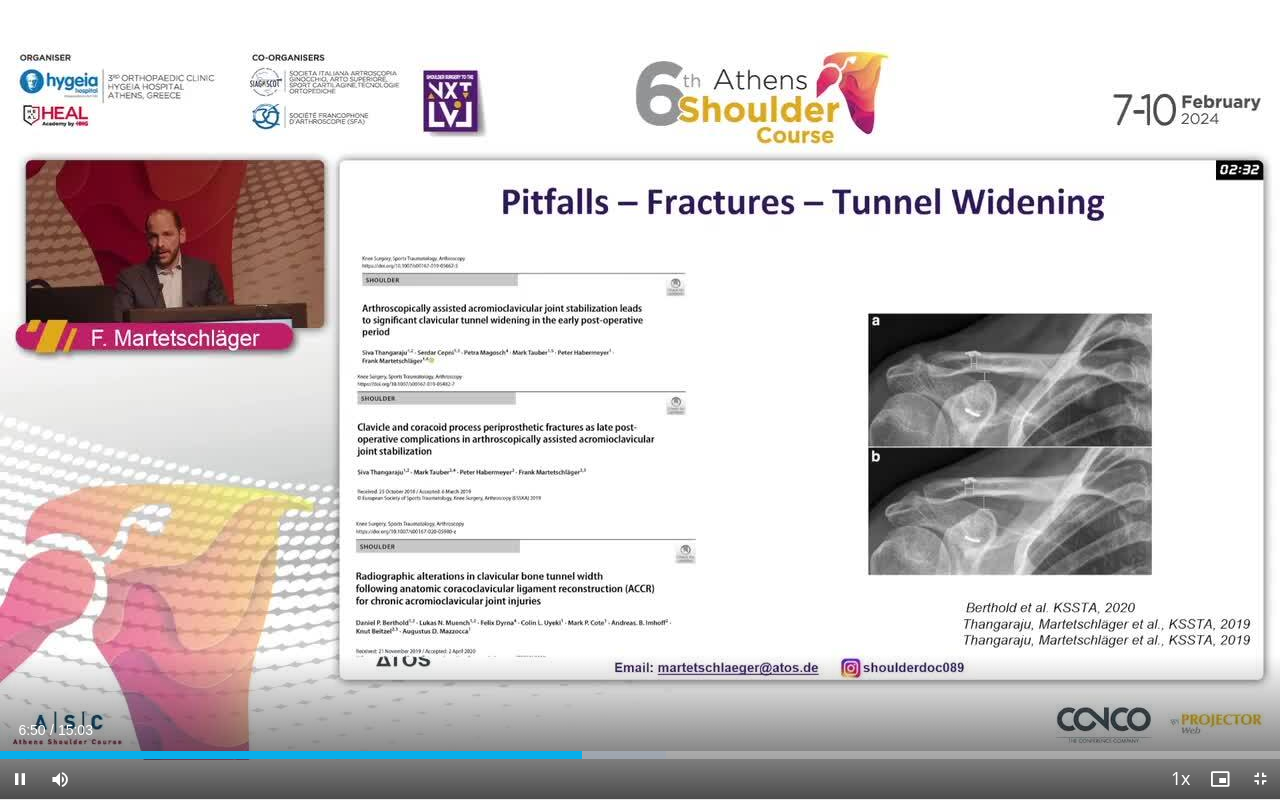 click at bounding box center [0, 0] 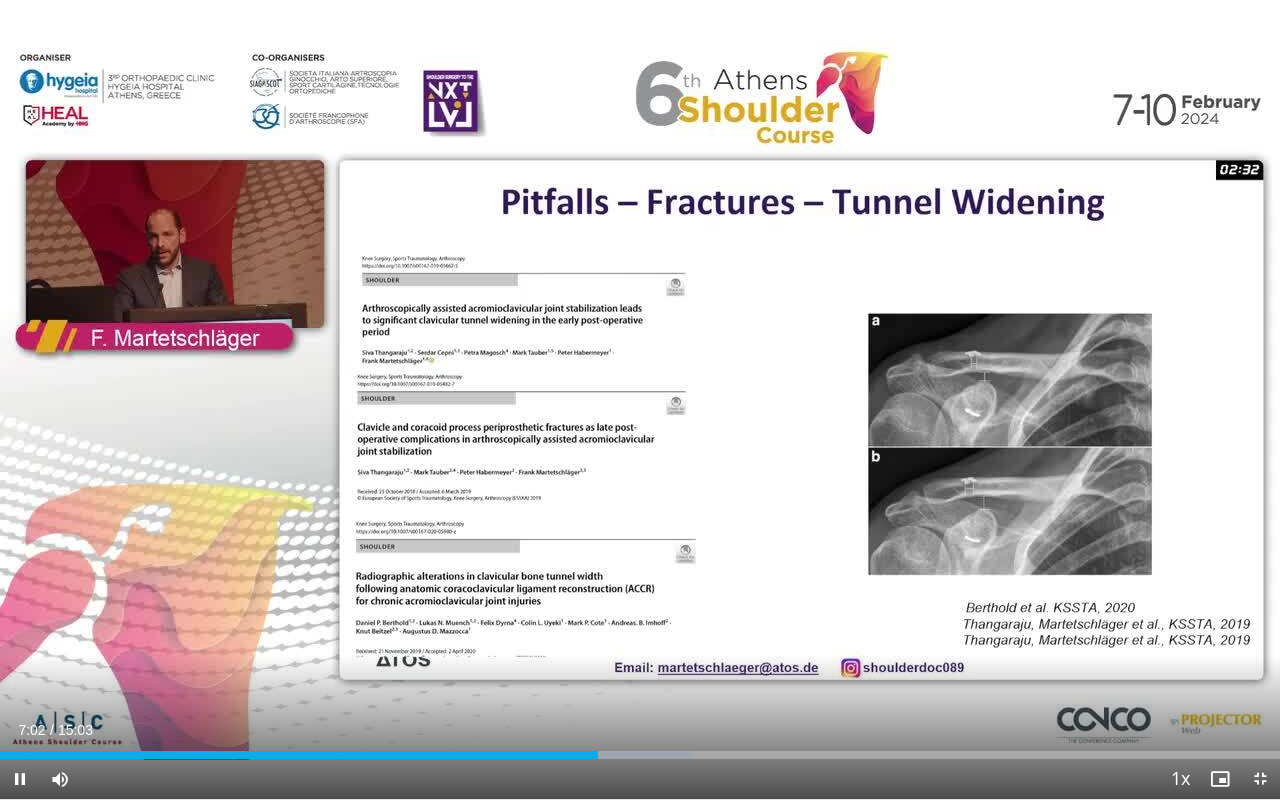 click at bounding box center (0, 0) 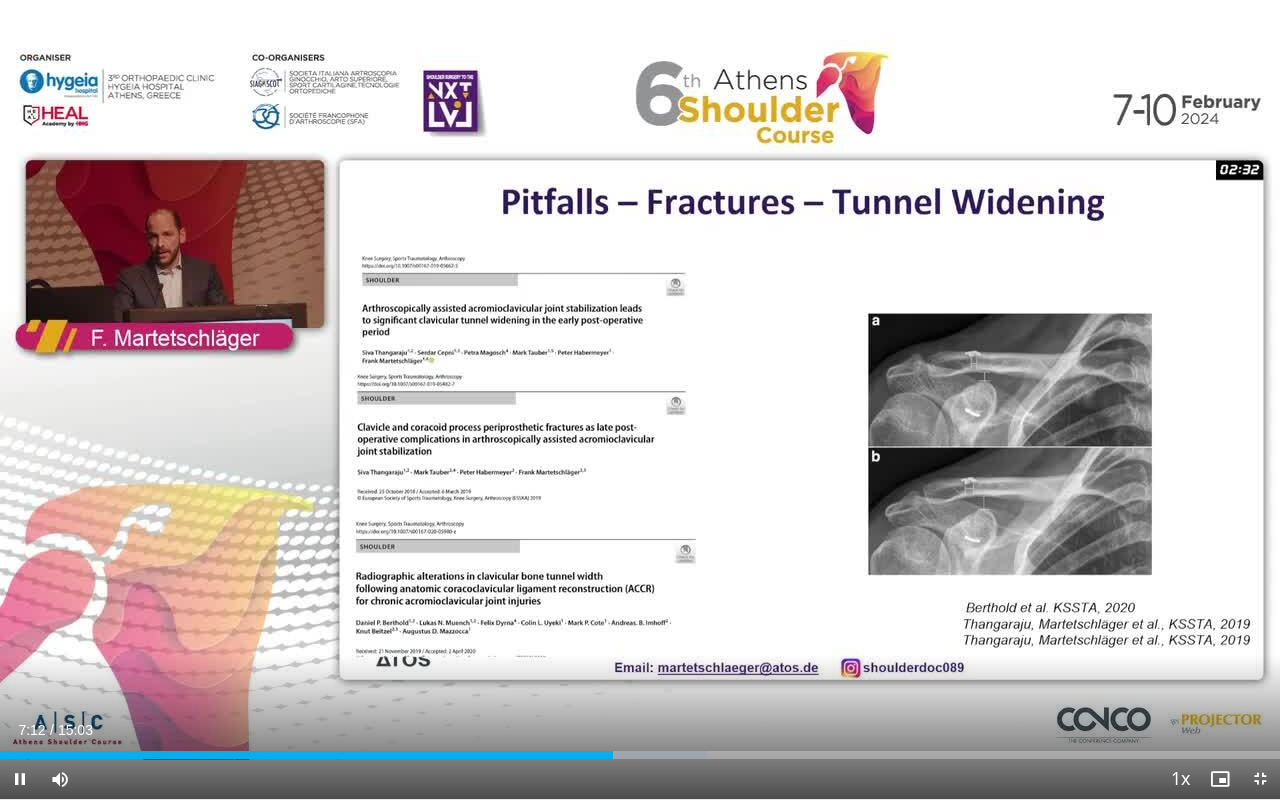 click at bounding box center (0, 0) 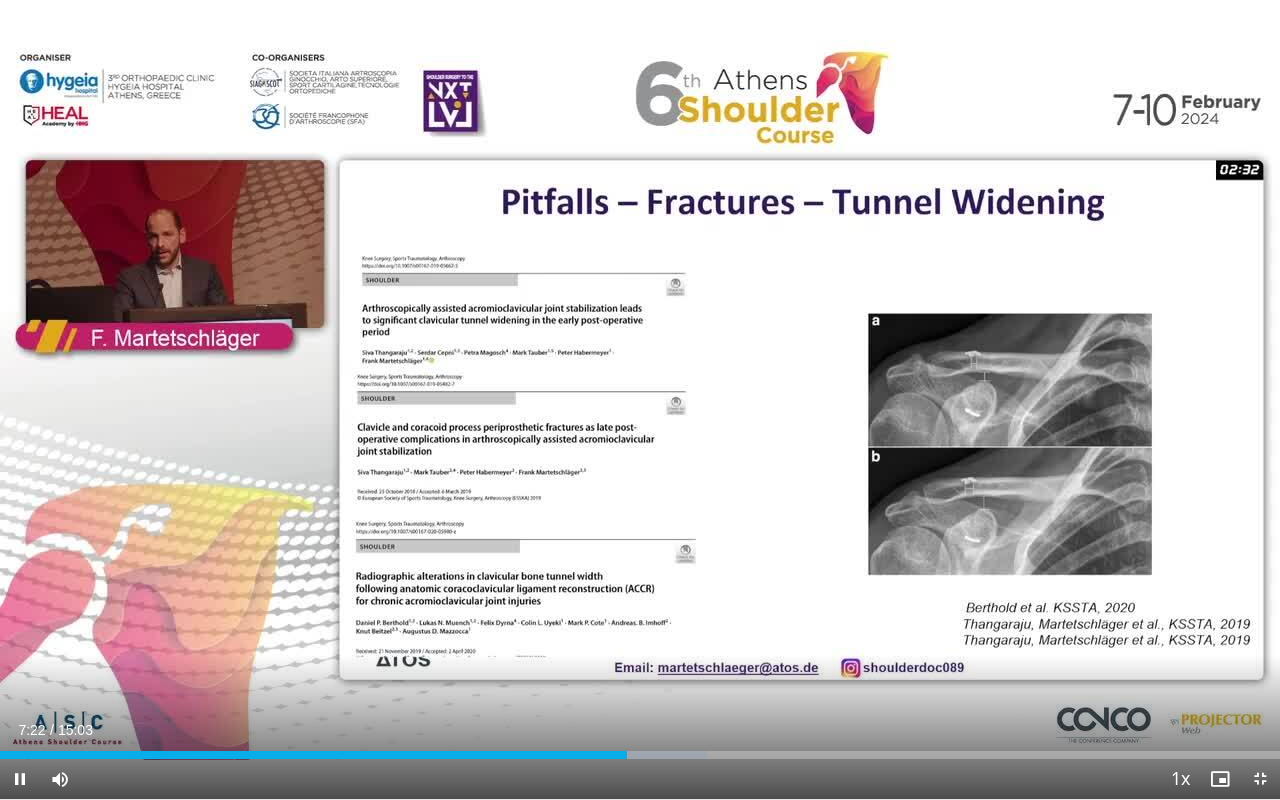 click at bounding box center [0, 0] 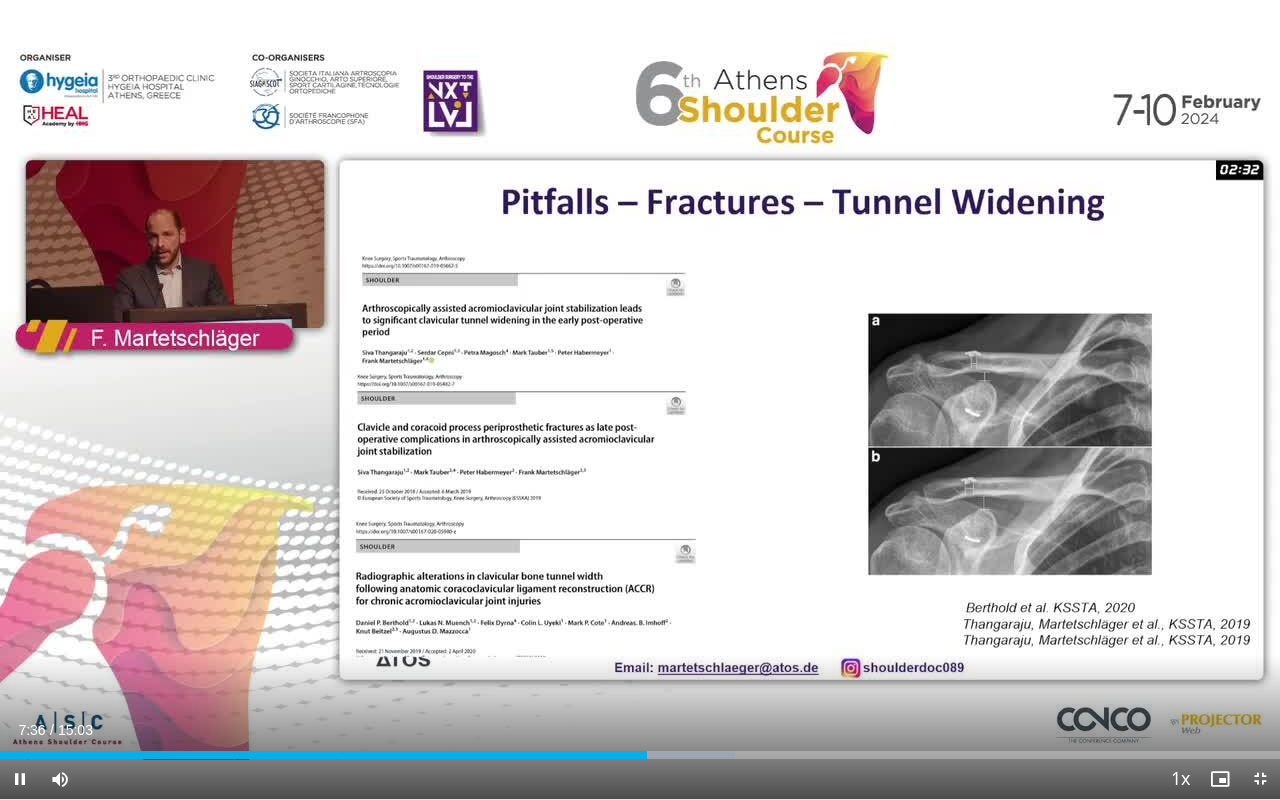 click at bounding box center [0, 0] 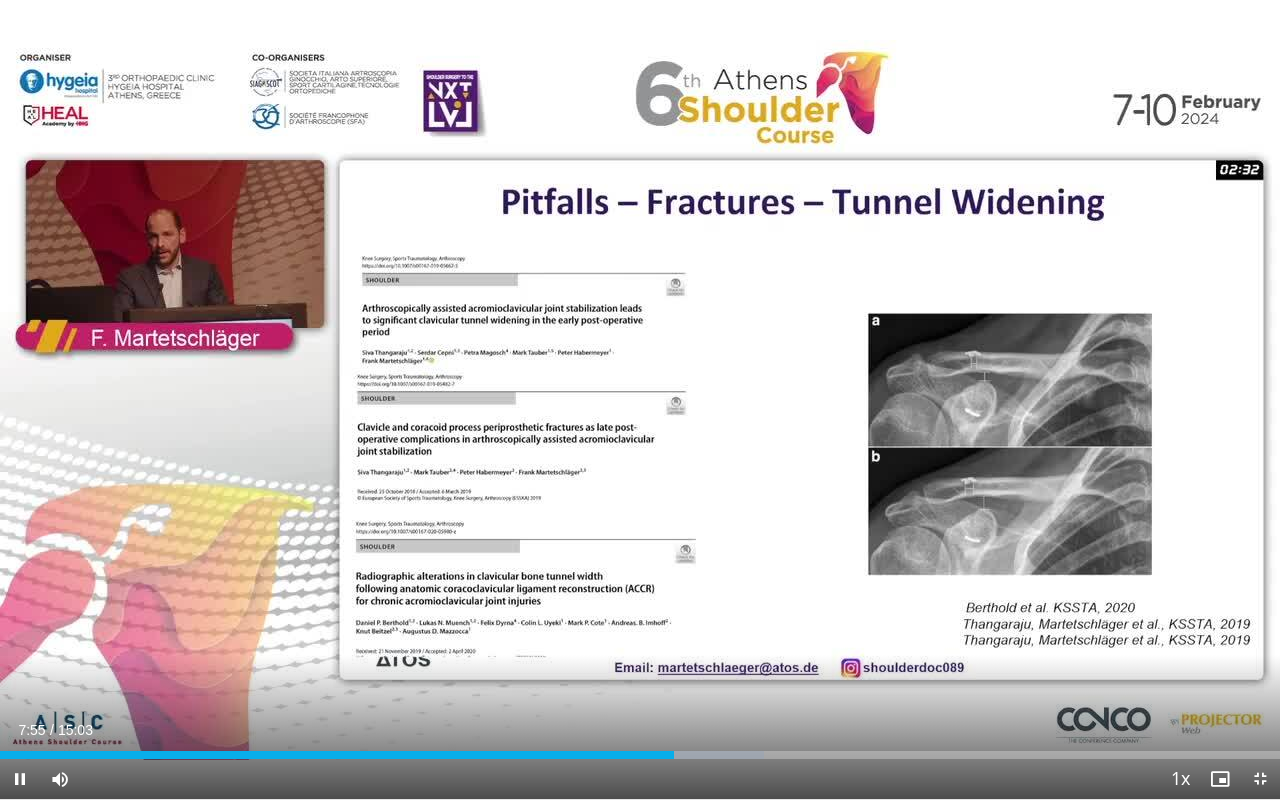 click at bounding box center (0, 0) 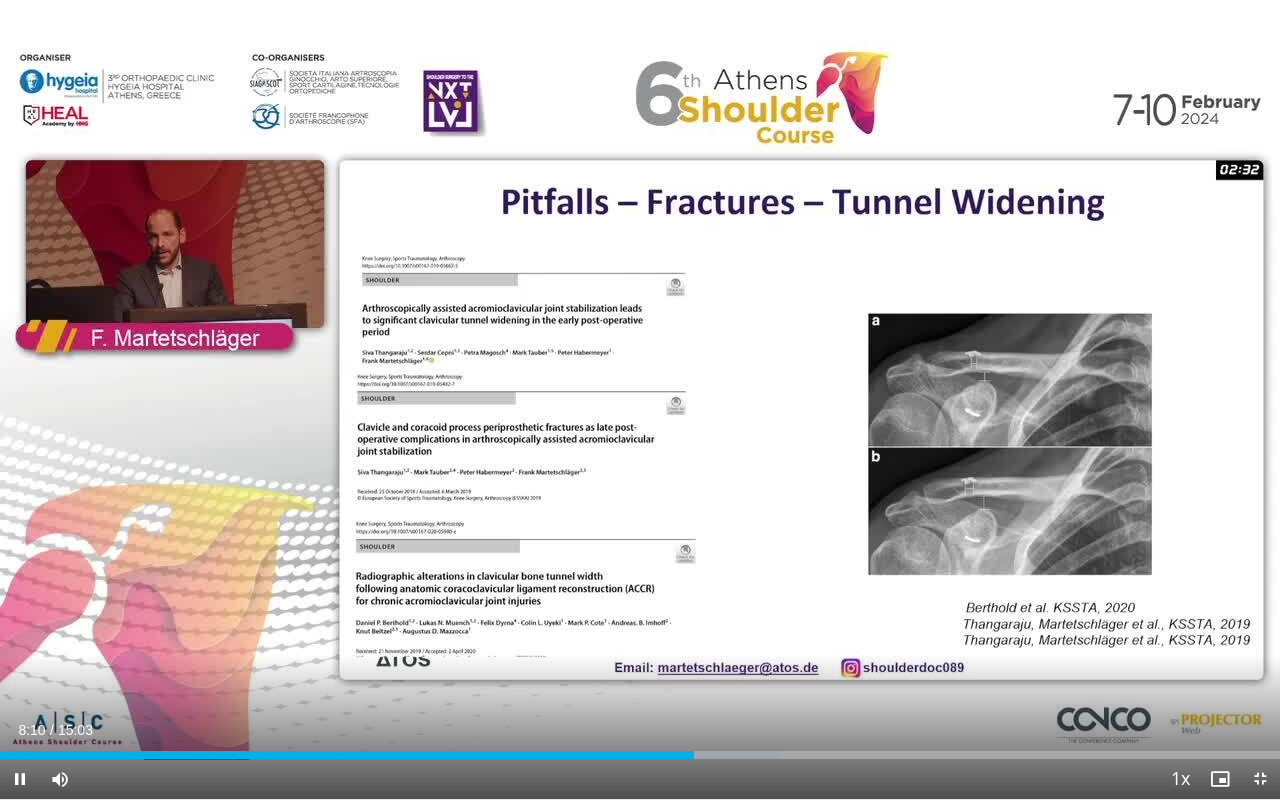 click at bounding box center [0, 0] 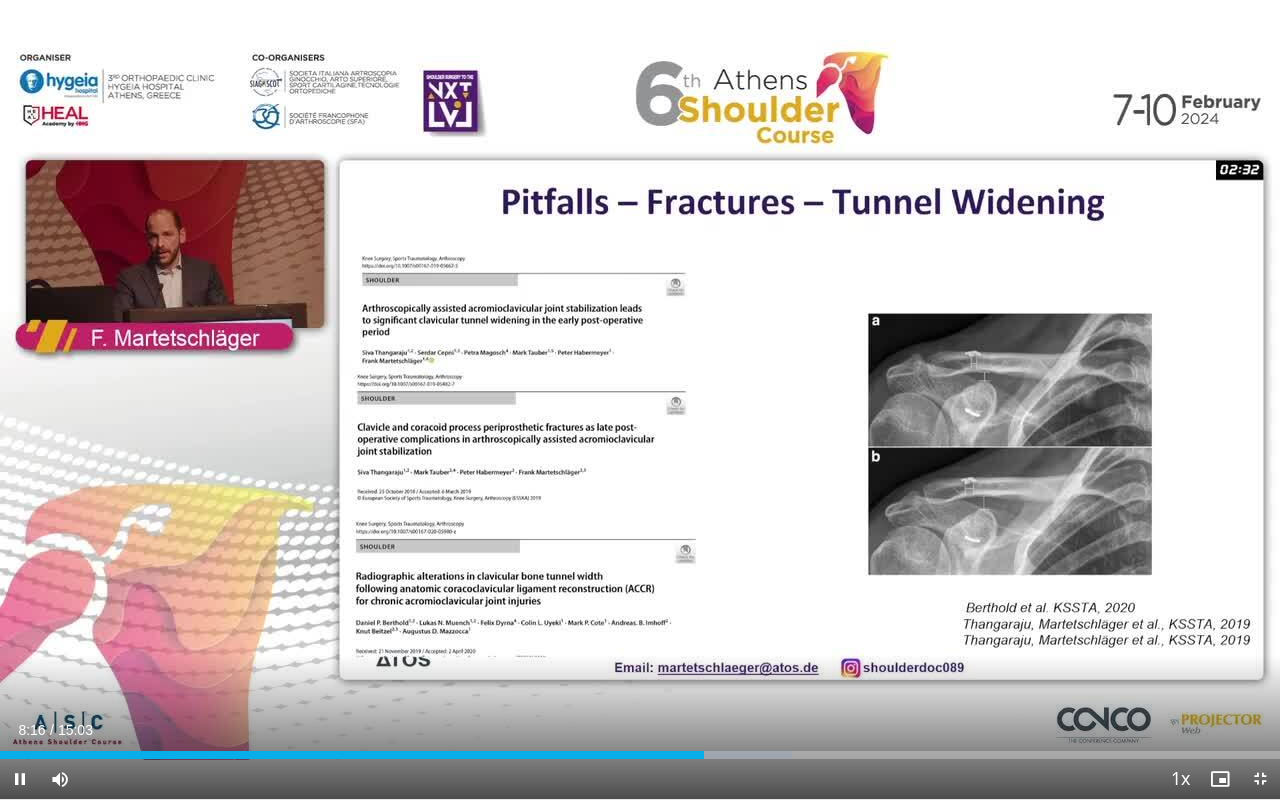 click at bounding box center (0, 0) 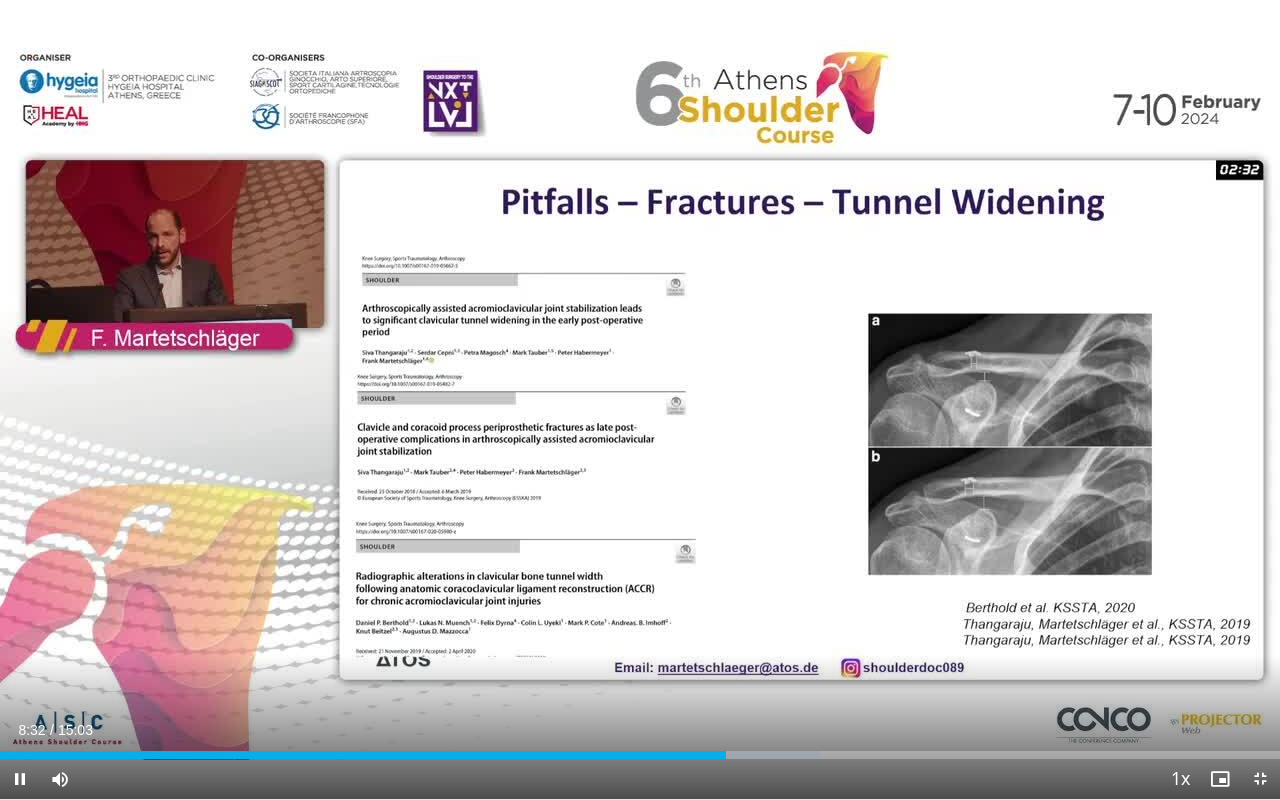 click at bounding box center (0, 0) 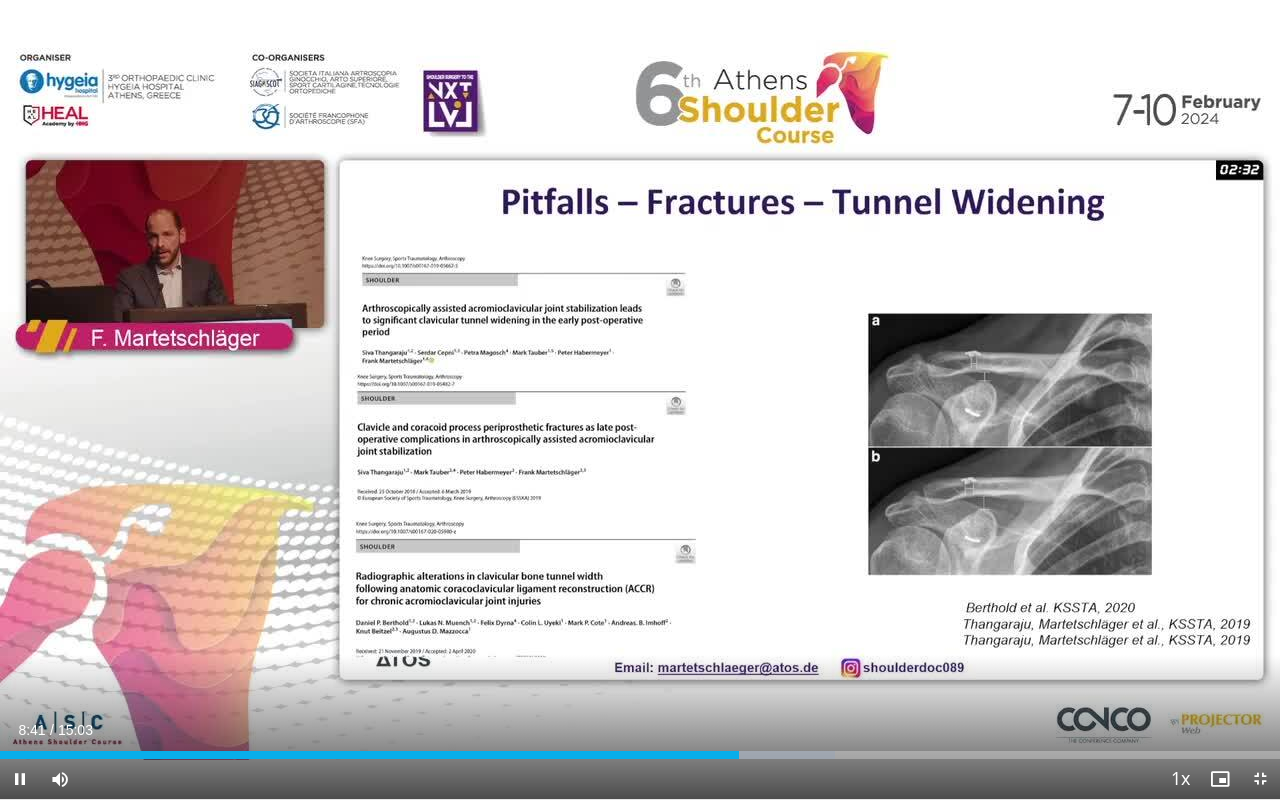 click at bounding box center (0, 0) 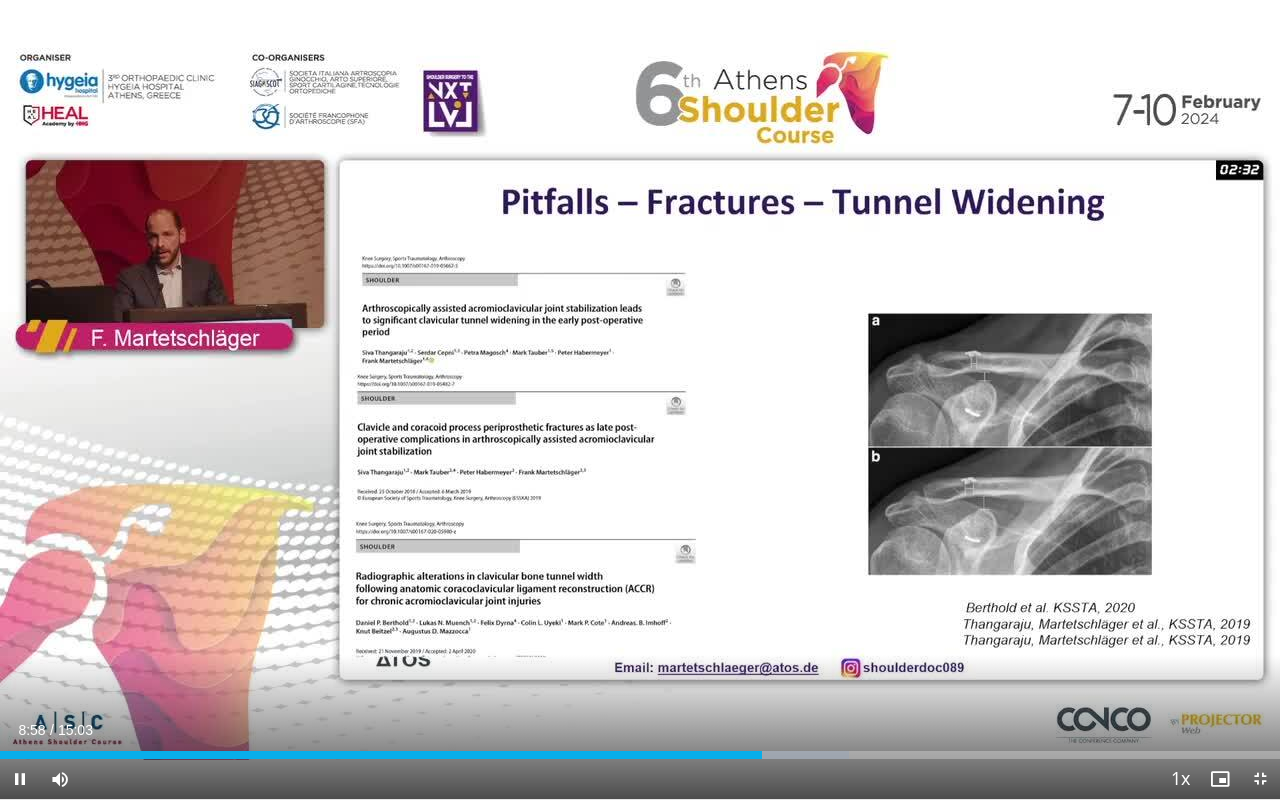 click at bounding box center [0, 0] 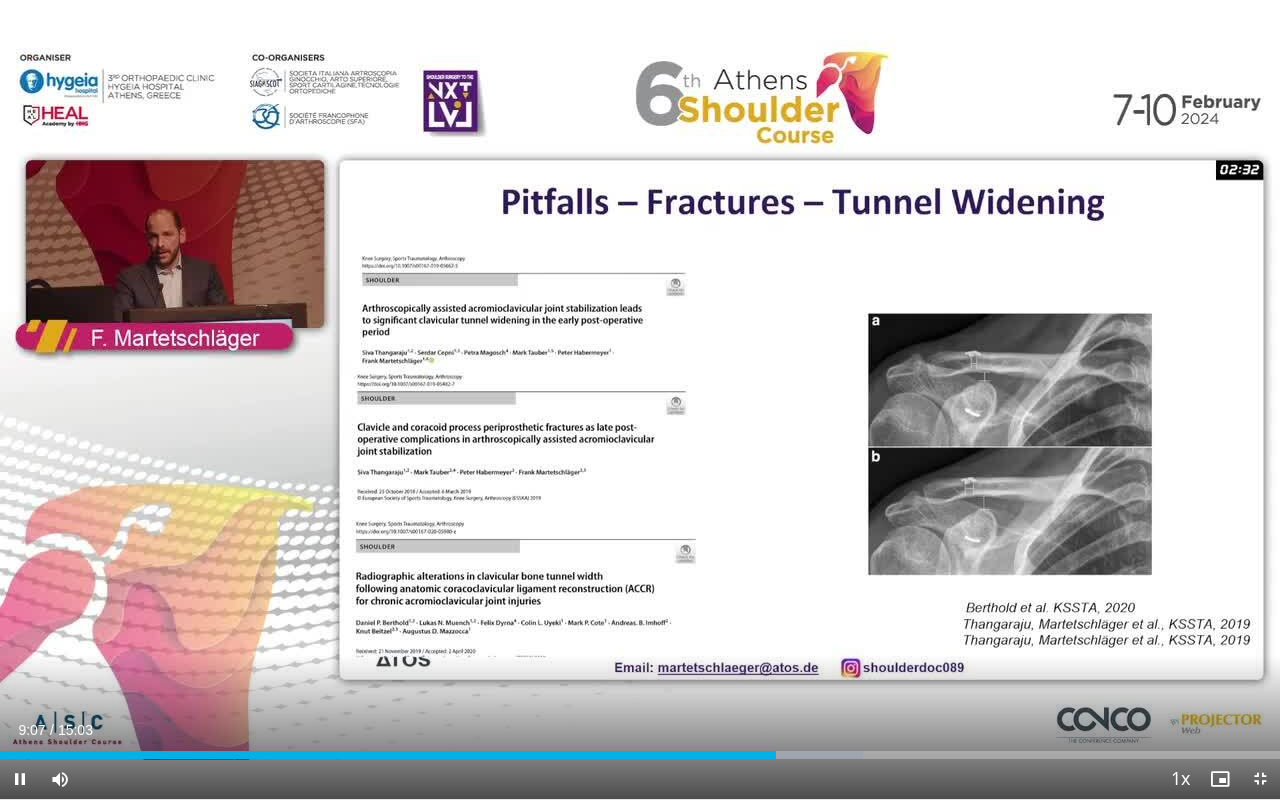 click at bounding box center (0, 0) 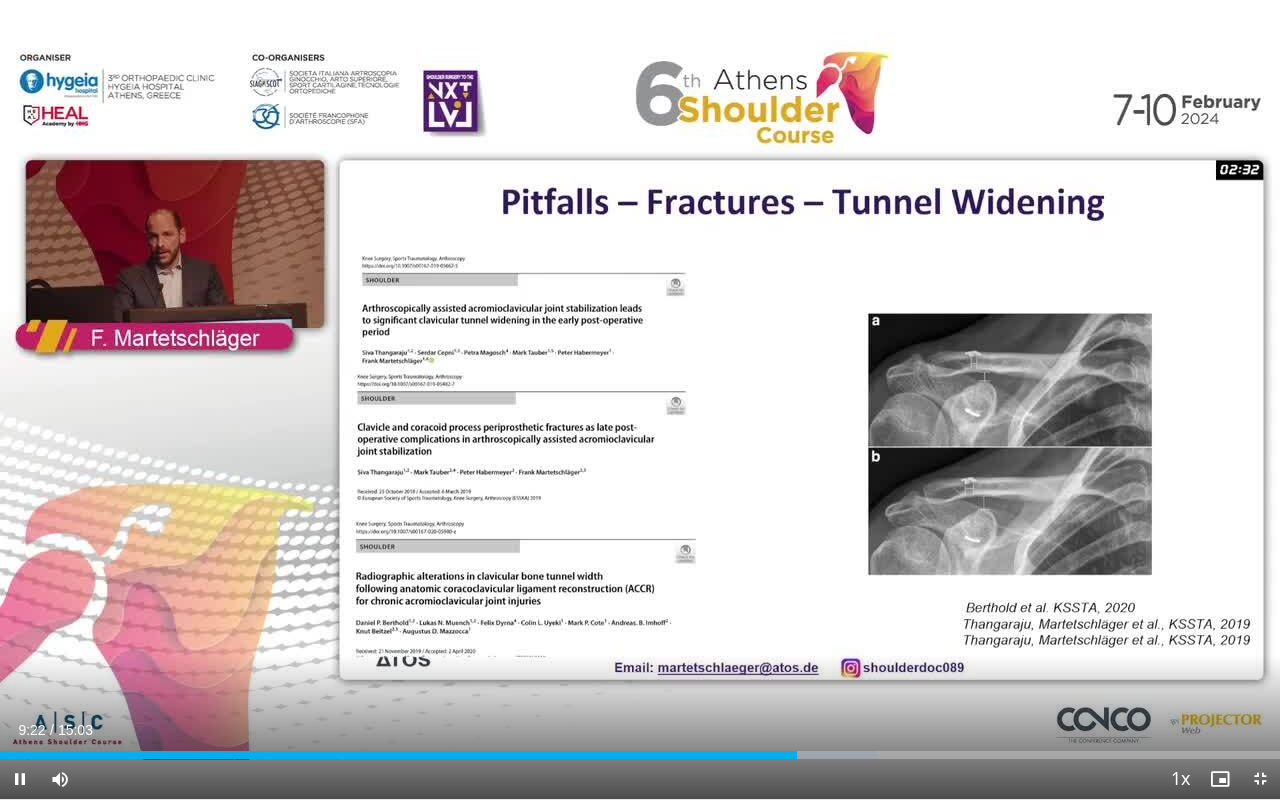 click at bounding box center [0, 0] 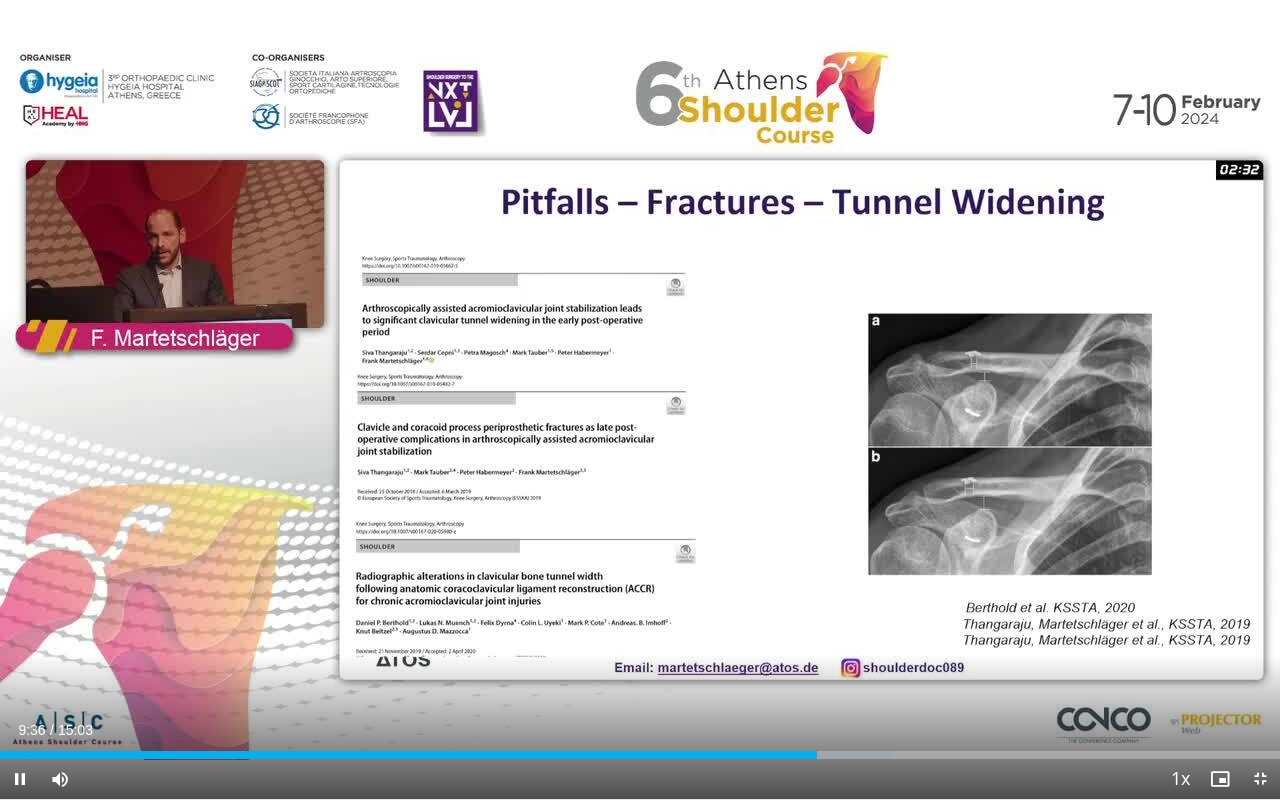 click at bounding box center [0, 0] 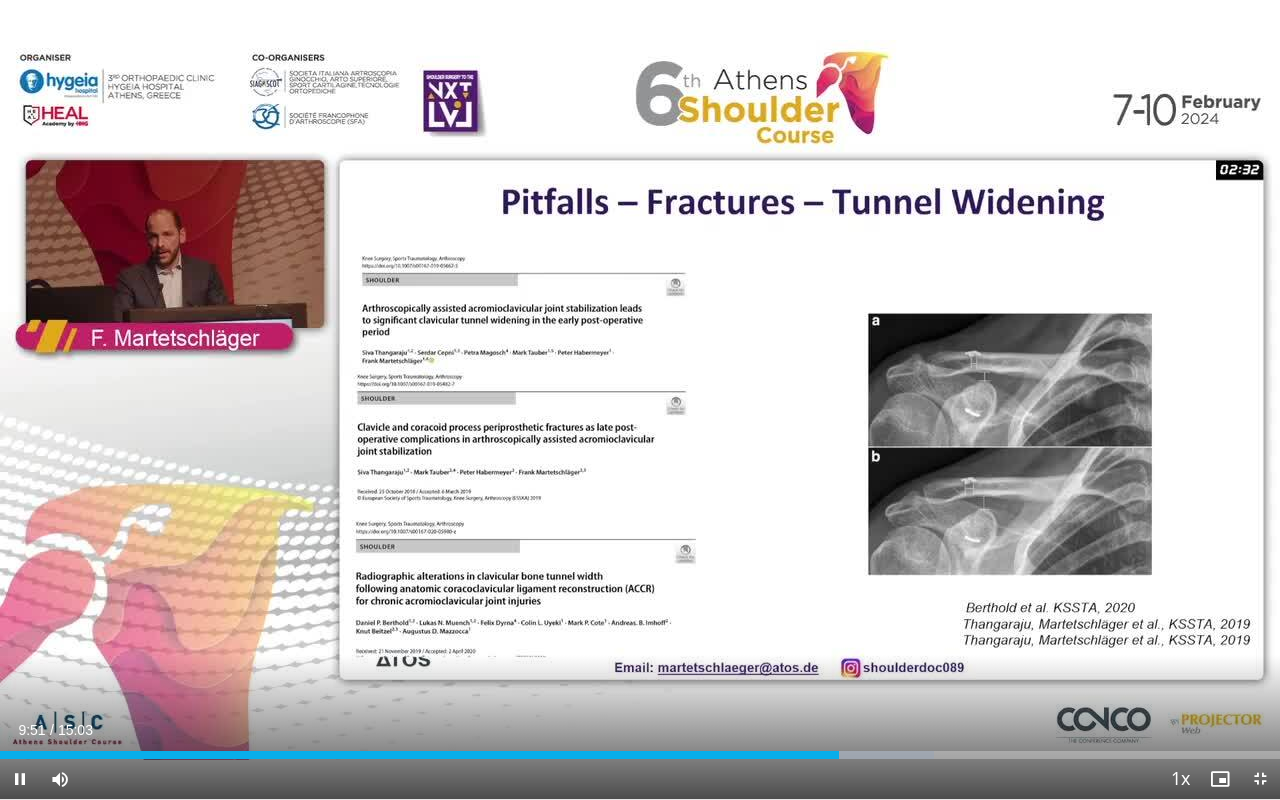 click at bounding box center [0, 0] 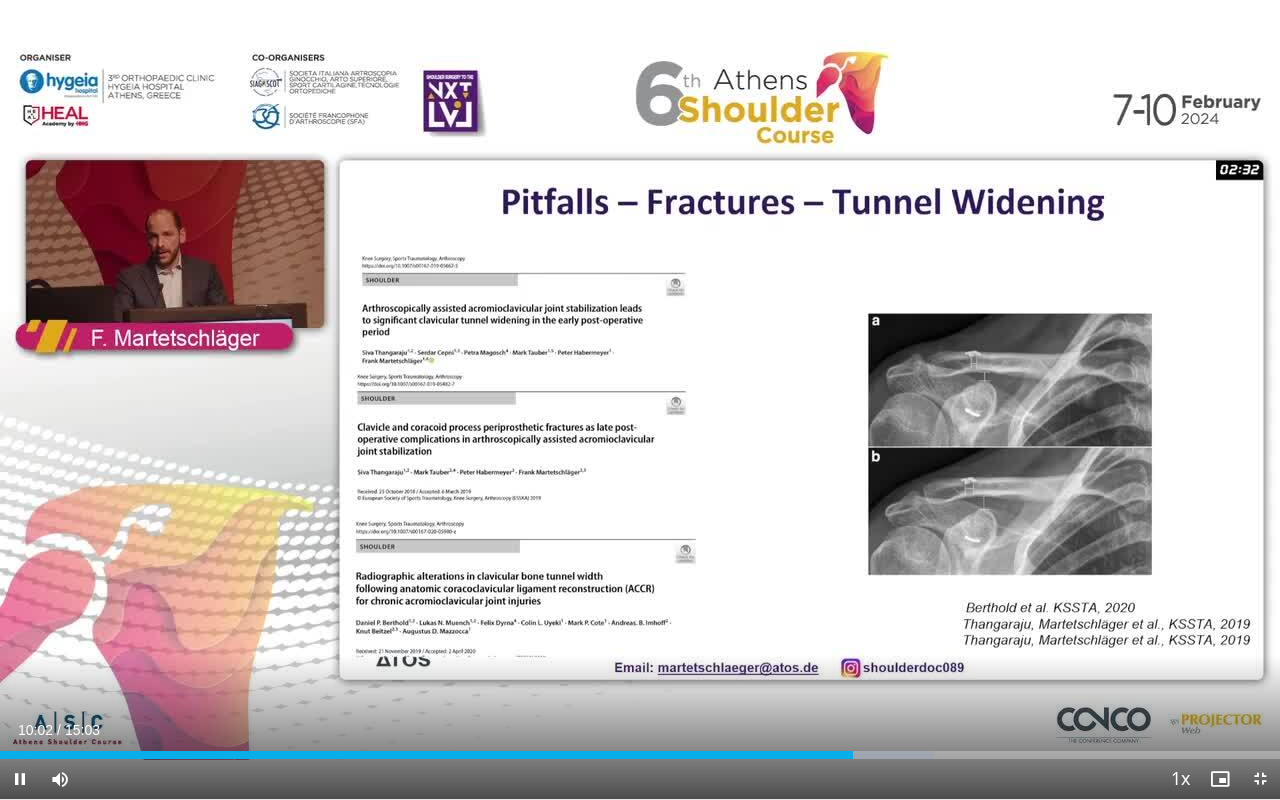 click at bounding box center [0, 0] 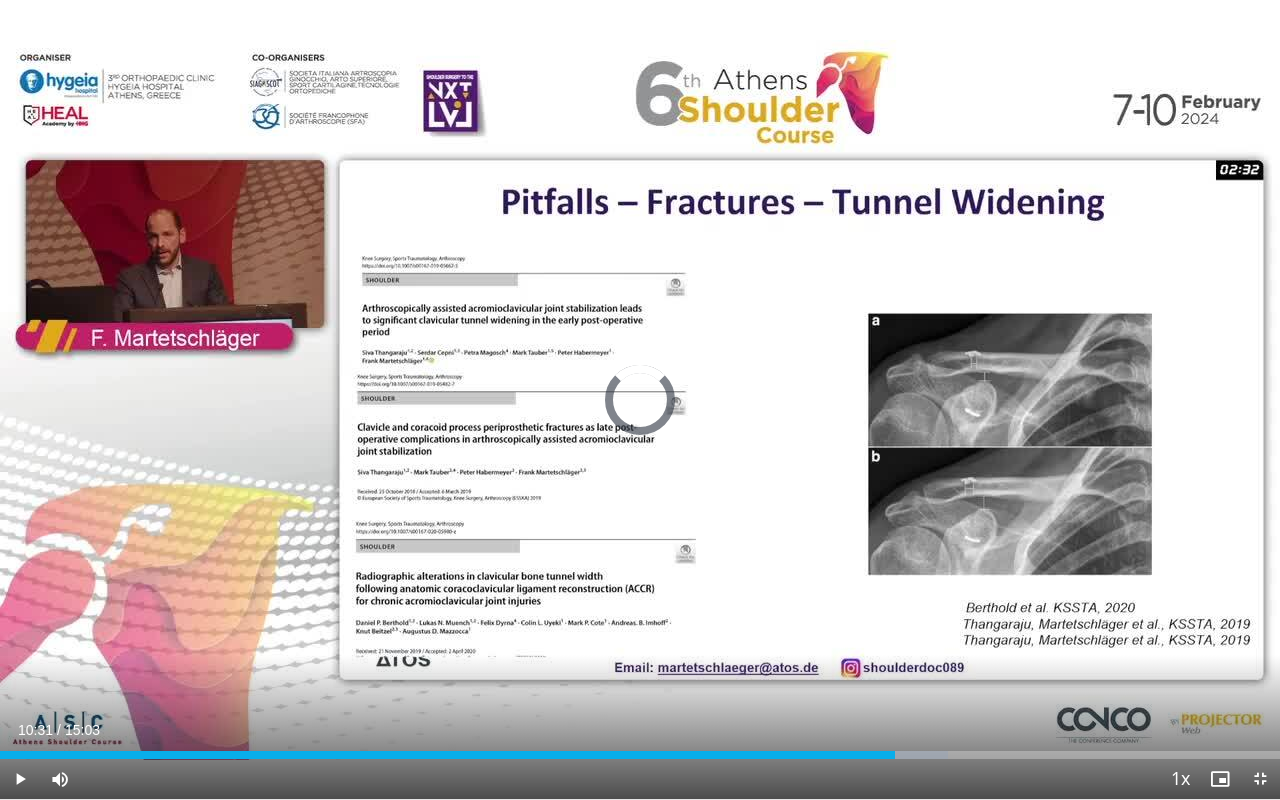 click at bounding box center (0, 0) 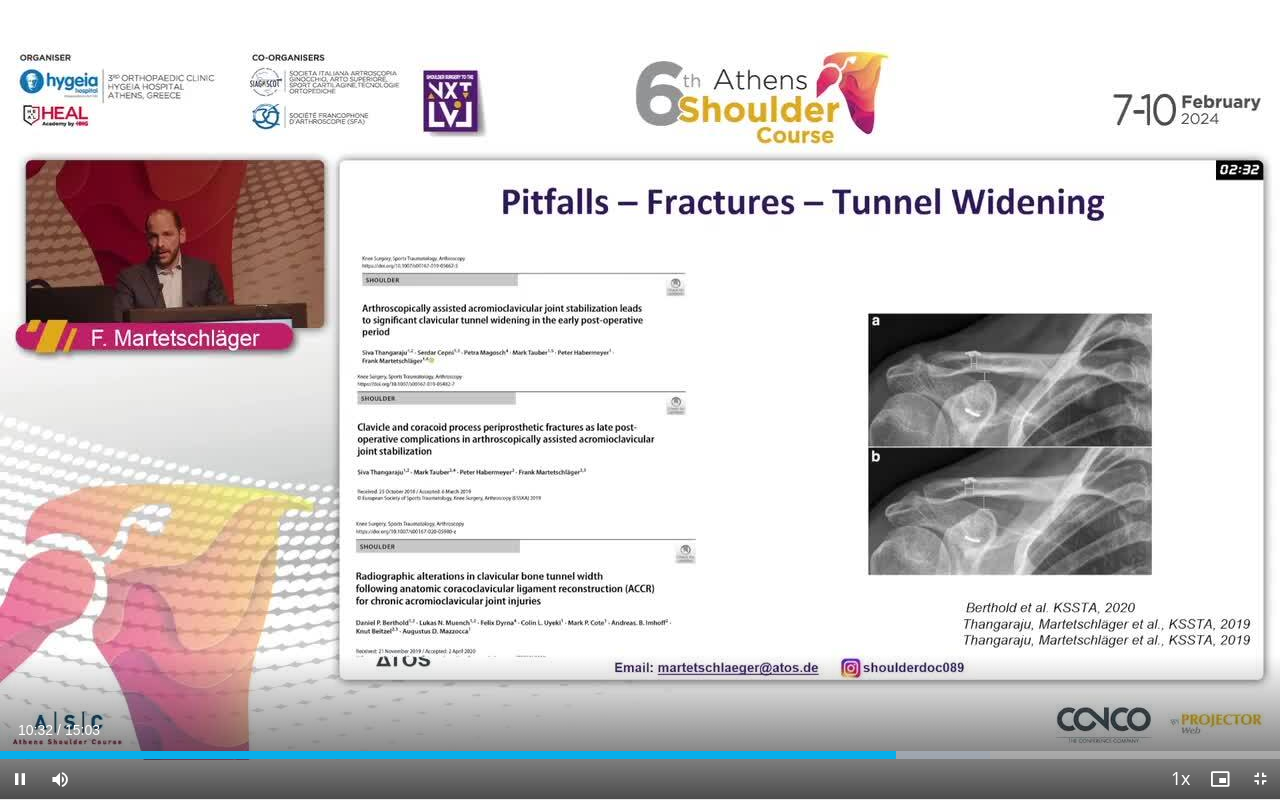 click at bounding box center (0, 0) 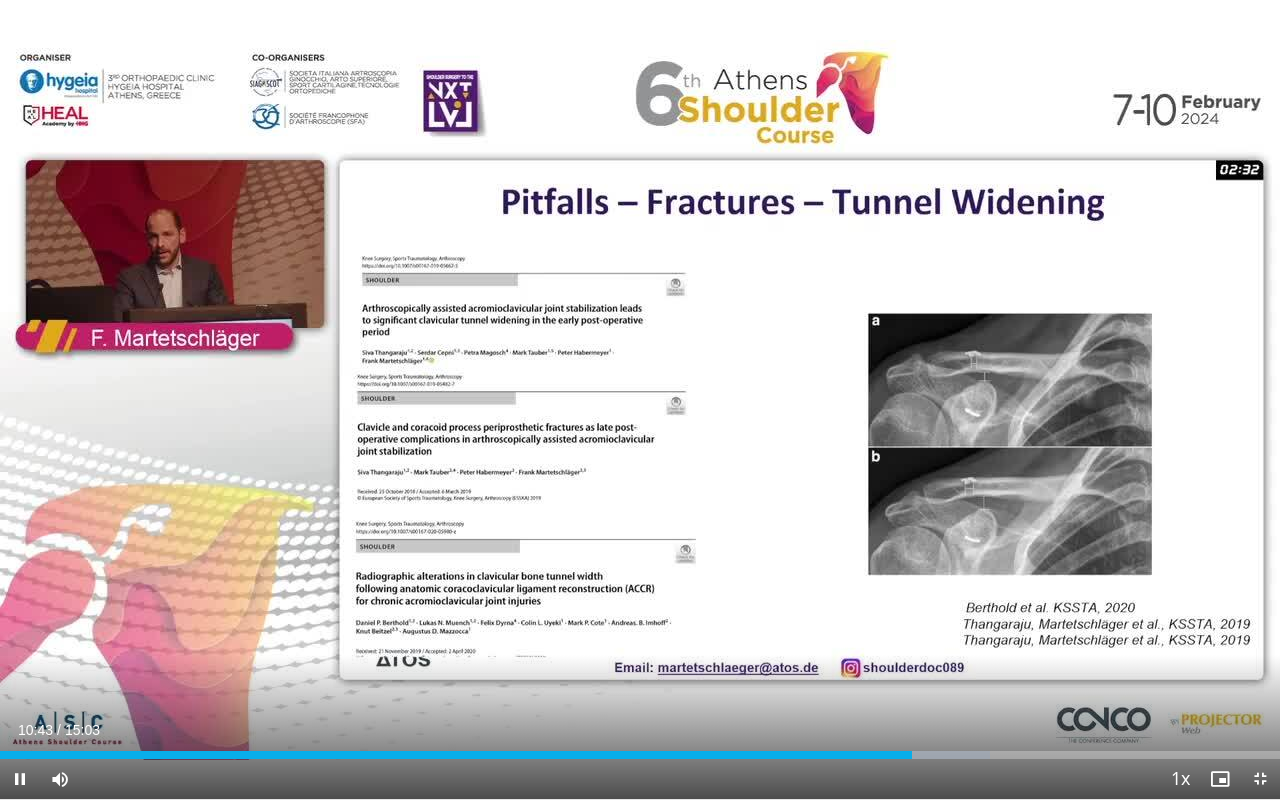 click at bounding box center [0, 0] 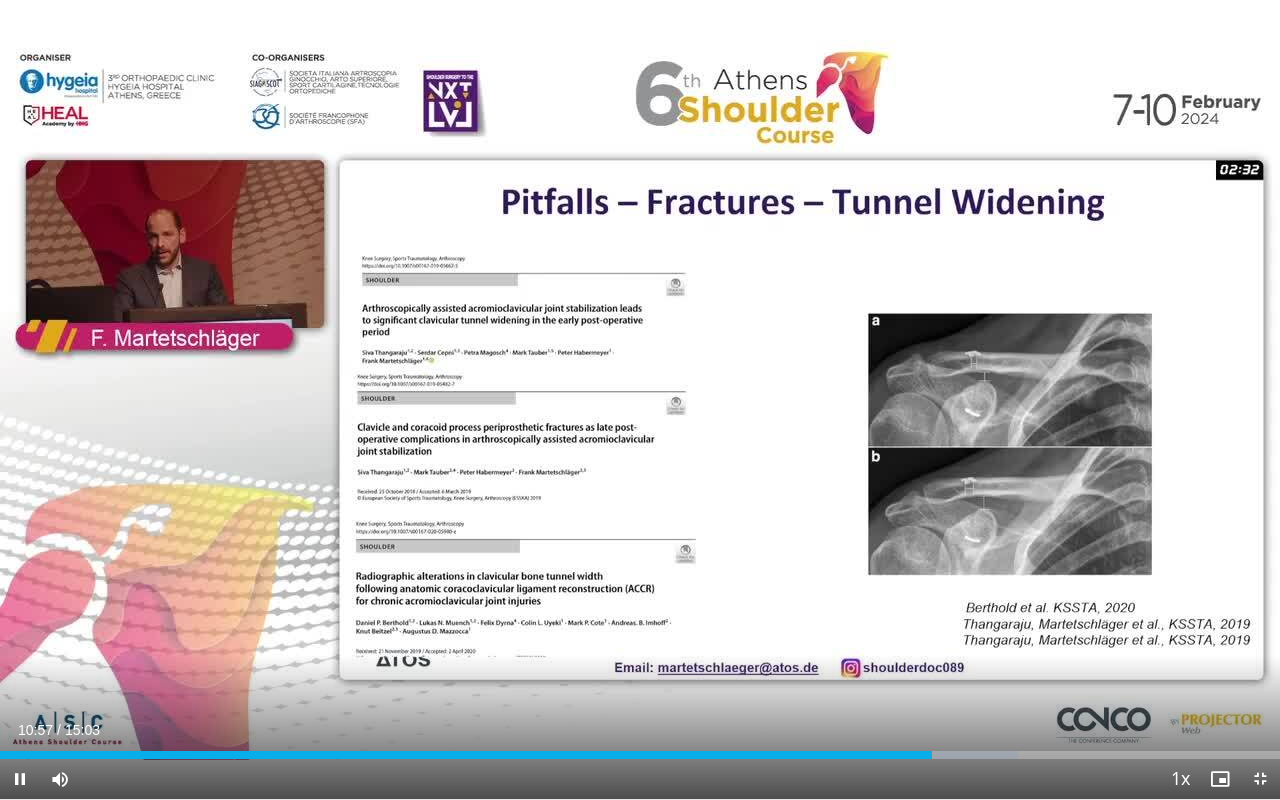 click at bounding box center [0, 0] 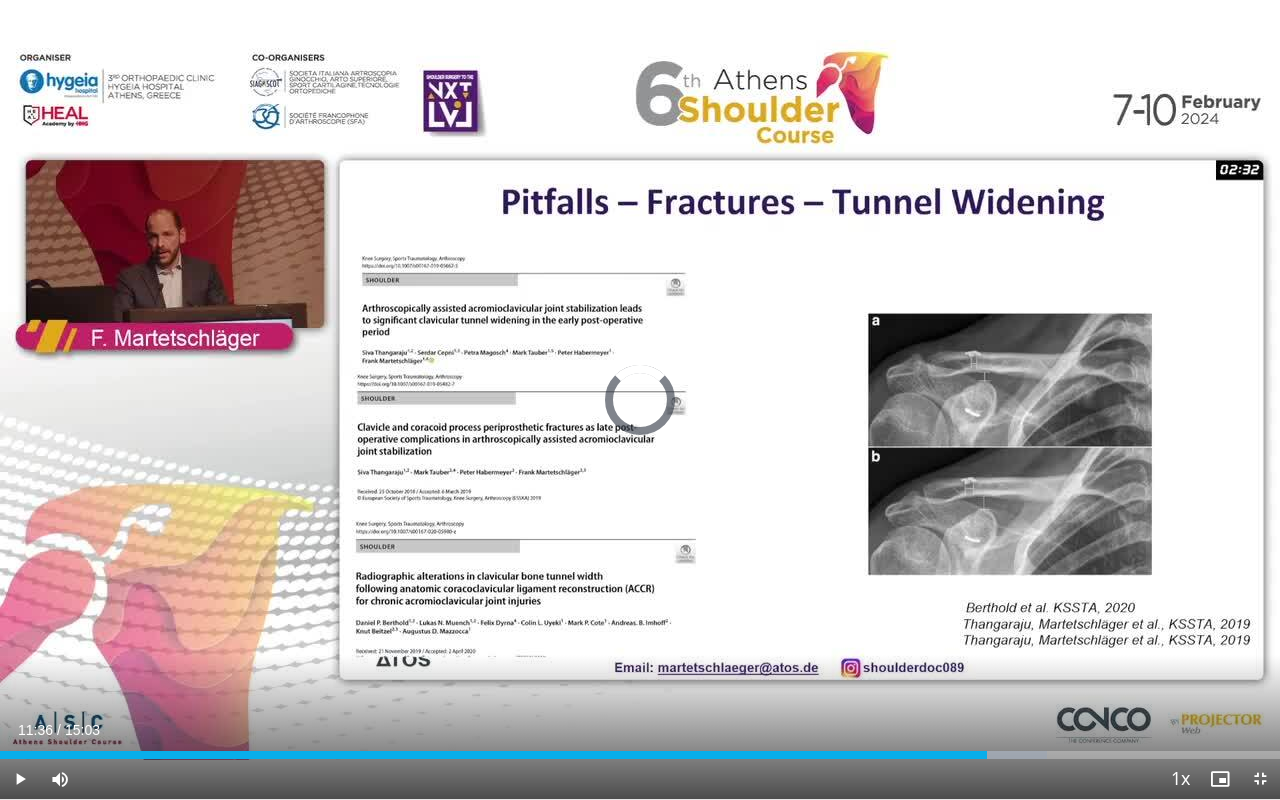 click at bounding box center (0, 0) 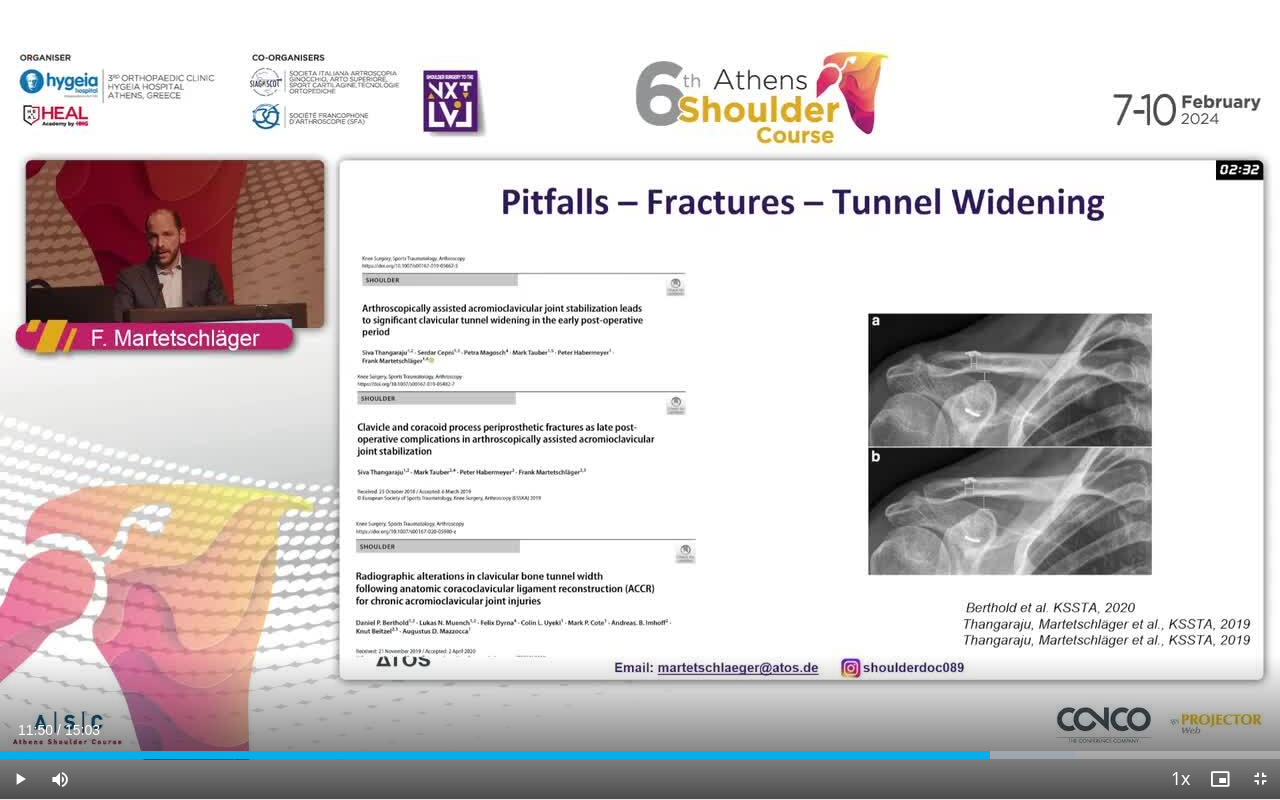 click at bounding box center [0, 0] 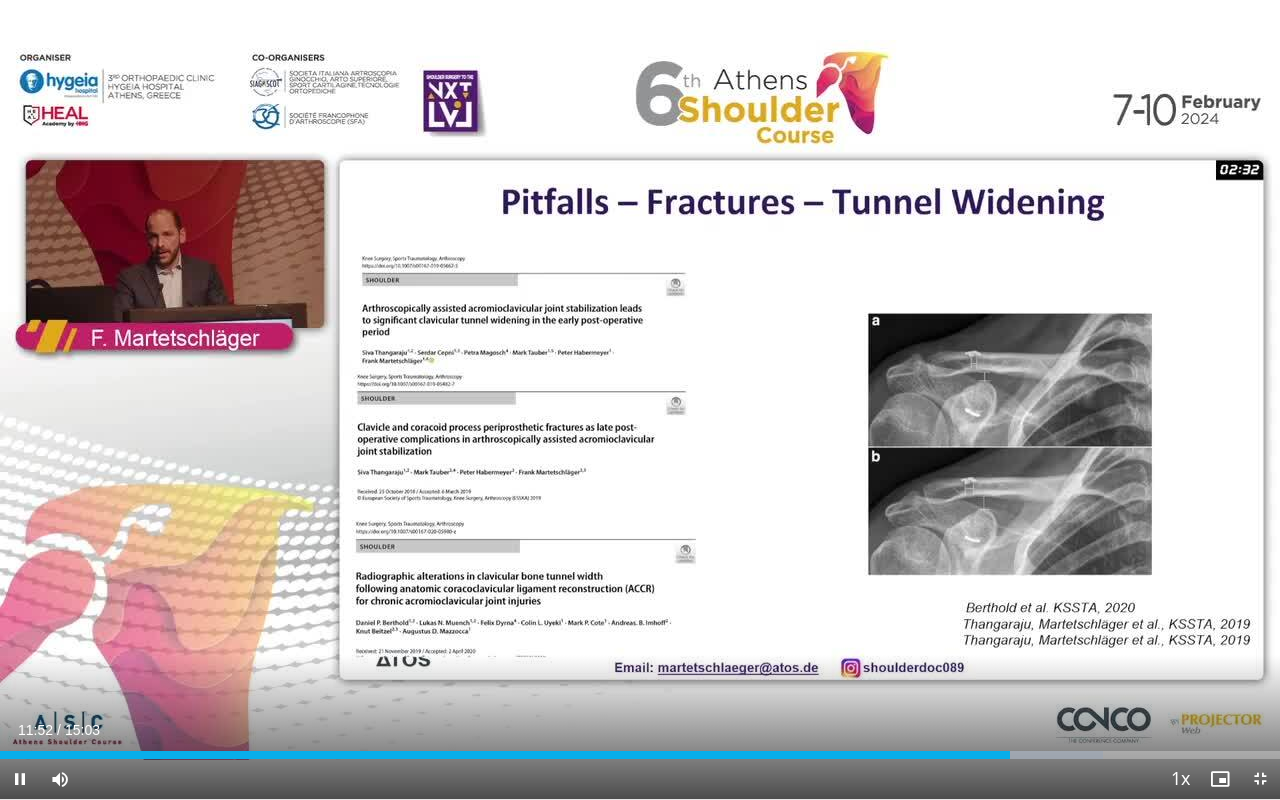 click at bounding box center [0, 0] 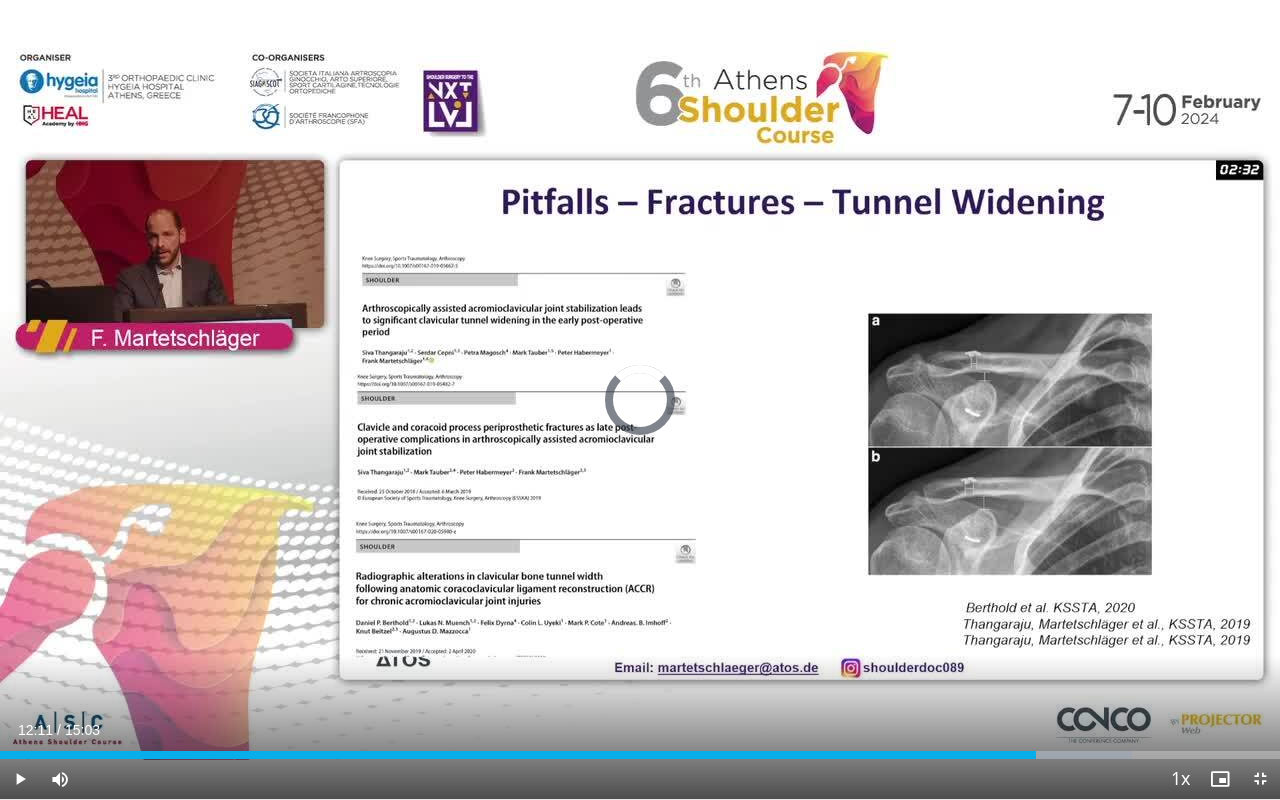 click at bounding box center (0, 0) 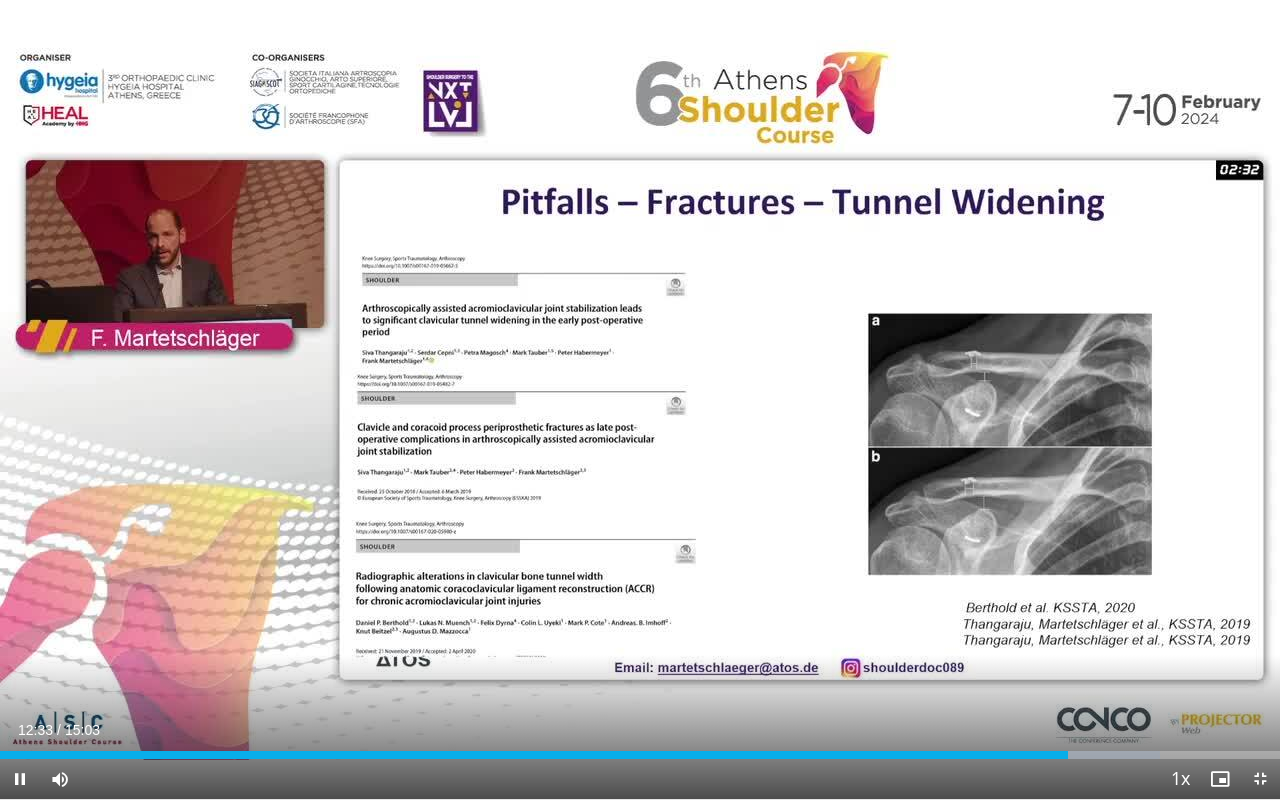 click at bounding box center (0, 0) 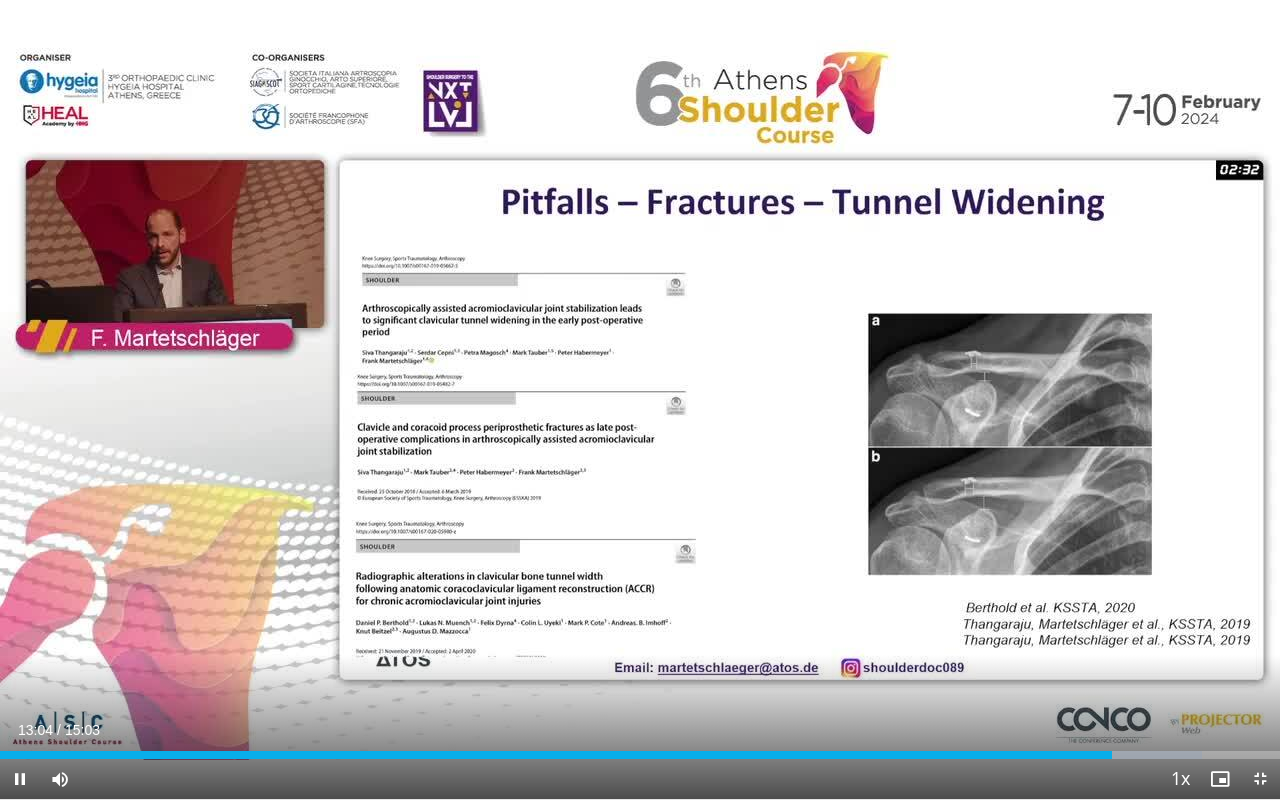 click at bounding box center [0, 0] 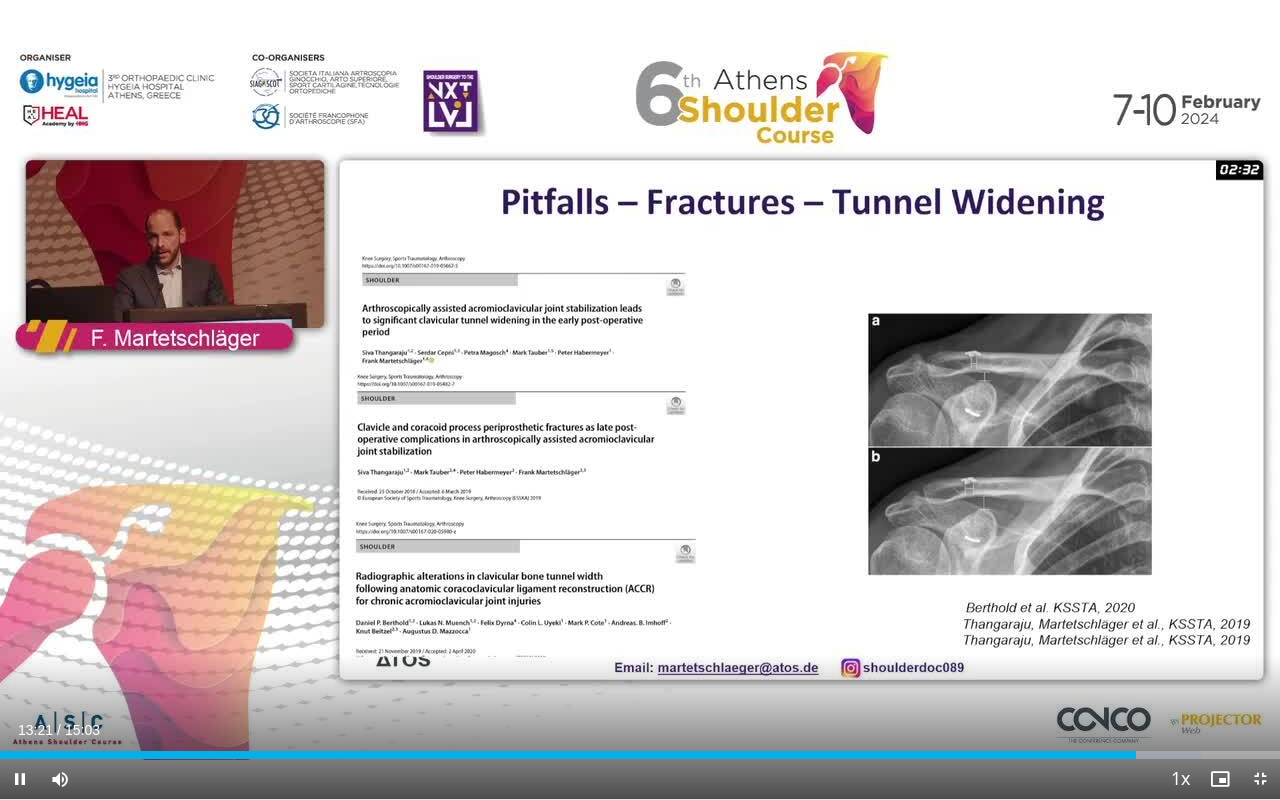 click at bounding box center (0, 0) 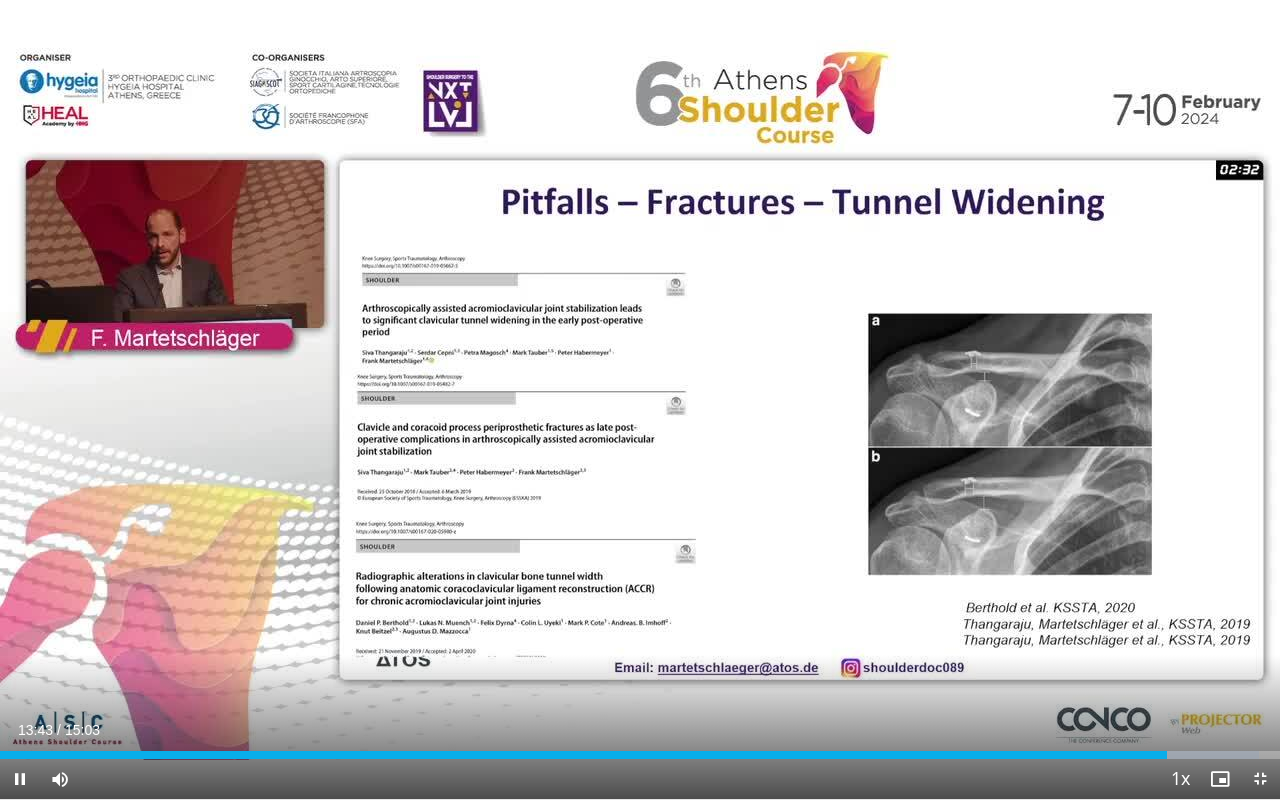 click at bounding box center [0, 0] 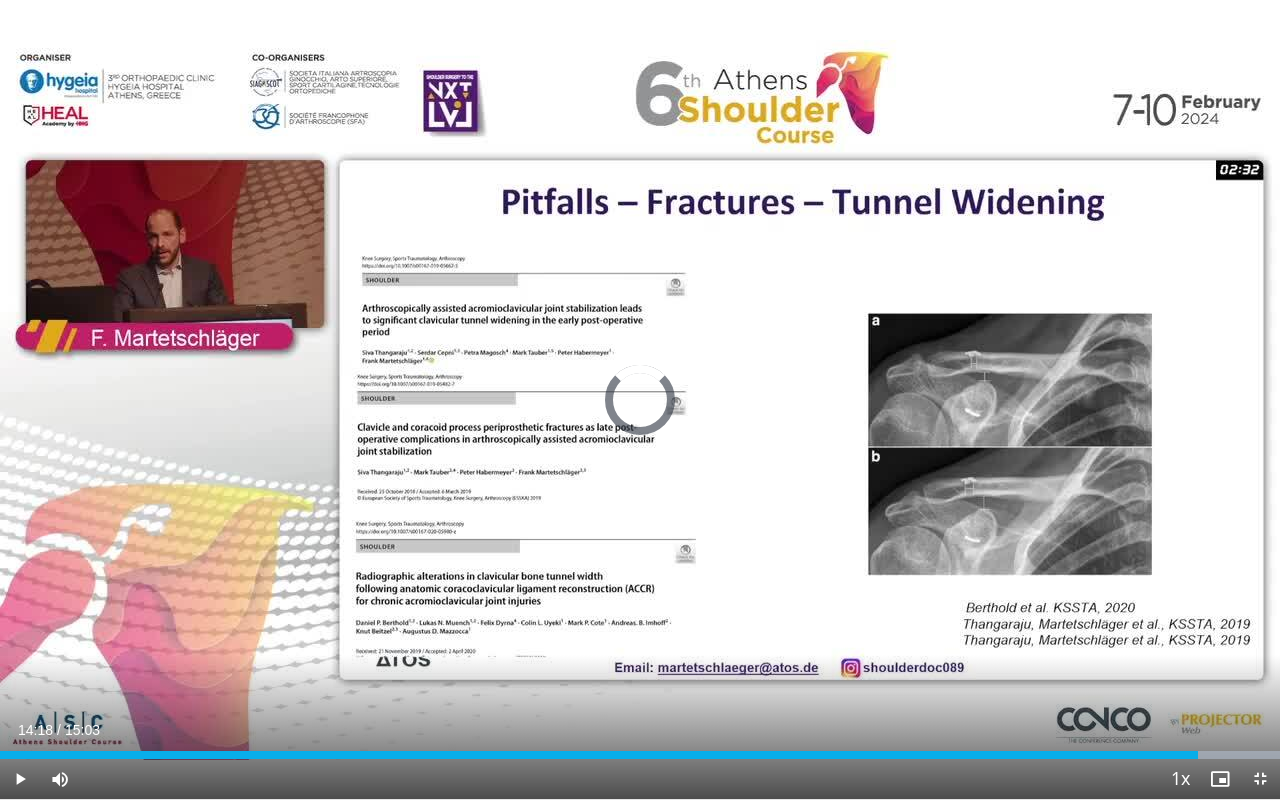 click at bounding box center [0, 0] 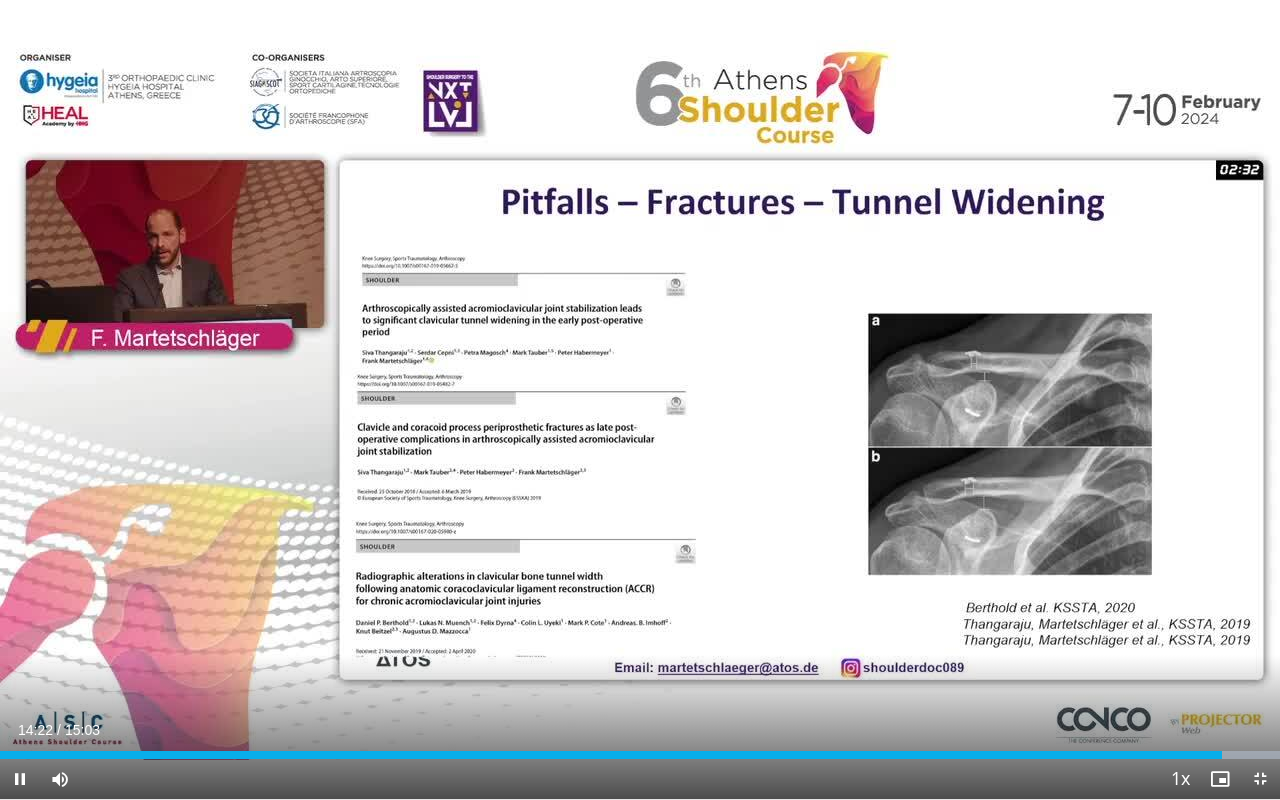 click on "Loaded :  100.00% 14:22 14:23" at bounding box center (640, 749) 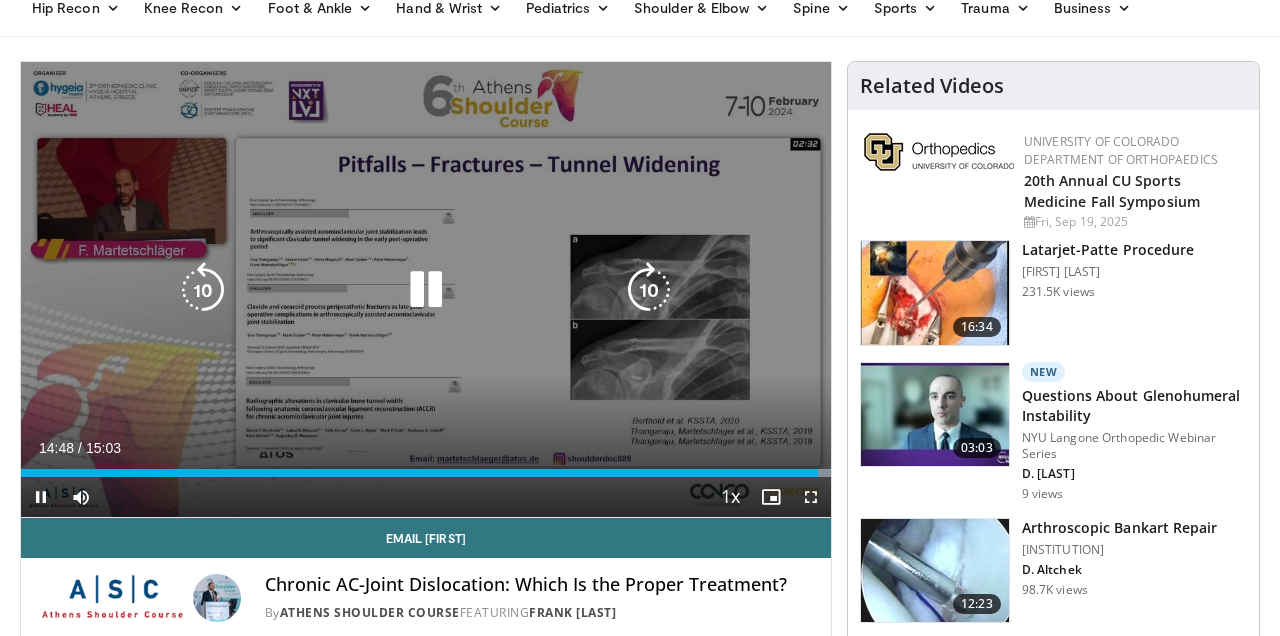 click at bounding box center (426, 290) 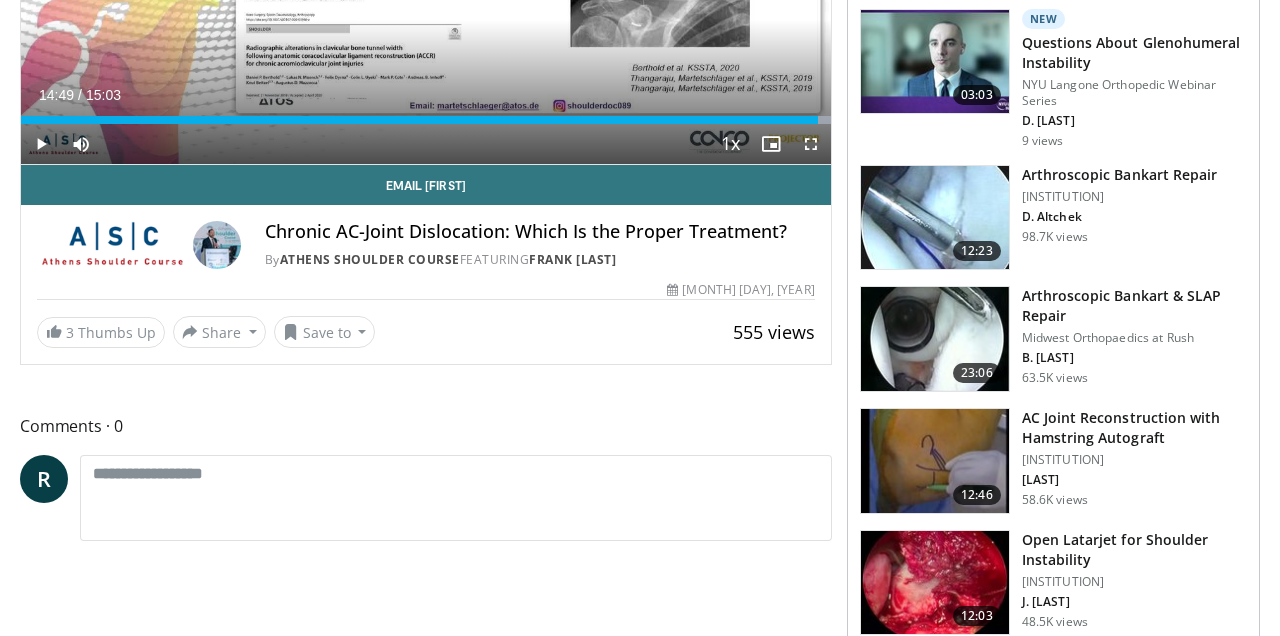 scroll, scrollTop: 0, scrollLeft: 0, axis: both 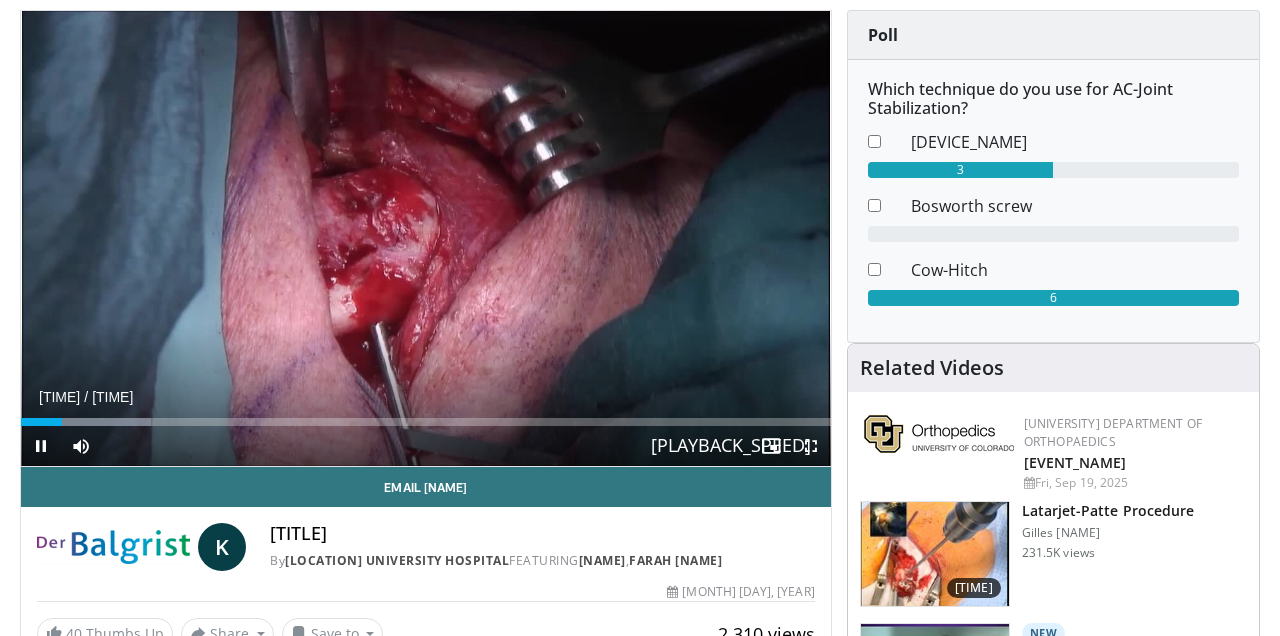 click on "Current Time  [TIME] / Duration  [TIME] Pause Skip Backward Skip Forward Mute Loaded :  [PERCENTAGE]% [TIME] [TIME] Stream Type  LIVE Seek to live, currently behind live LIVE   [PLAYBACK_SPEED] Playback Rate [PLAYBACK_SPEED] , selected [PLAYBACK_SPEED] [PLAYBACK_SPEED] [PLAYBACK_SPEED] [PLAYBACK_SPEED] Chapters Chapters Descriptions descriptions off , selected Captions captions settings , opens captions settings dialog captions off , selected Audio Track en (Main) , selected Fullscreen Enable picture-in-picture mode" at bounding box center [426, 446] 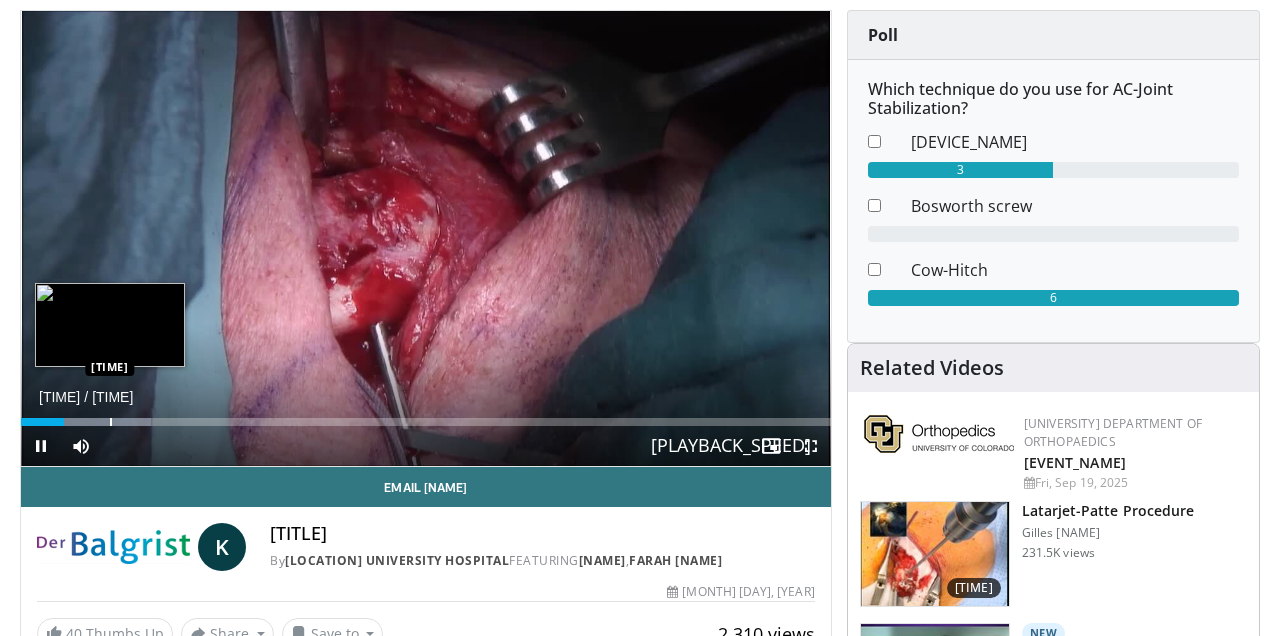 click at bounding box center (111, 422) 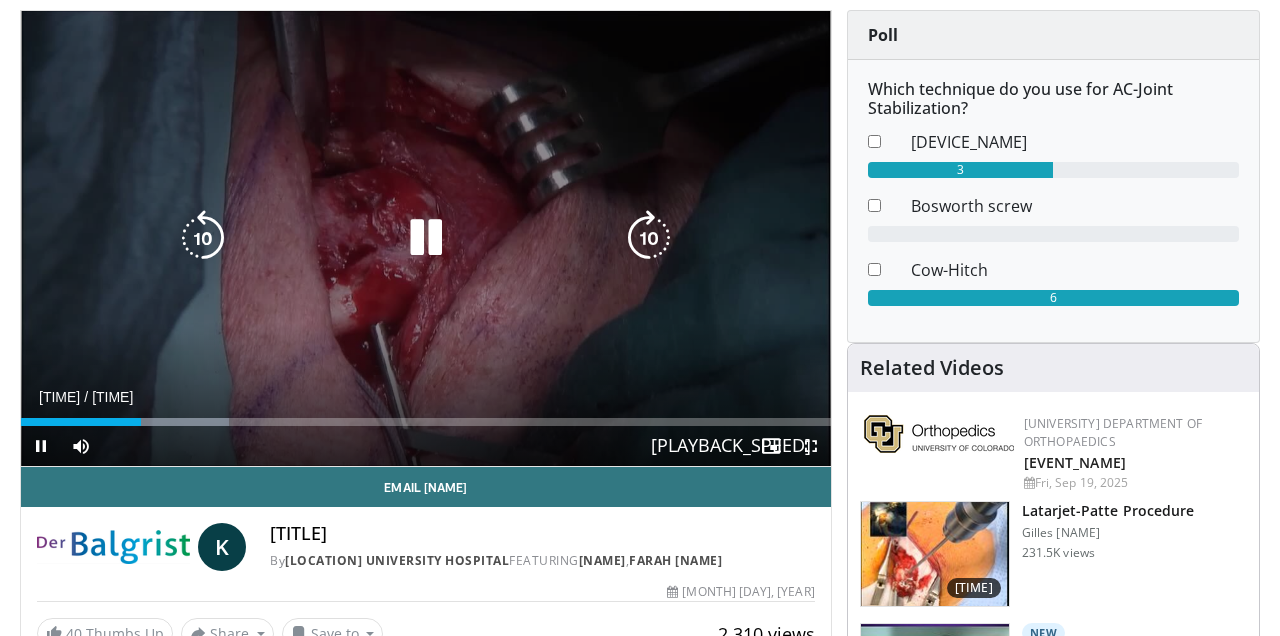 click at bounding box center (426, 238) 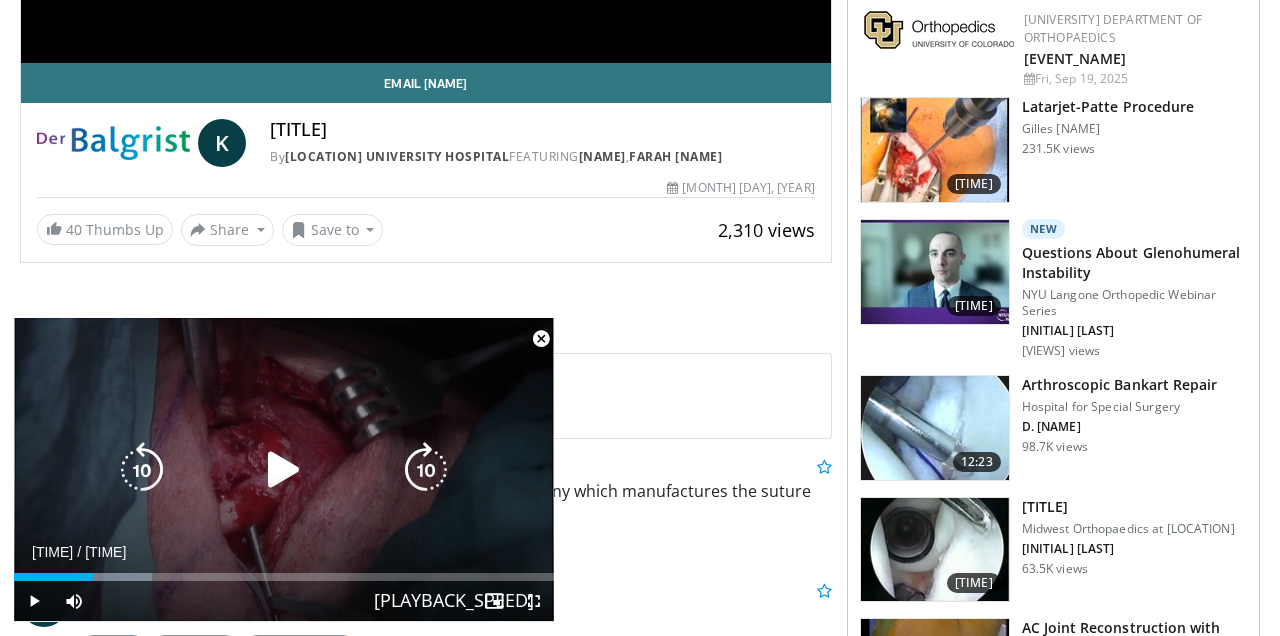 scroll, scrollTop: 694, scrollLeft: 0, axis: vertical 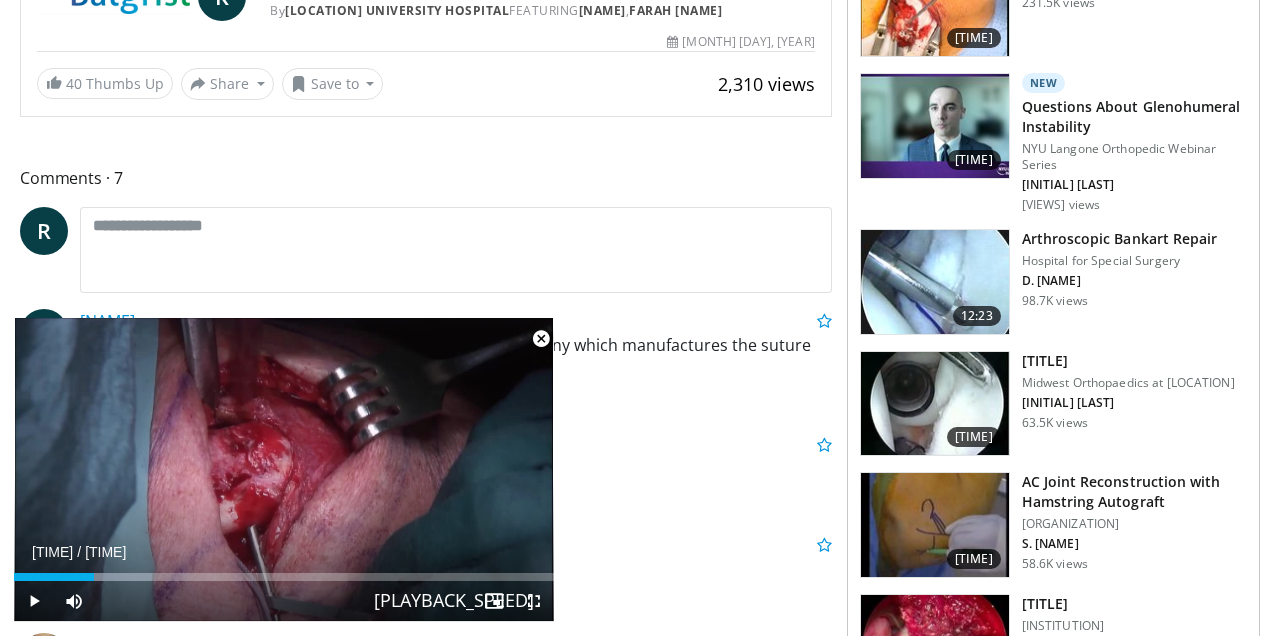 click at bounding box center [541, 339] 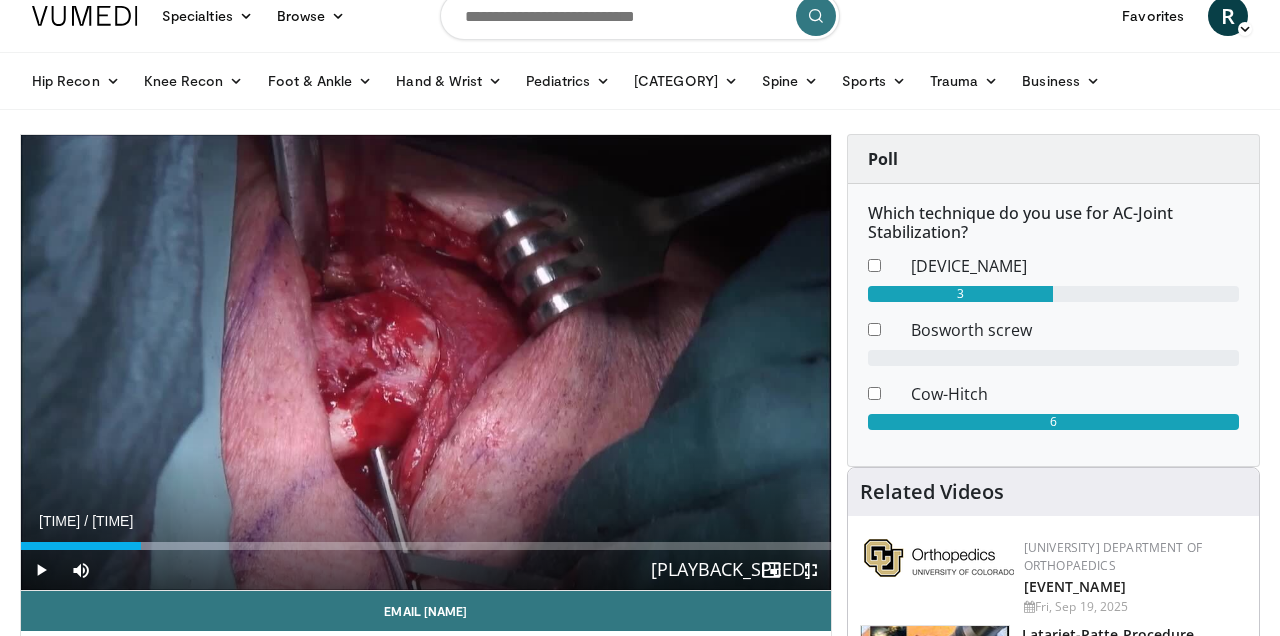 scroll, scrollTop: 0, scrollLeft: 0, axis: both 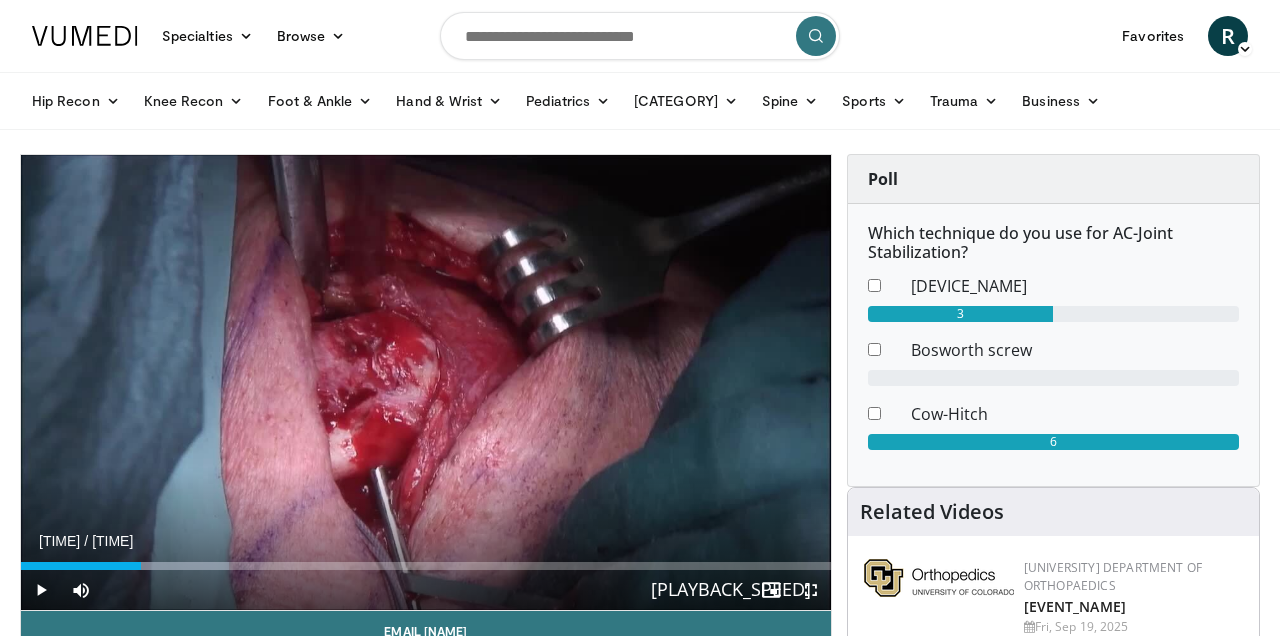 click at bounding box center [640, 36] 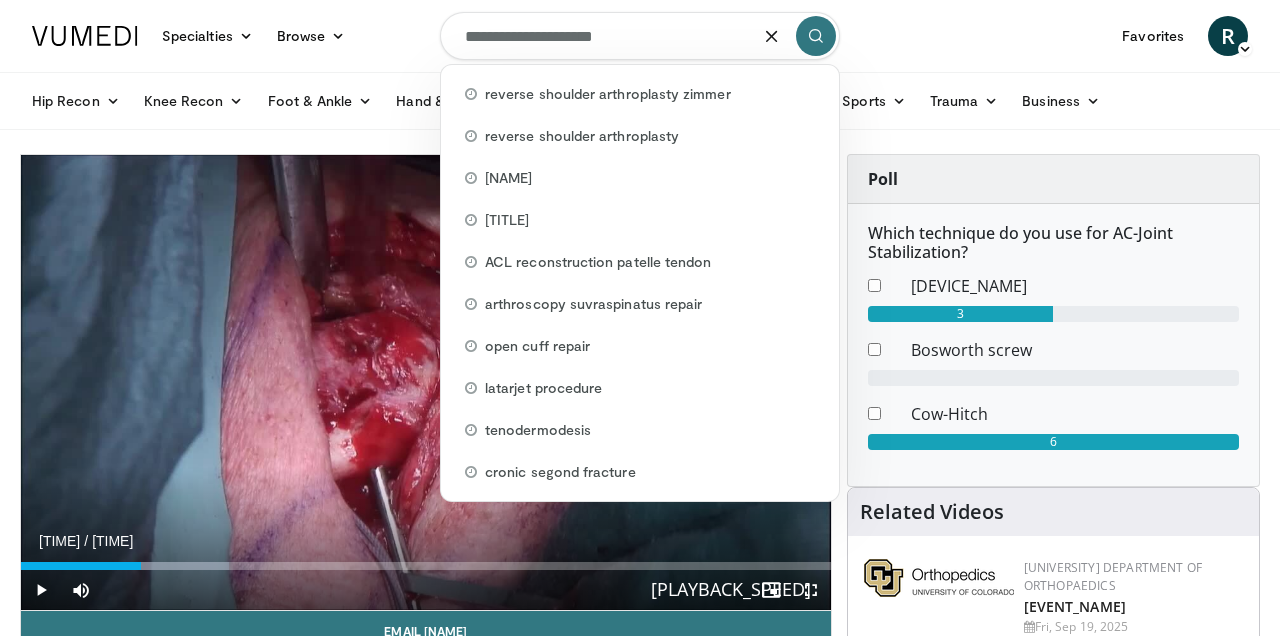 click on "**********" at bounding box center [640, 36] 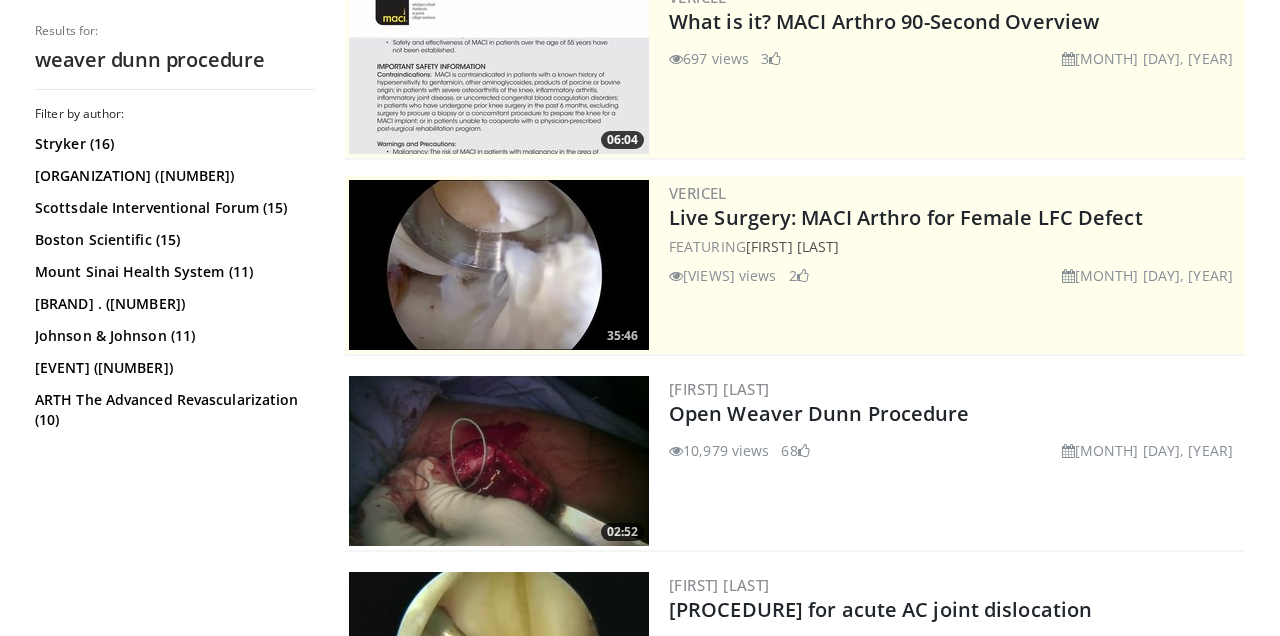 scroll, scrollTop: 265, scrollLeft: 0, axis: vertical 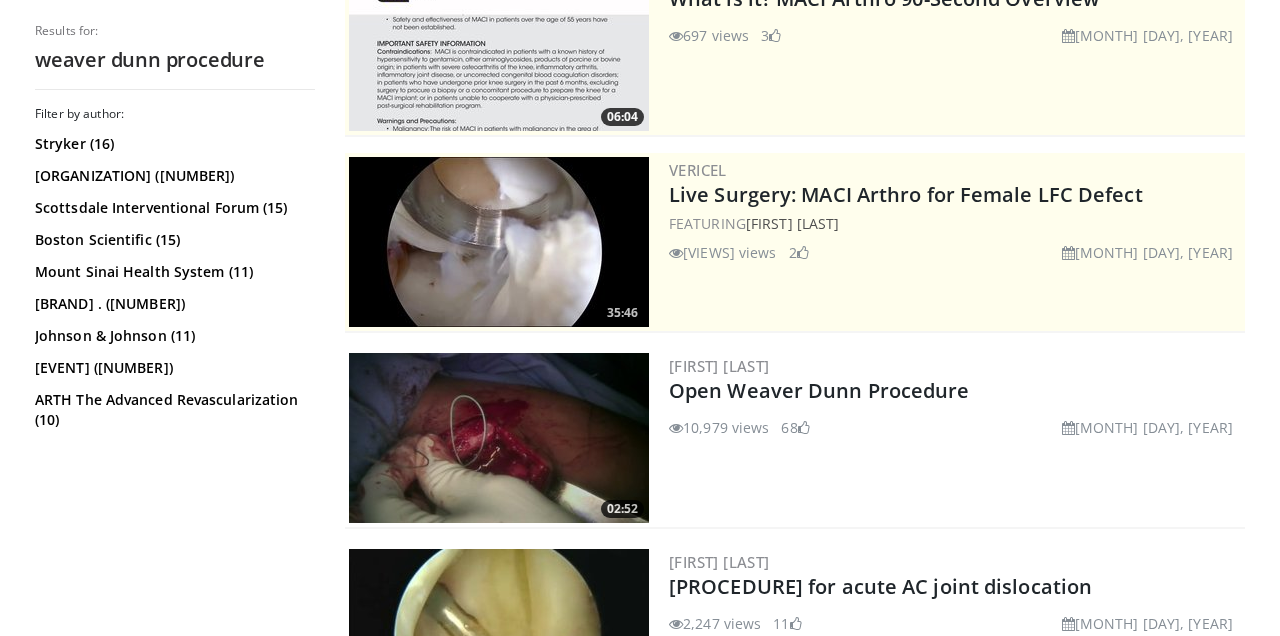 click at bounding box center [499, 438] 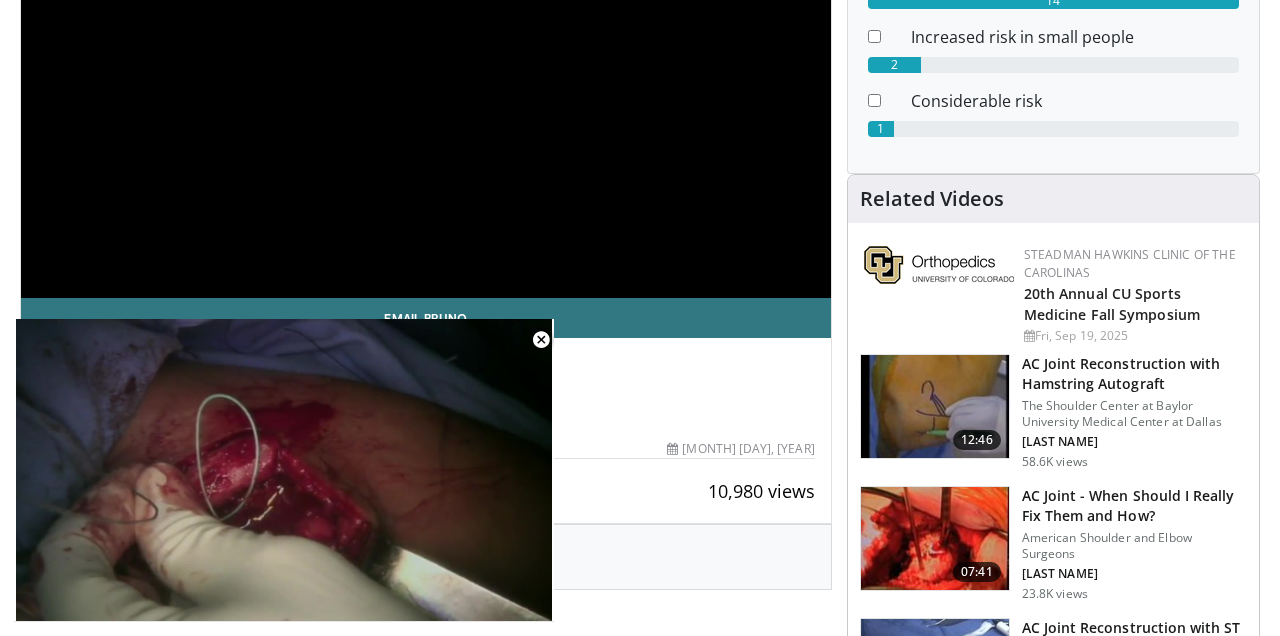 scroll, scrollTop: 511, scrollLeft: 0, axis: vertical 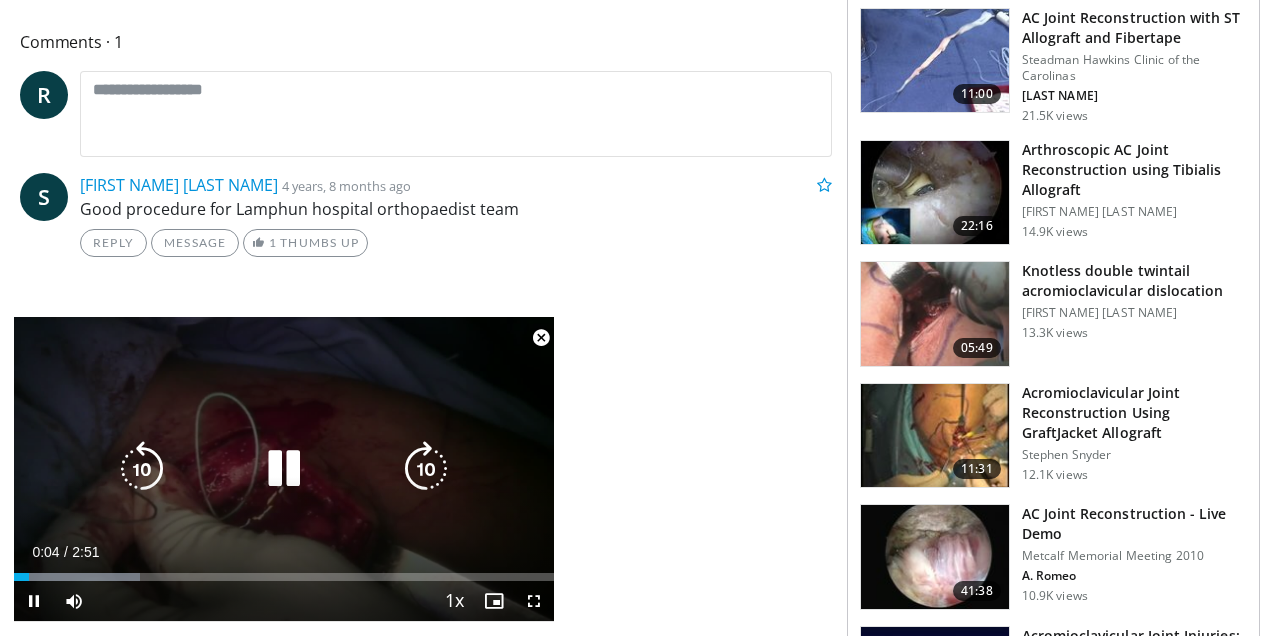 click at bounding box center [284, 469] 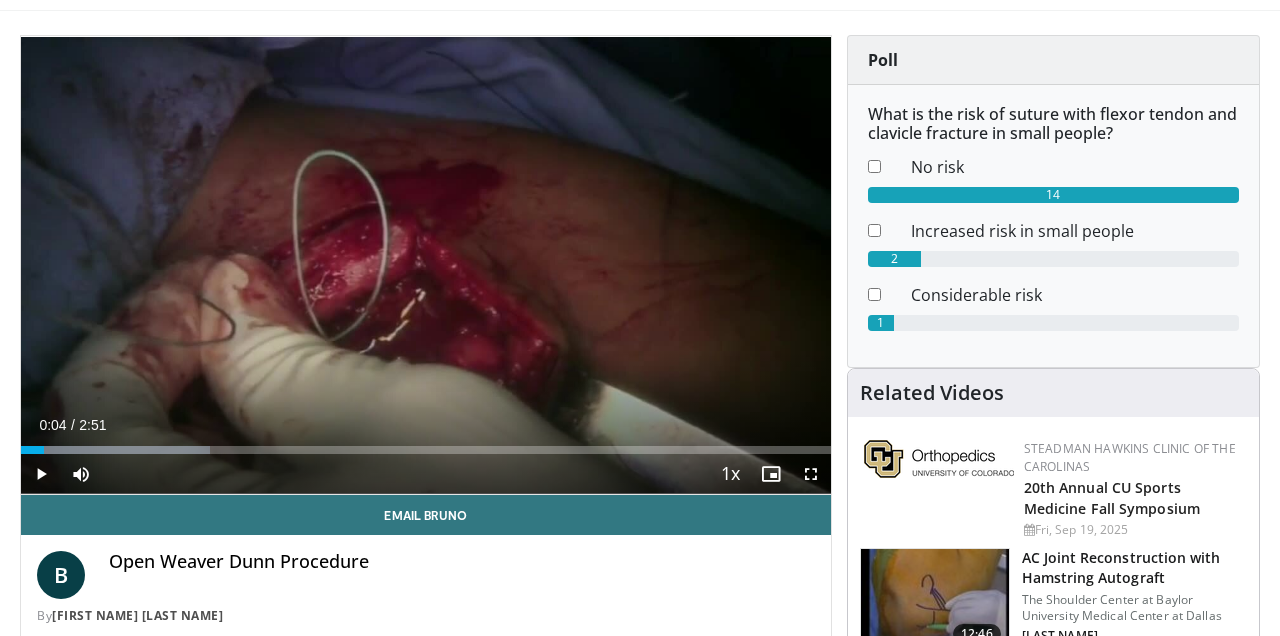 scroll, scrollTop: 116, scrollLeft: 0, axis: vertical 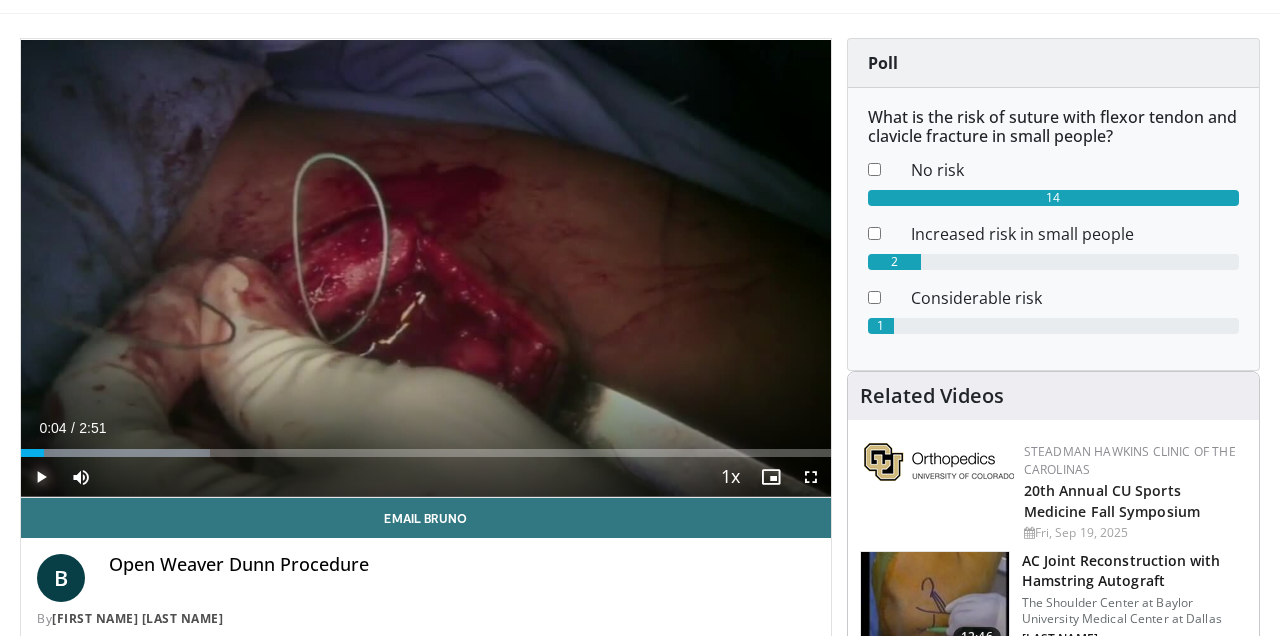 click at bounding box center [41, 477] 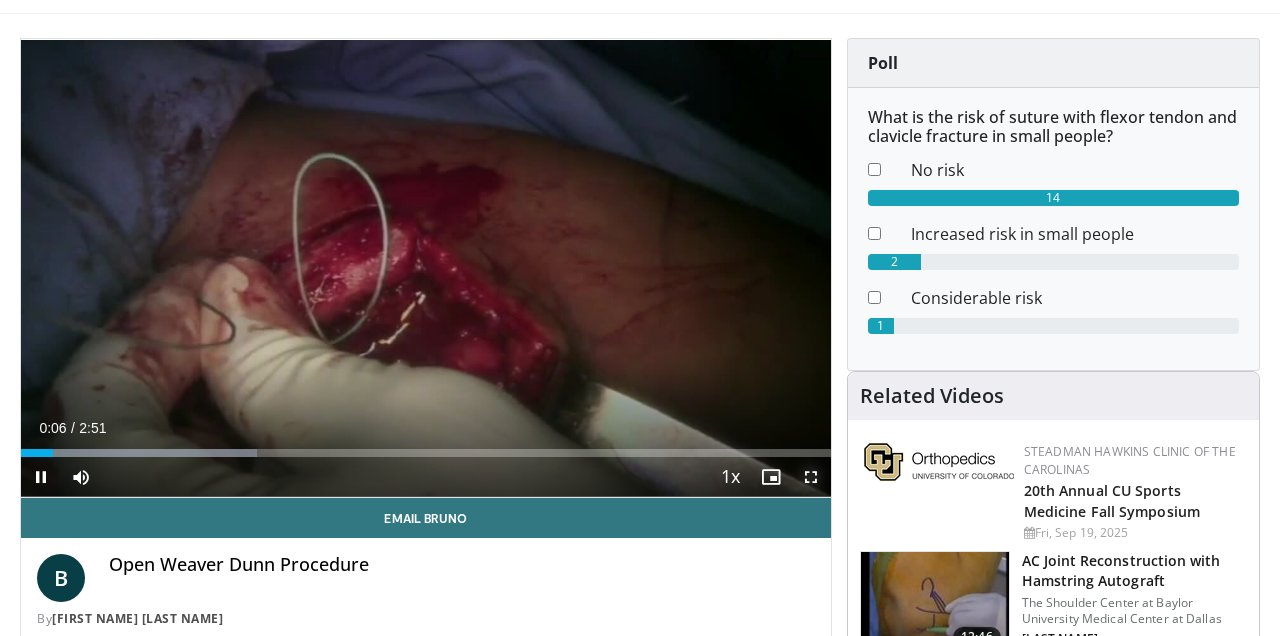 click at bounding box center [811, 477] 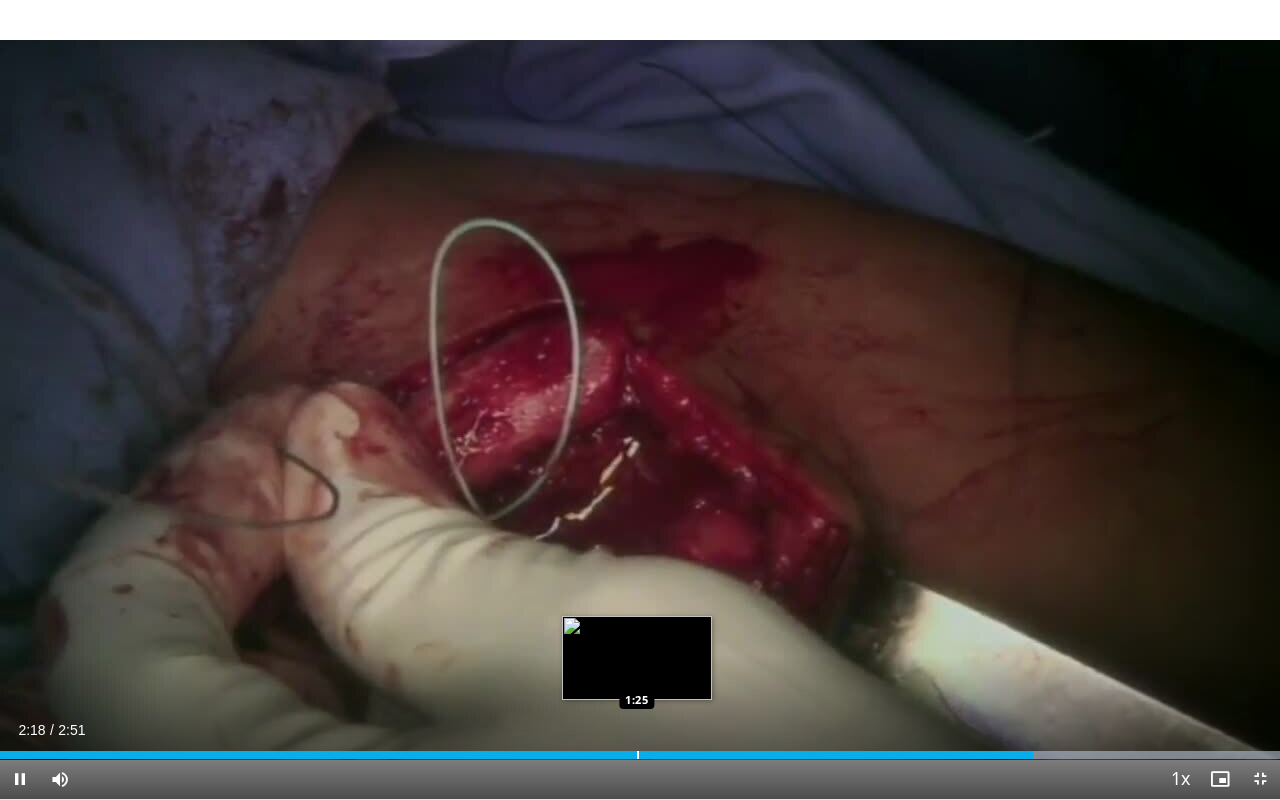 click on "Loaded :  100.00% 2:18 1:25" at bounding box center (640, 755) 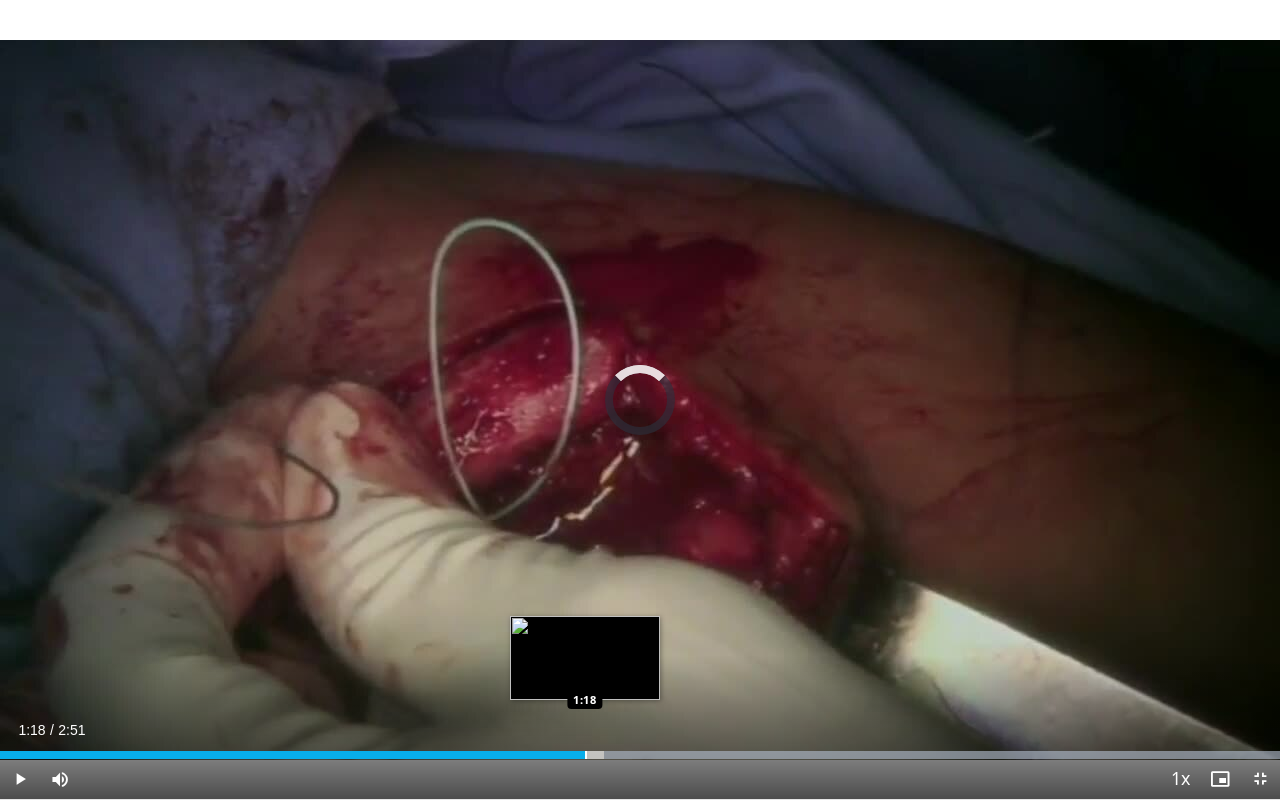 click on "Loaded :  100.00% 1:26 1:18" at bounding box center (640, 749) 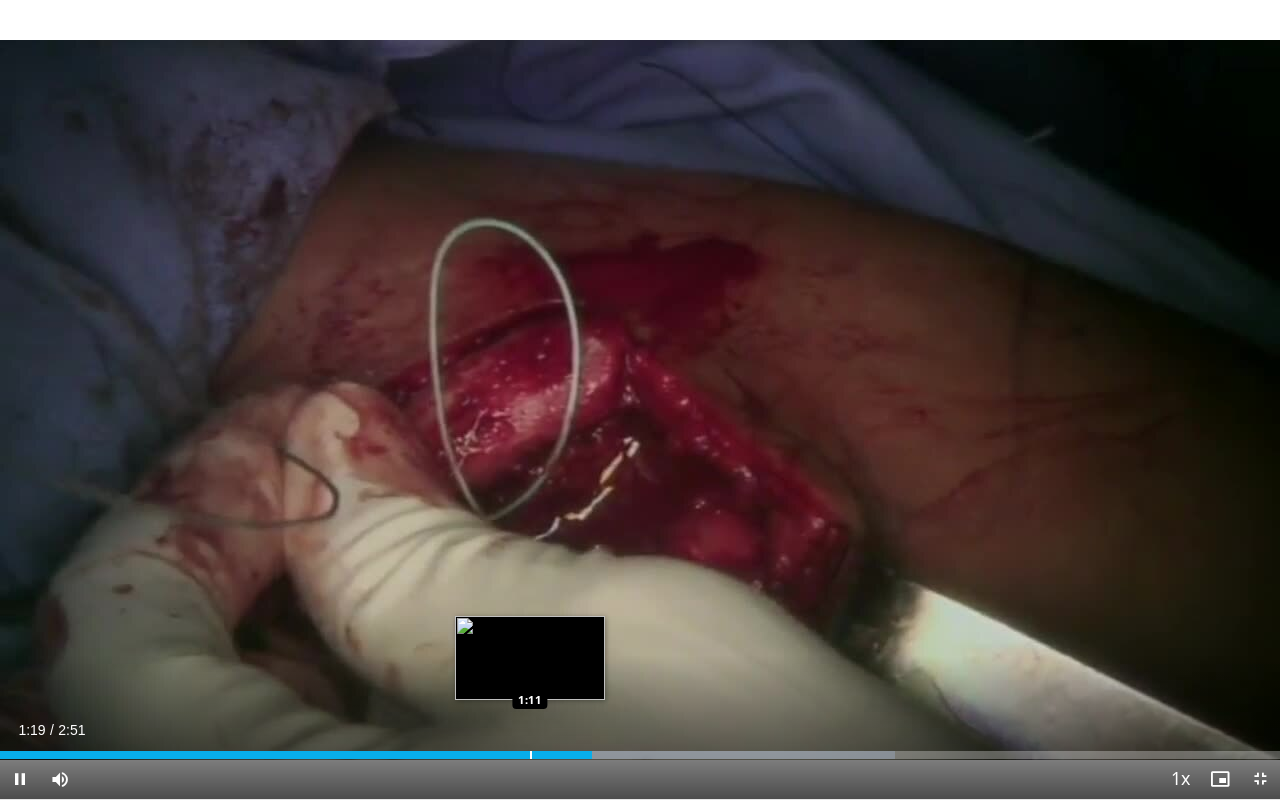 click at bounding box center (531, 755) 